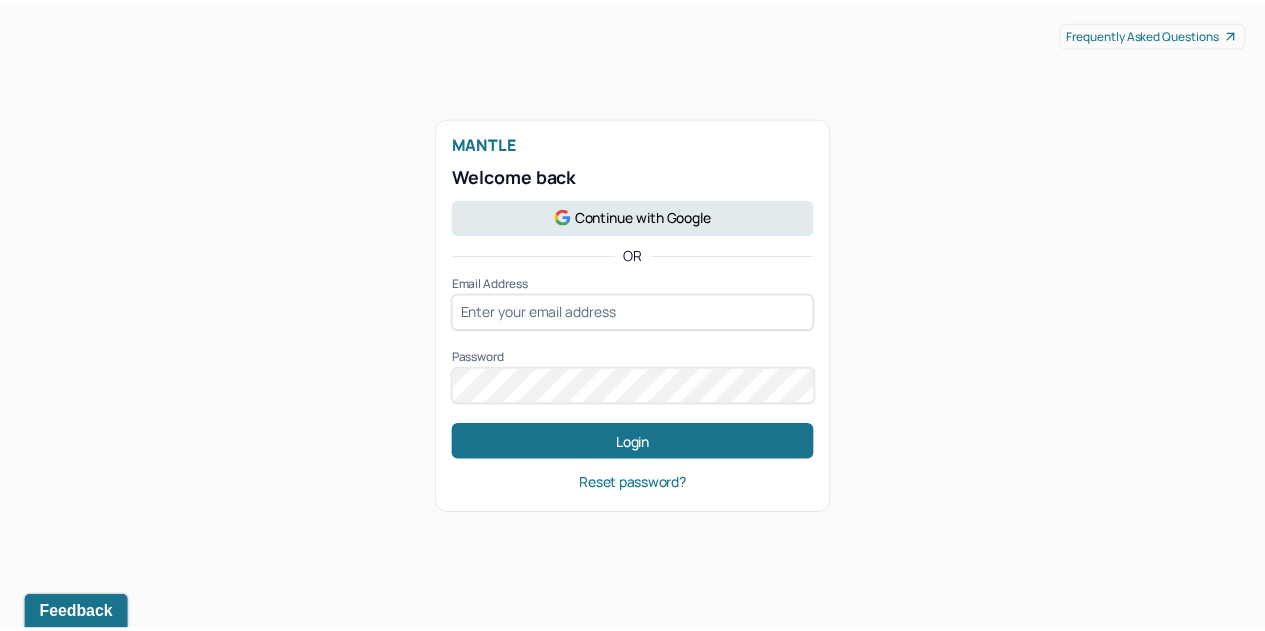 scroll, scrollTop: 0, scrollLeft: 0, axis: both 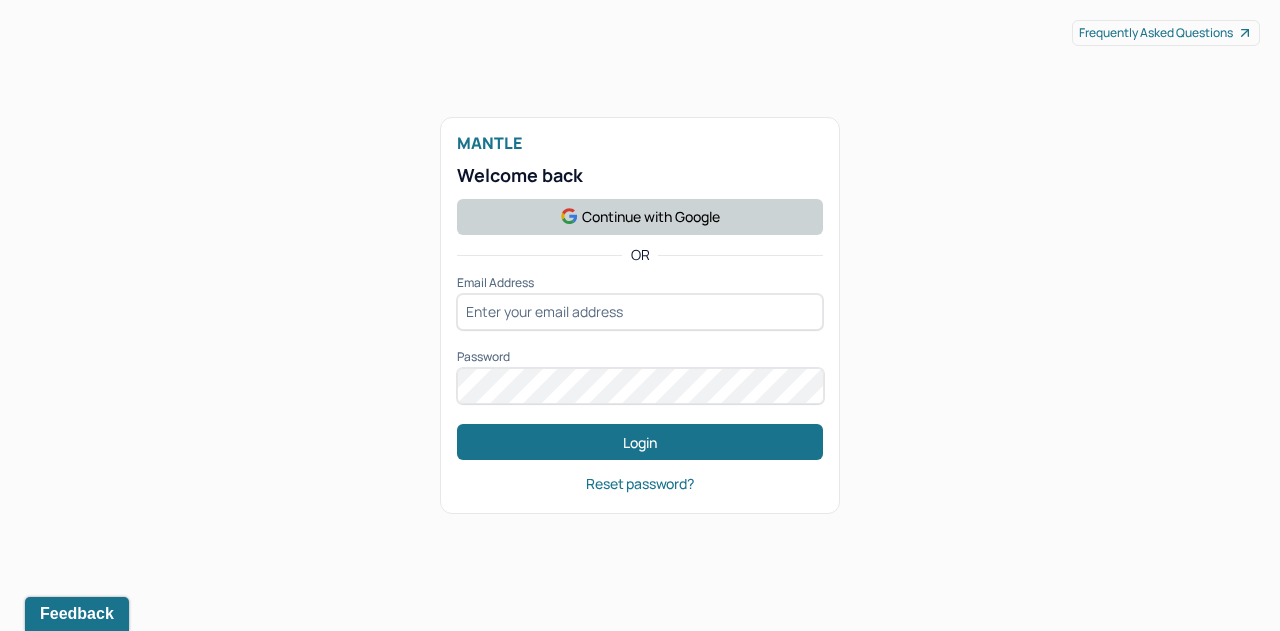 click on "Continue with Google" at bounding box center (640, 217) 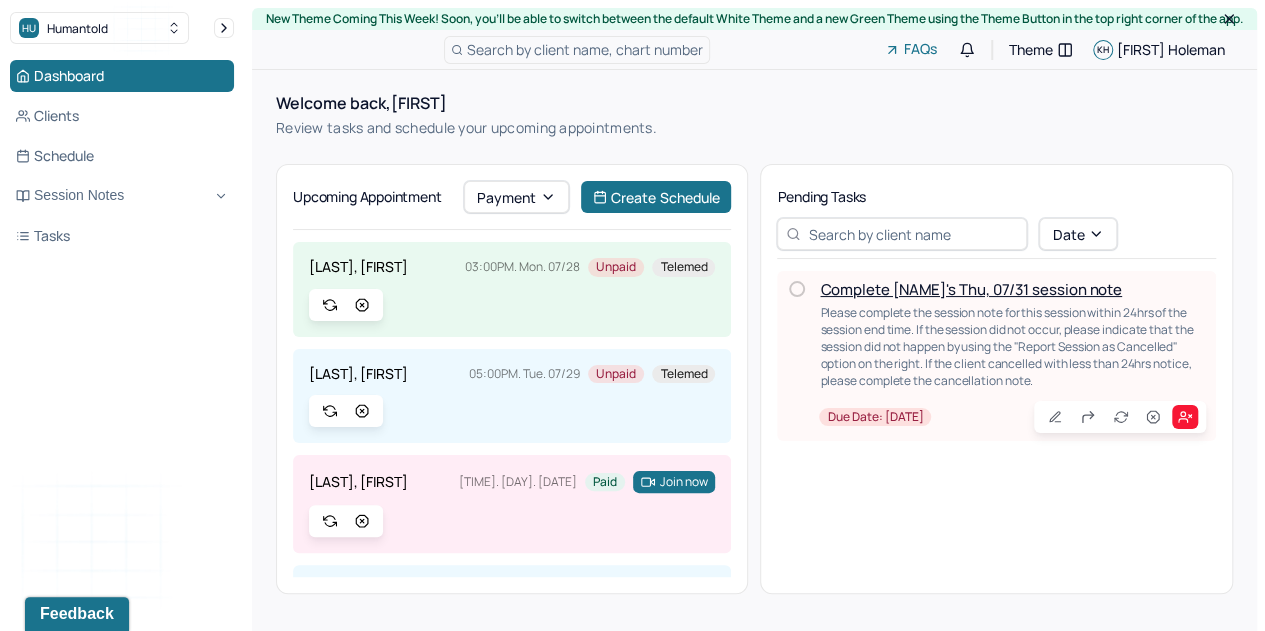 click on "Complete [NAME]'s Thu, 07/31 session note" at bounding box center [971, 289] 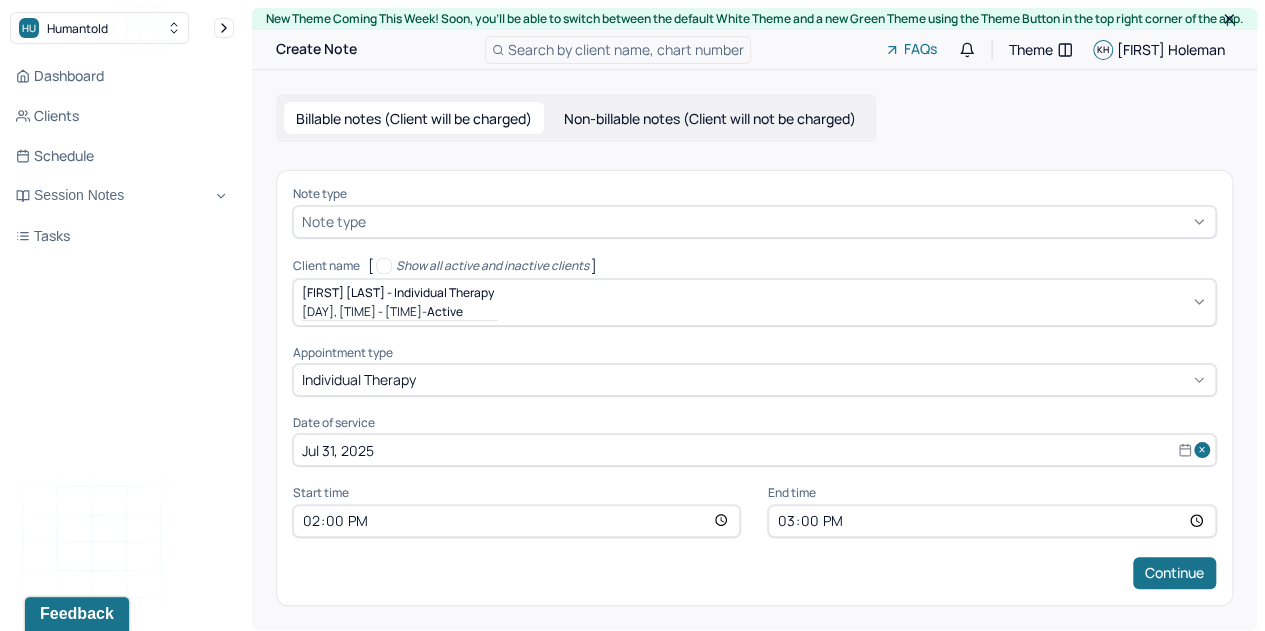 click on "Note type" at bounding box center [754, 194] 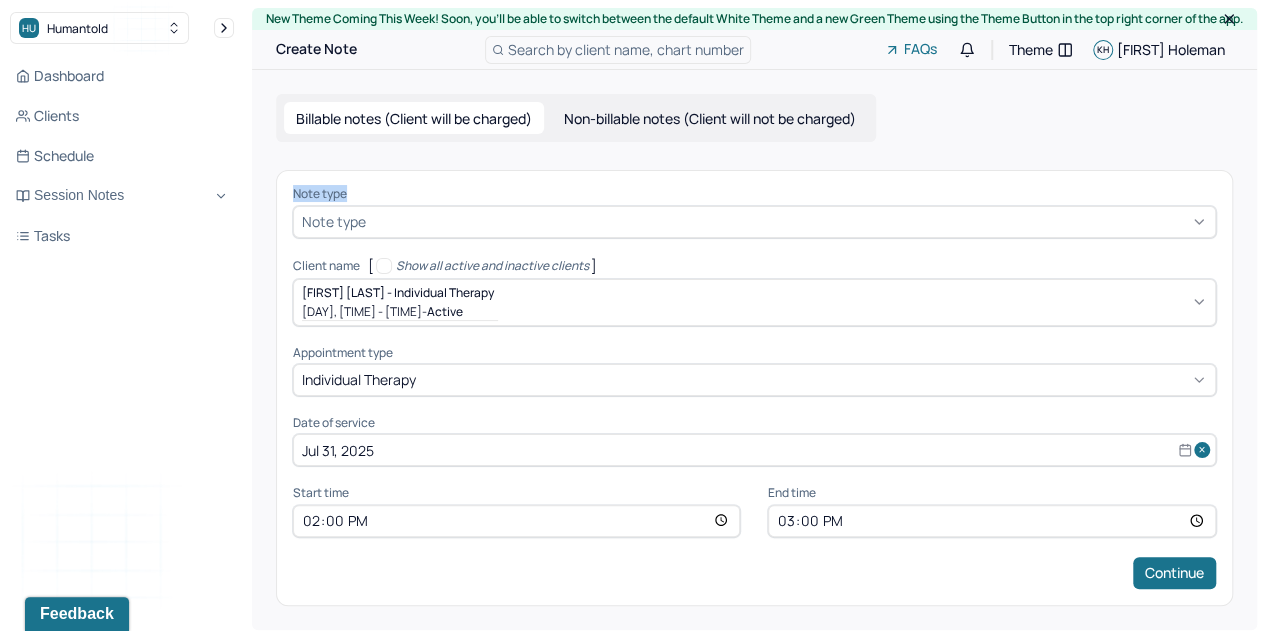 click on "Note type" at bounding box center [754, 194] 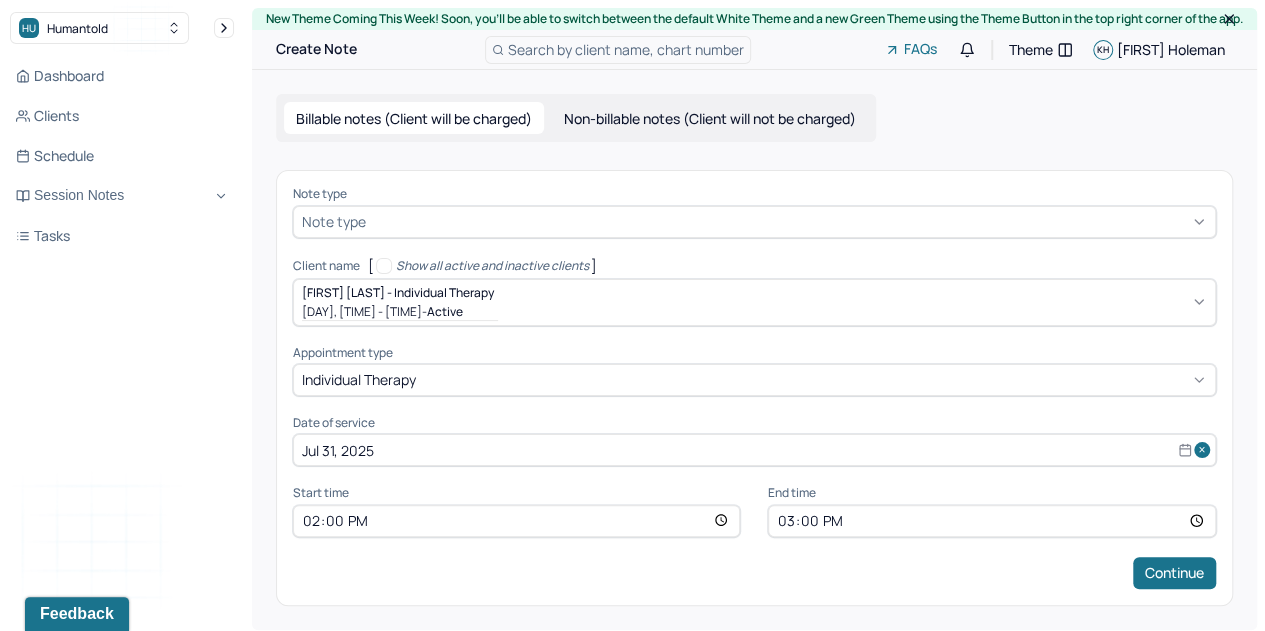 click on "Note type Note type Client name [ Show all active and inactive clients ] [FIRST] [LAST] - Individual therapy Thu, 2:00pm - 3:00pm  -  active Appointment type individual therapy Date of service Jul 31, 2025 Start time 14:00 End time 15:00 Continue" at bounding box center [754, 387] 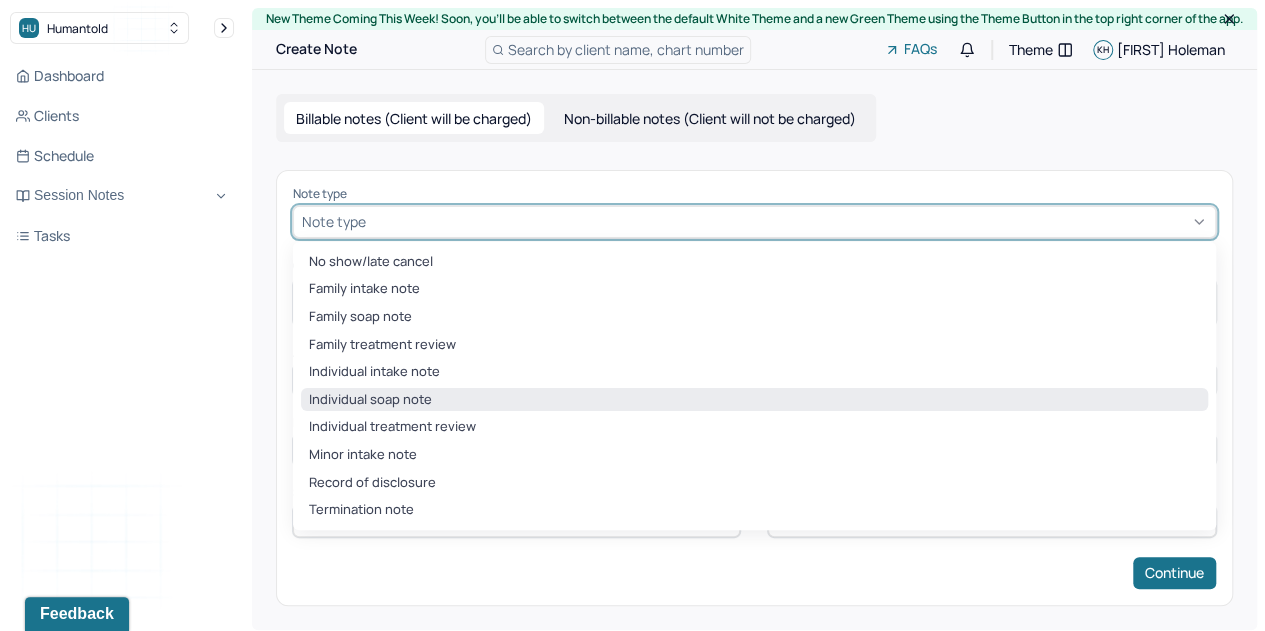 click on "Individual soap note" at bounding box center (754, 400) 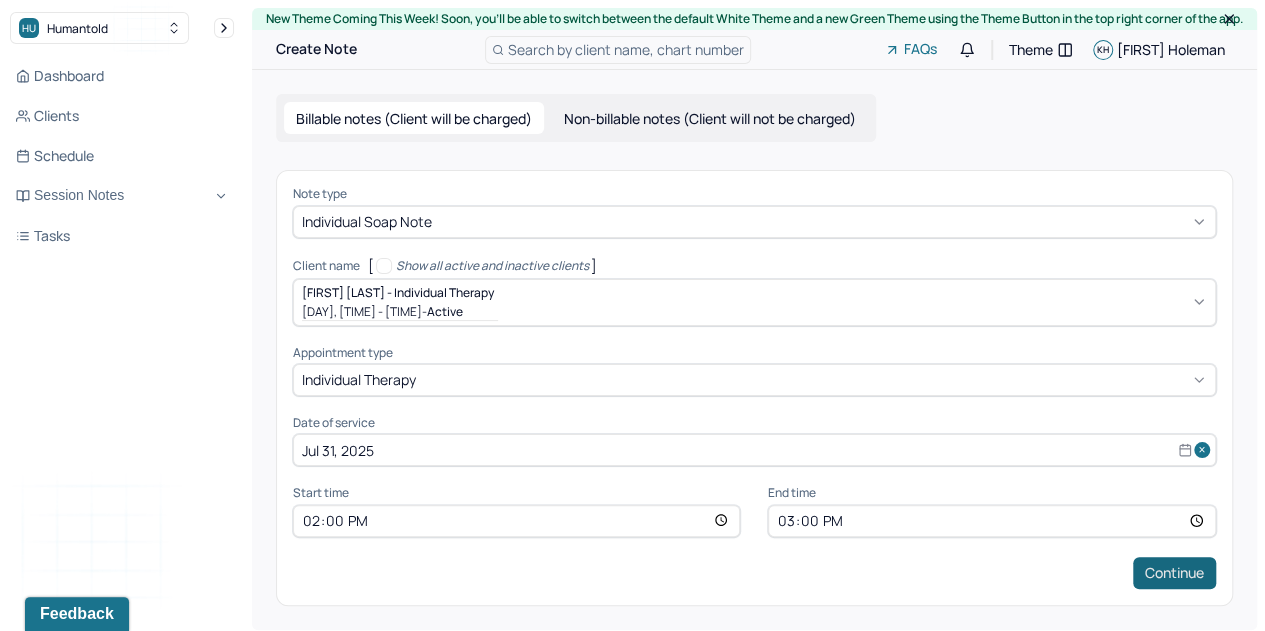 click on "Continue" at bounding box center [1174, 573] 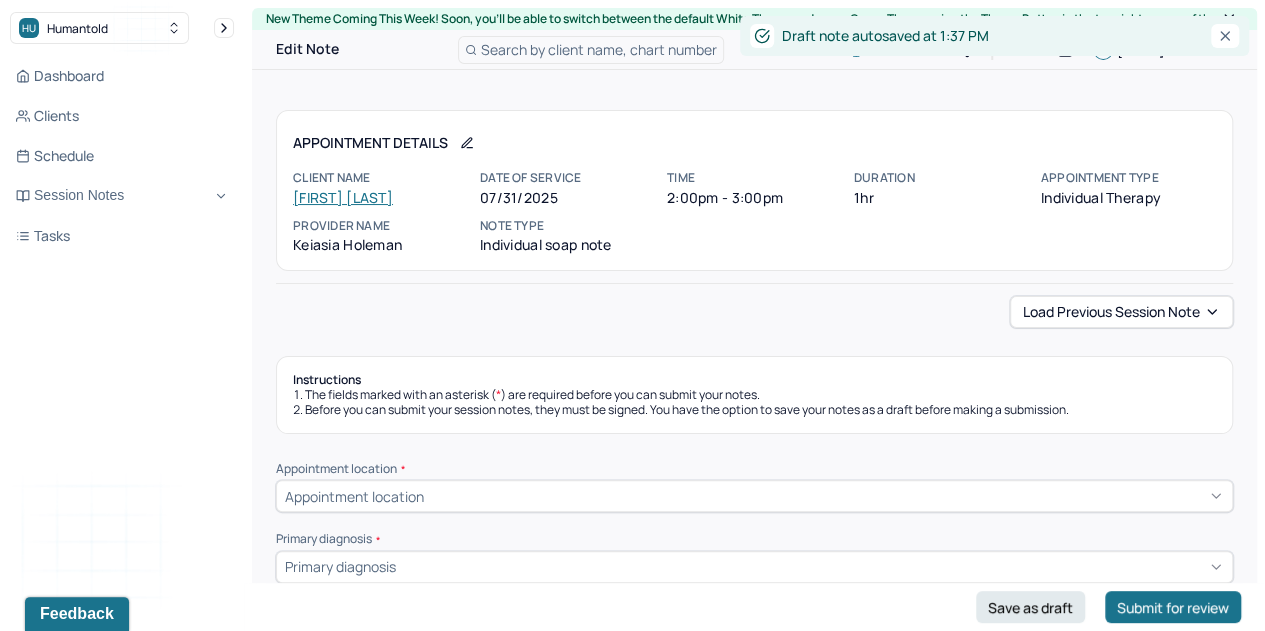 scroll, scrollTop: 12, scrollLeft: 0, axis: vertical 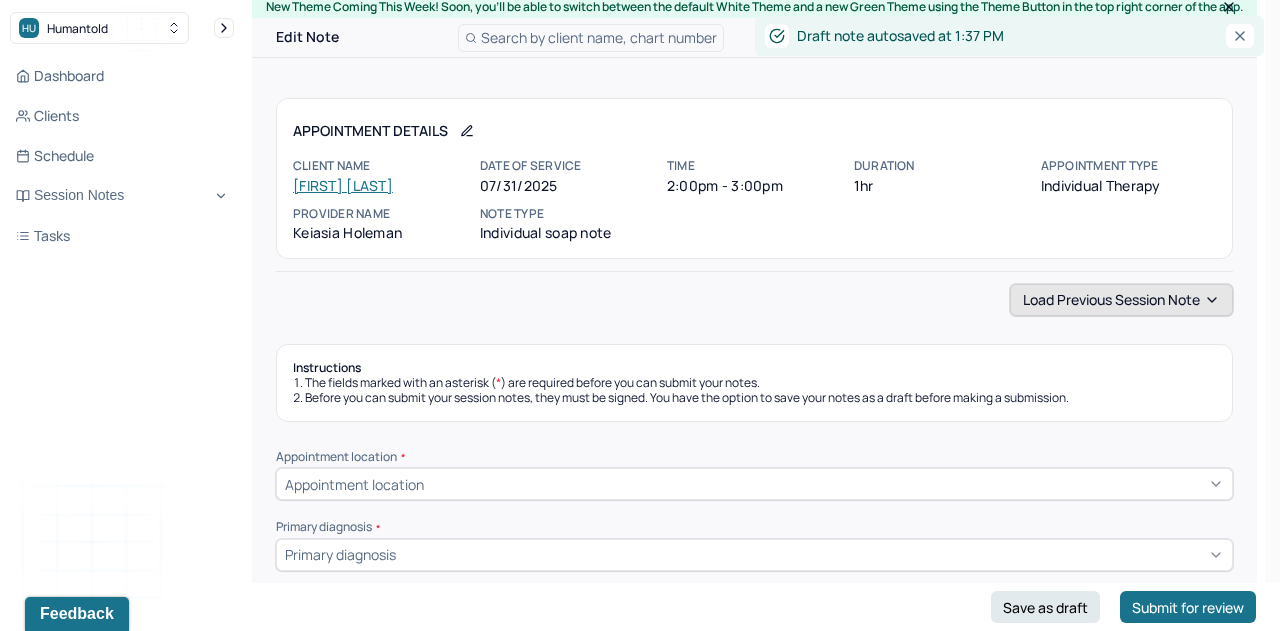 click on "Load previous session note" at bounding box center (1121, 300) 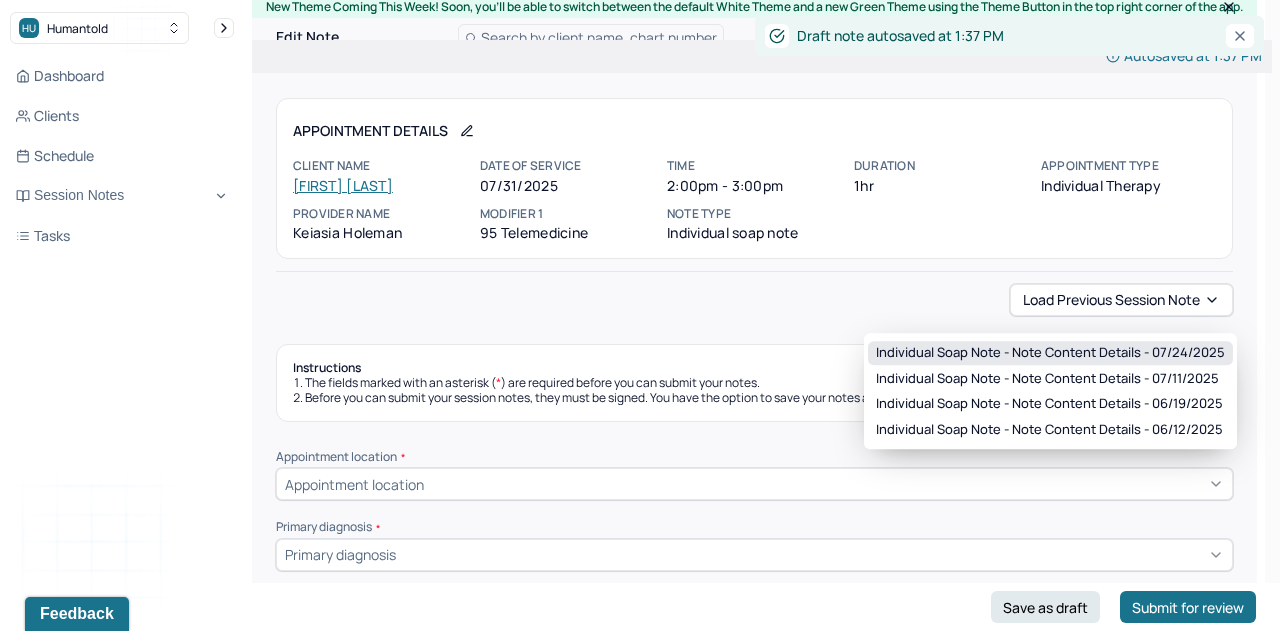 click on "Individual soap note   - Note content Details -   07/24/2025" at bounding box center (1050, 353) 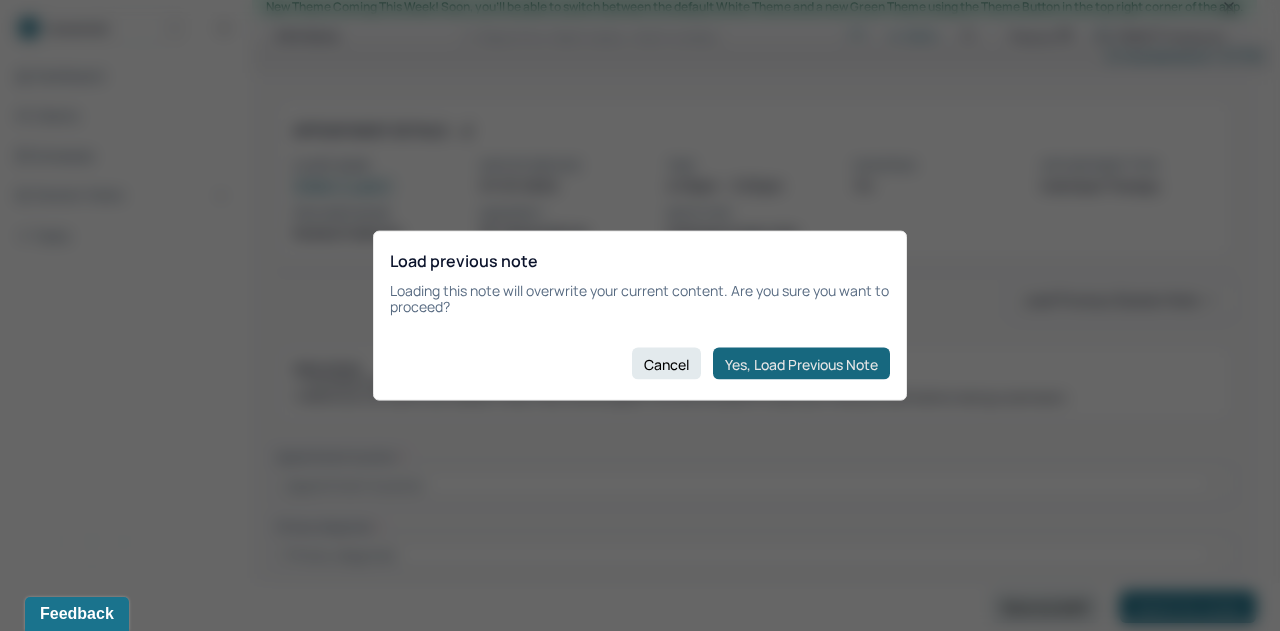 click on "Yes, Load Previous Note" at bounding box center (801, 364) 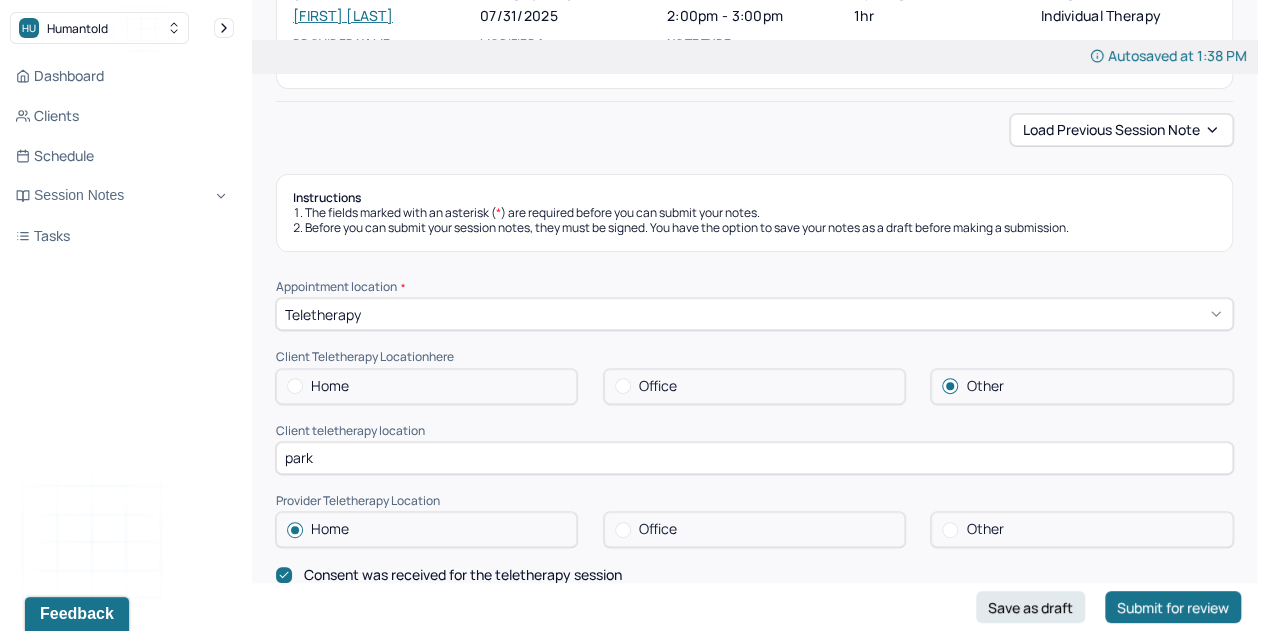 scroll, scrollTop: 200, scrollLeft: 0, axis: vertical 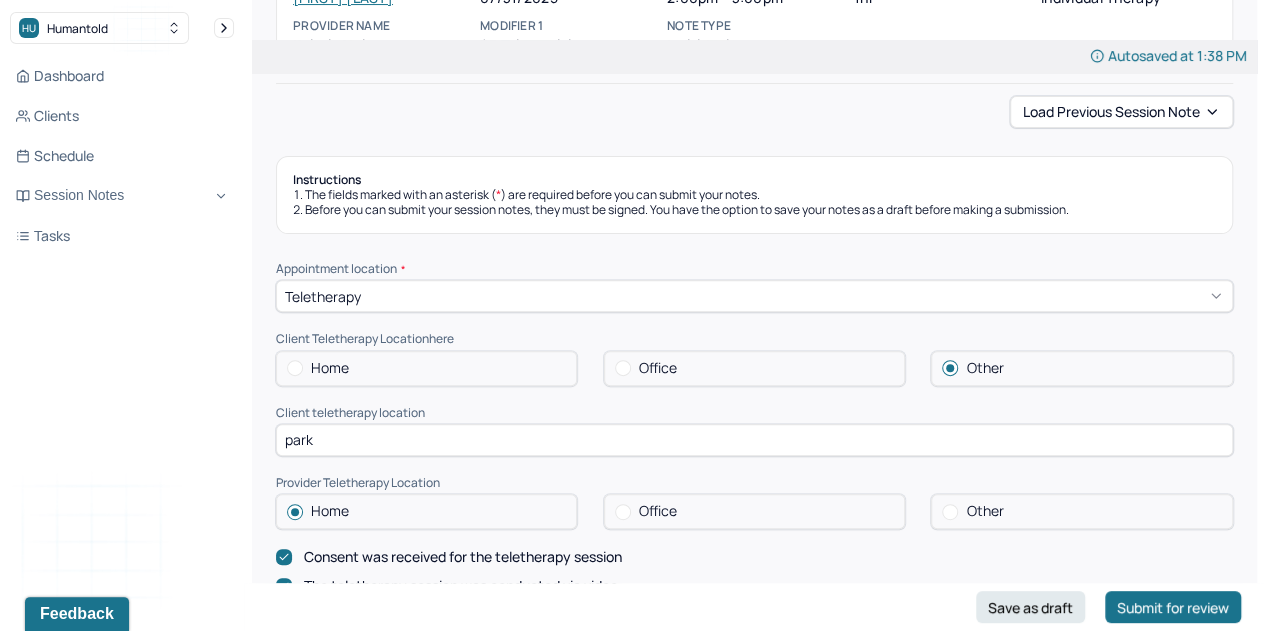 click at bounding box center (295, 368) 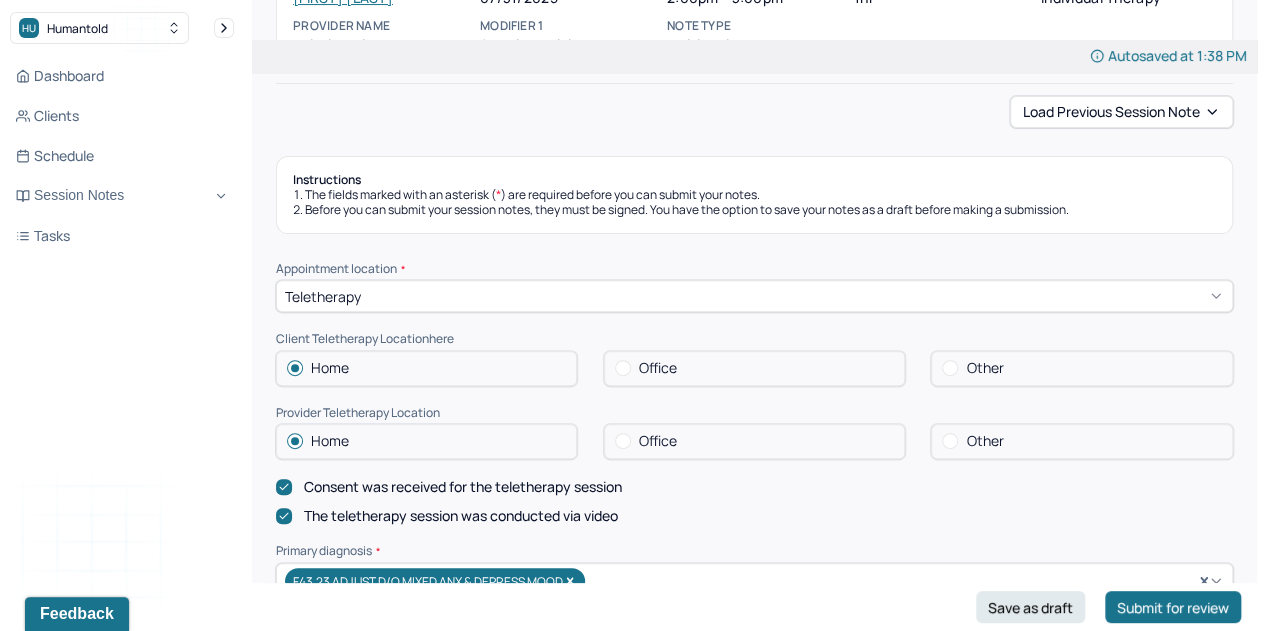 click on "Home" at bounding box center (330, 441) 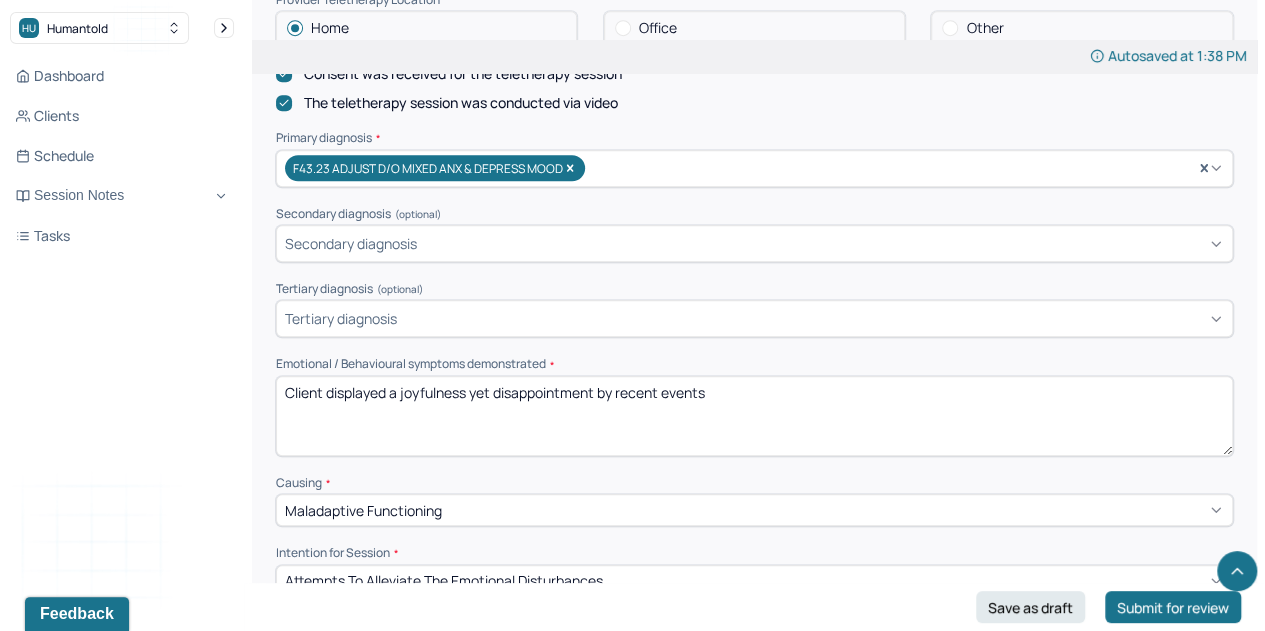 scroll, scrollTop: 615, scrollLeft: 0, axis: vertical 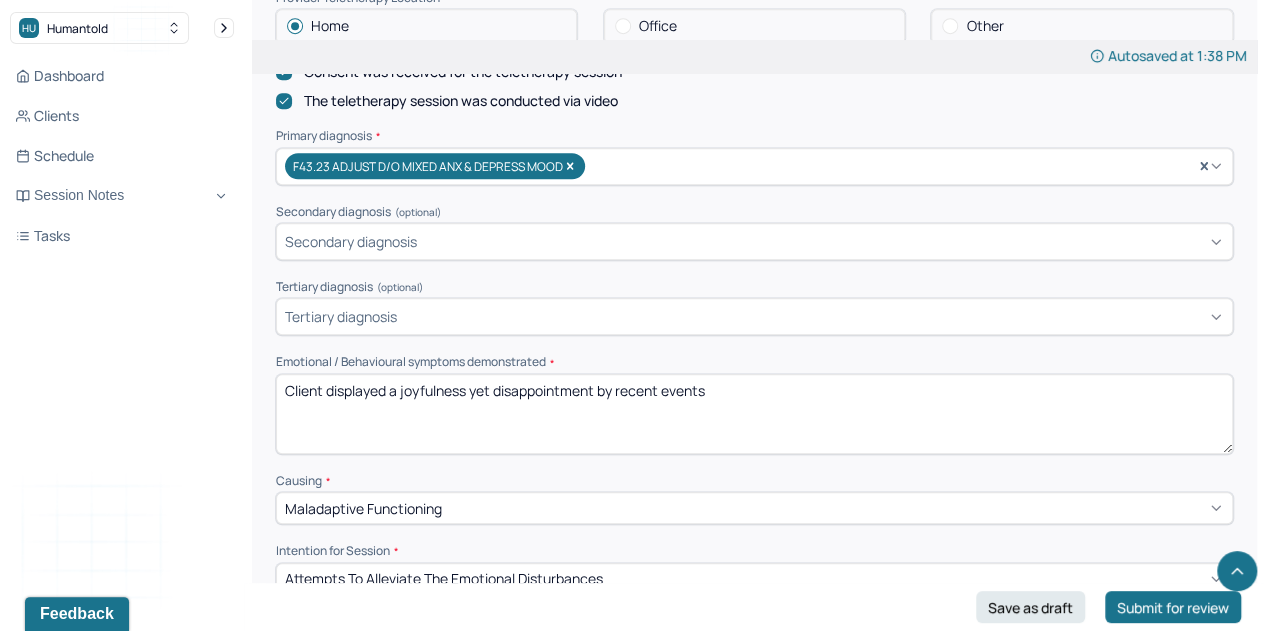 drag, startPoint x: 744, startPoint y: 411, endPoint x: 392, endPoint y: 393, distance: 352.45993 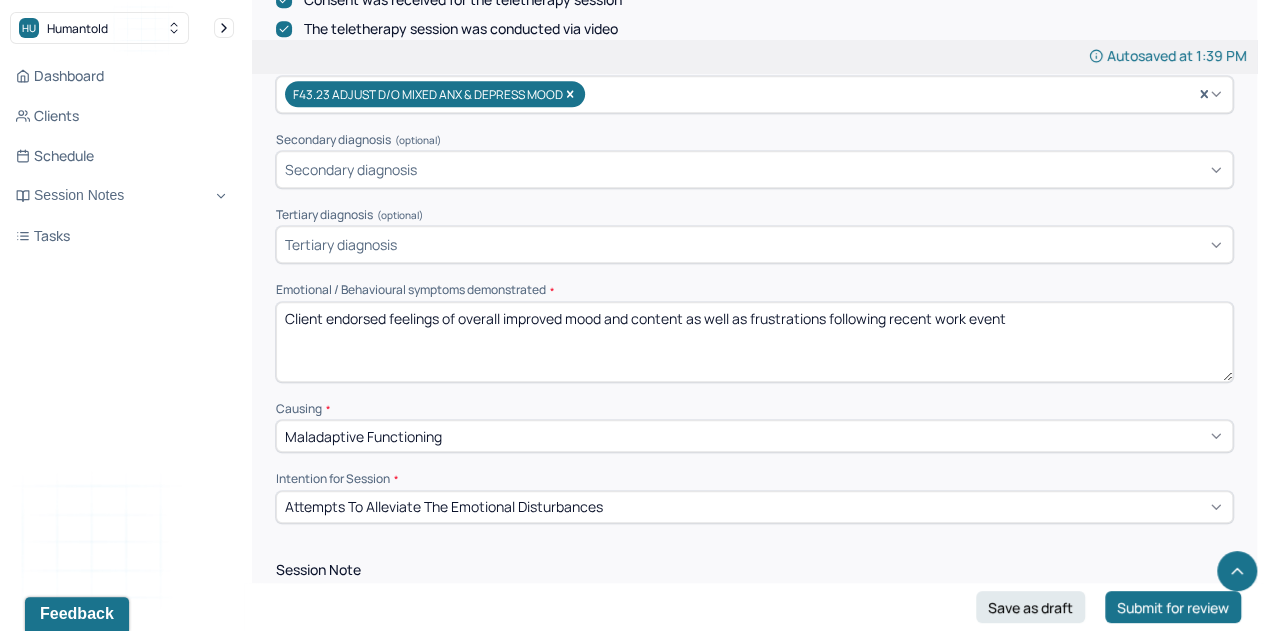 type on "Client endorsed feelings of overall improved mood and content as well as frustrations following recent work event" 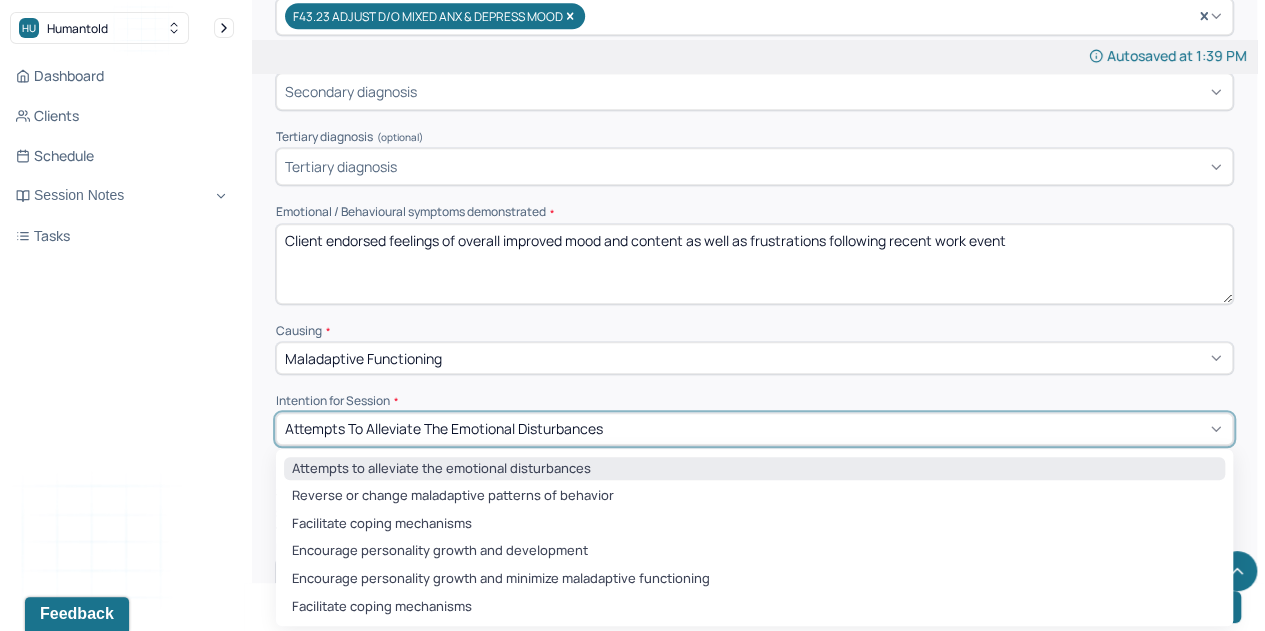 click on "6 results available. Use Up and Down to choose options, press Enter to select the currently focused option, press Escape to exit the menu, press Tab to select the option and exit the menu. Attempts to alleviate the emotional disturbances Attempts to alleviate the emotional disturbances Reverse or change maladaptive patterns of behavior Facilitate coping mechanisms Encourage personality growth and development Encourage personality growth and minimize maladaptive functioning Facilitate coping mechanisms" at bounding box center (754, 429) 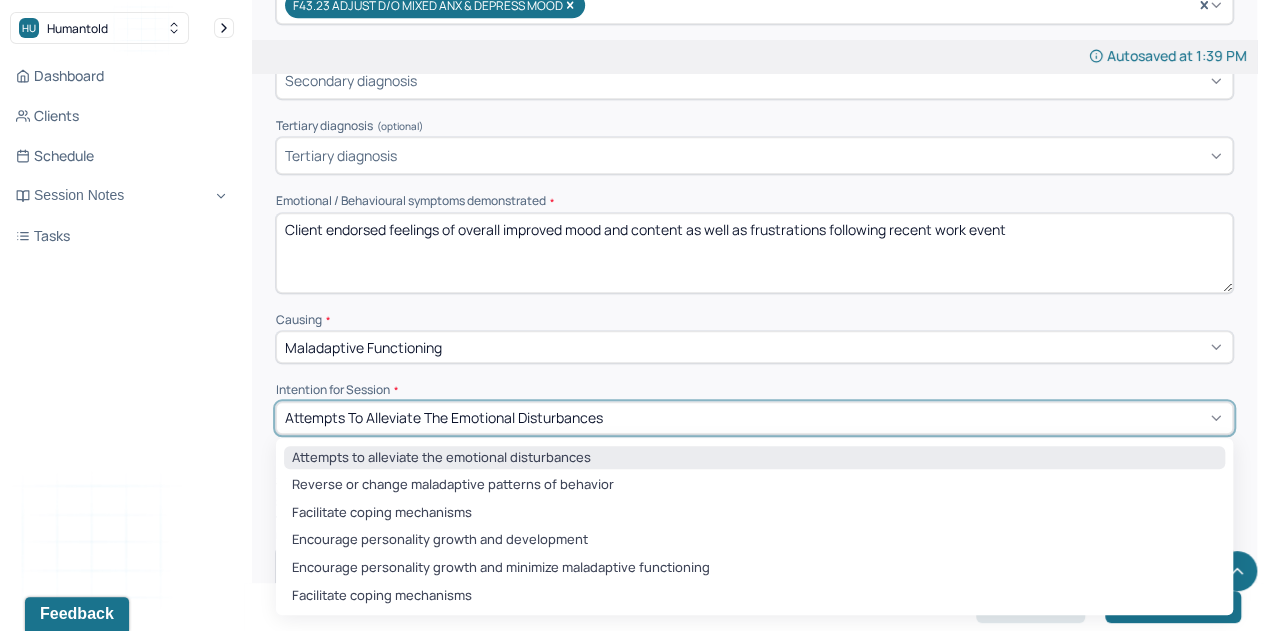scroll, scrollTop: 776, scrollLeft: 0, axis: vertical 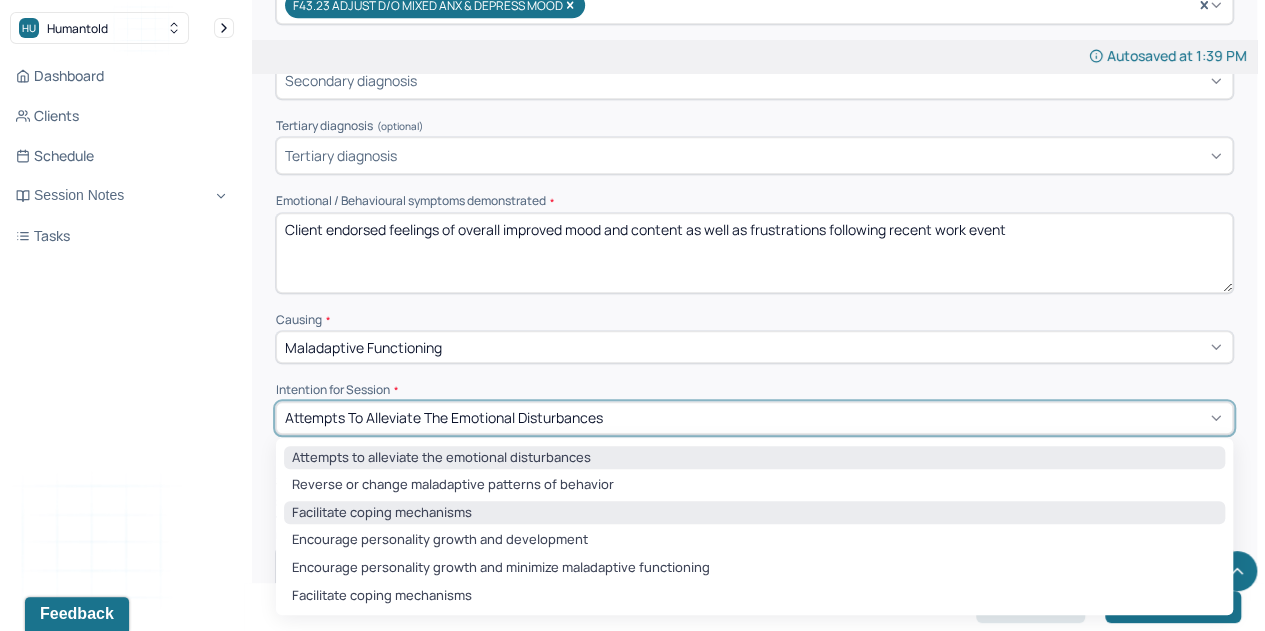 click on "Facilitate coping mechanisms" at bounding box center (754, 513) 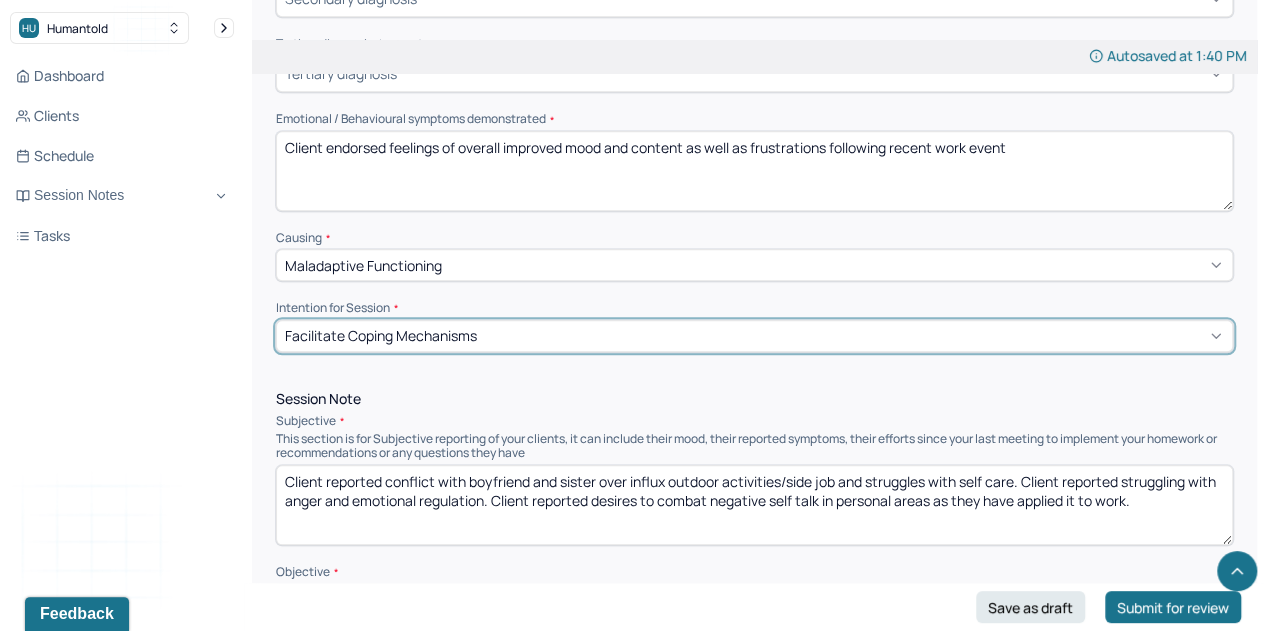 scroll, scrollTop: 861, scrollLeft: 0, axis: vertical 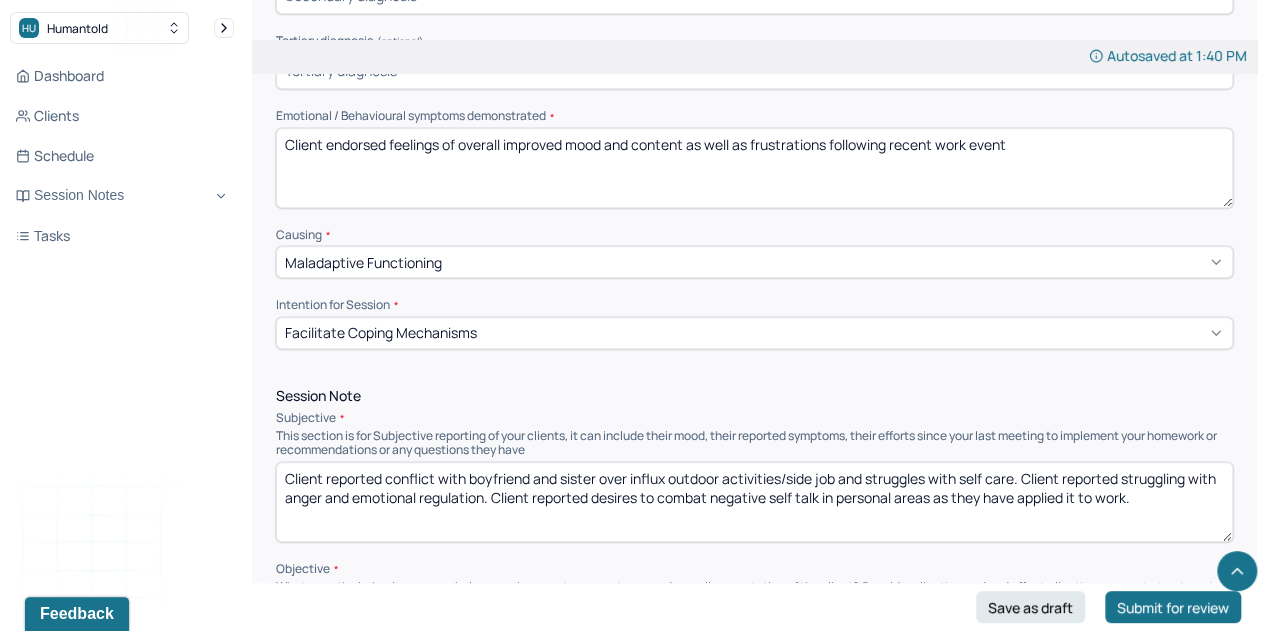 click on "Intention for Session * Facilitate coping mechanisms" at bounding box center [754, 323] 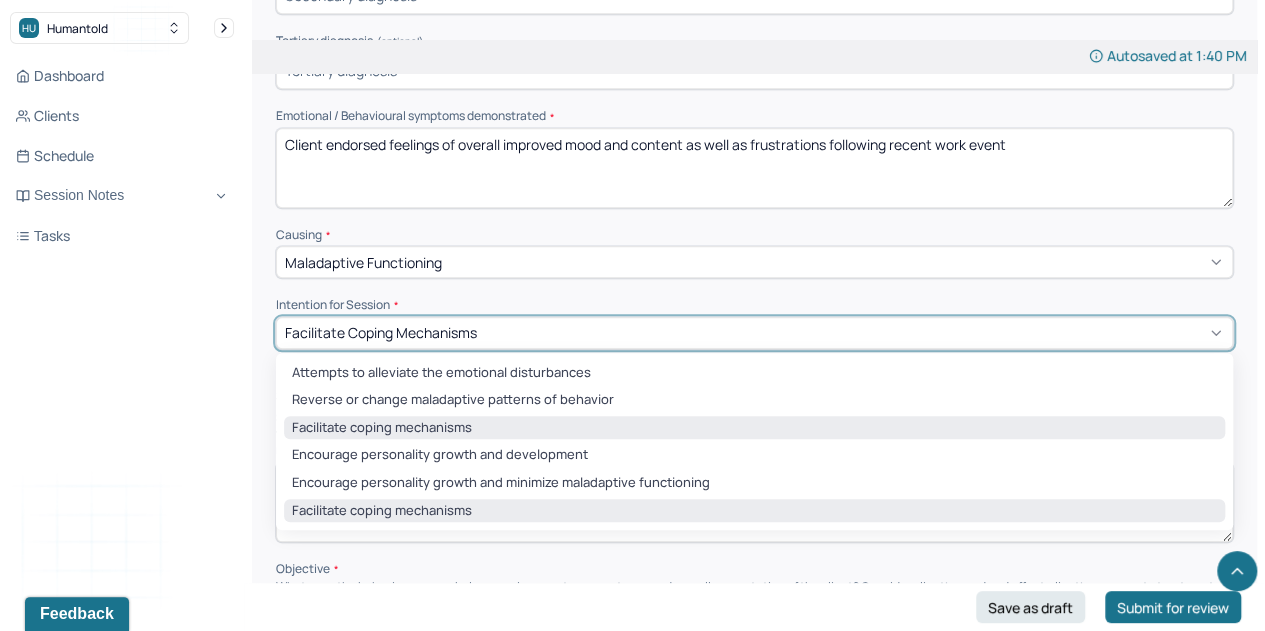 click on "Facilitate coping mechanisms" at bounding box center (754, 333) 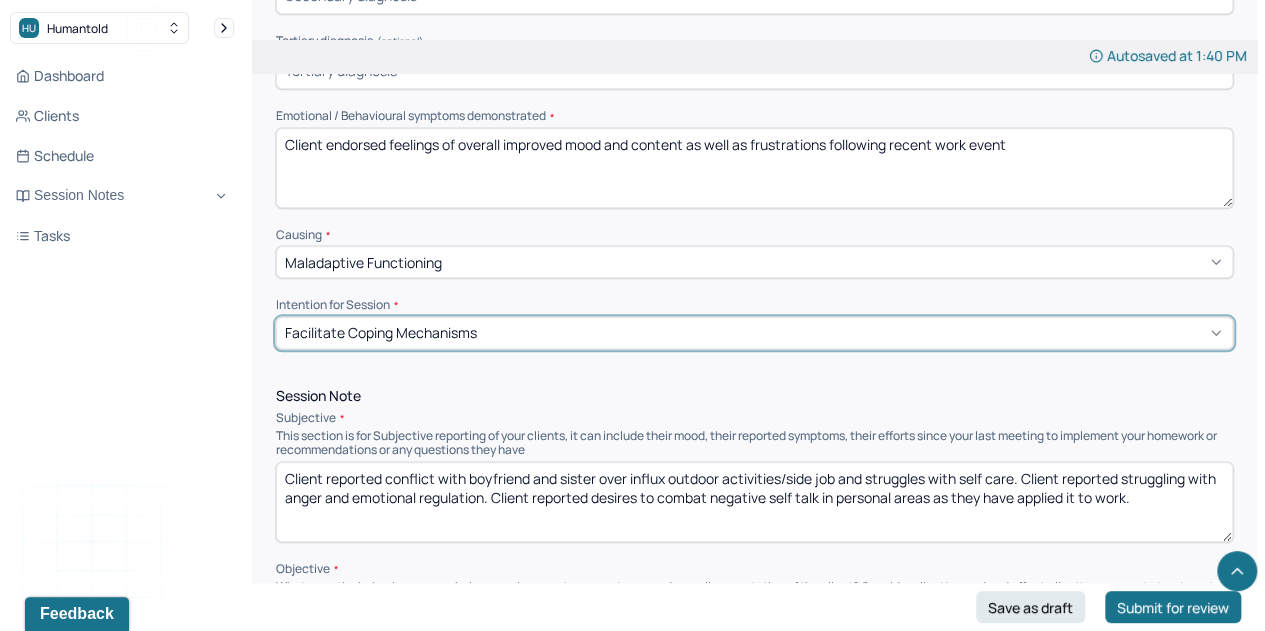 click on "Facilitate coping mechanisms" at bounding box center [754, 333] 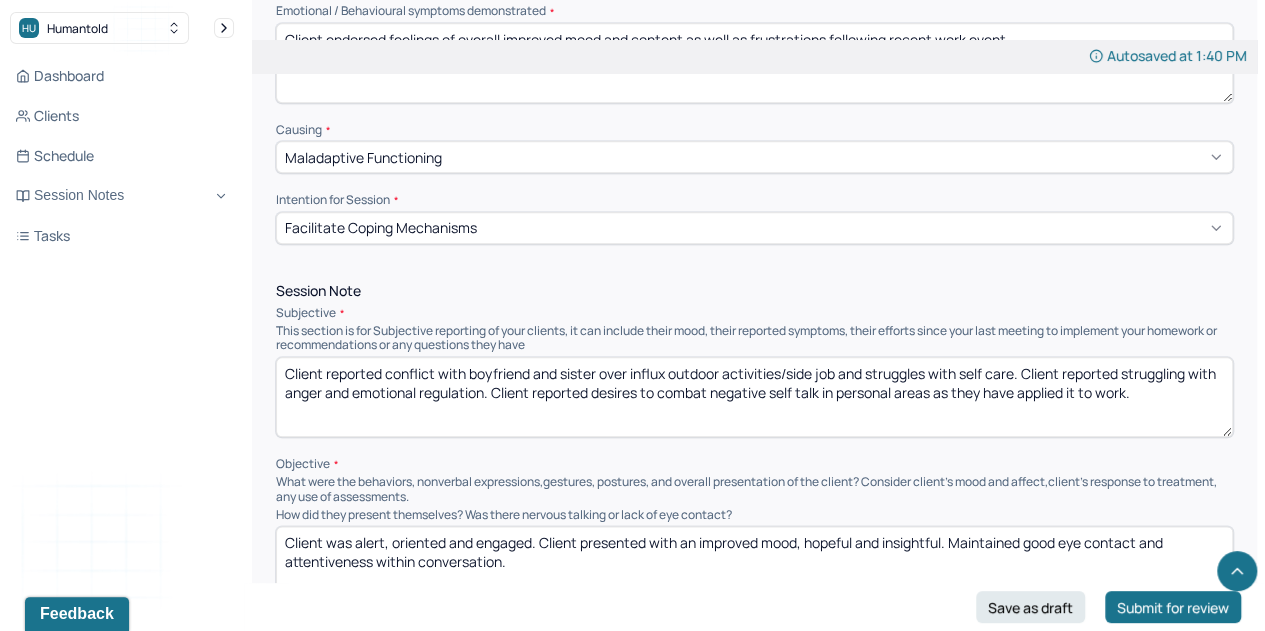 click on "Client reported conflict with boyfriend and sister over influx outdoor activities/side job and struggles with self care. Client reported struggling with anger and emotional regulation. Client reported desires to combat negative self talk in personal areas as they have applied it to work." at bounding box center (754, 397) 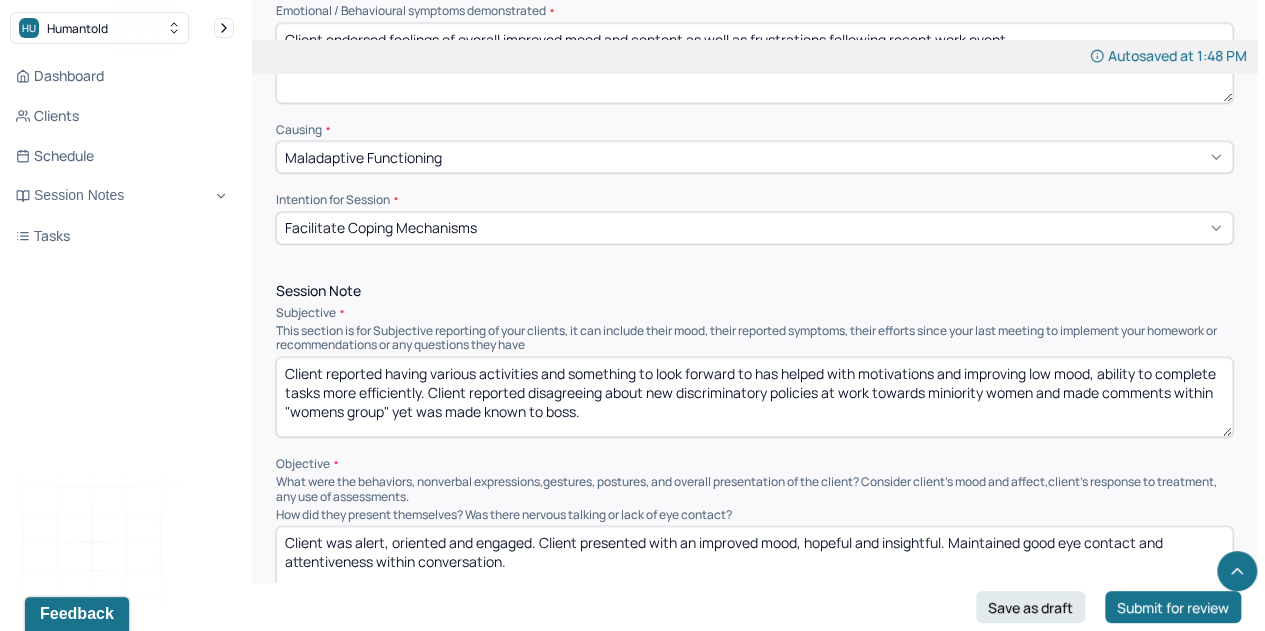 click on "Client reported having various activities and something to look forward to has helped with motivations and improving low mood, ability to complete tasks more efficiently. Client reported disagreeing about new discriminatory policies at work towards miniority women and made comments within "womens group" yet was made known to boss." at bounding box center (754, 397) 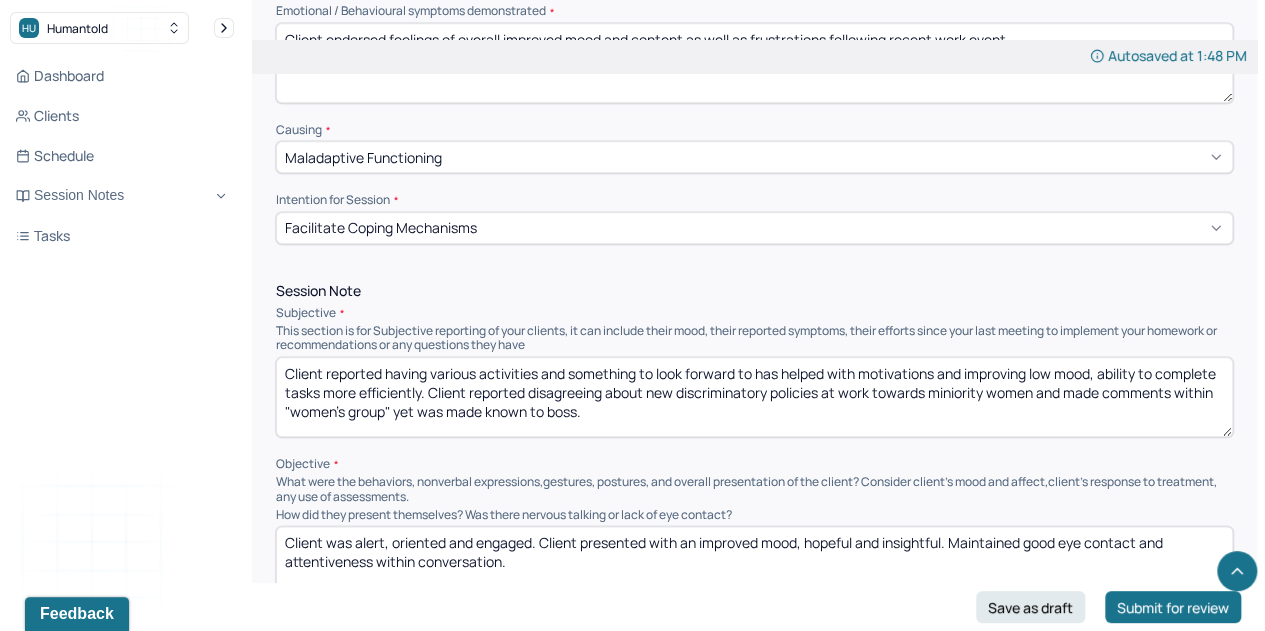 drag, startPoint x: 978, startPoint y: 412, endPoint x: 962, endPoint y: 392, distance: 25.612497 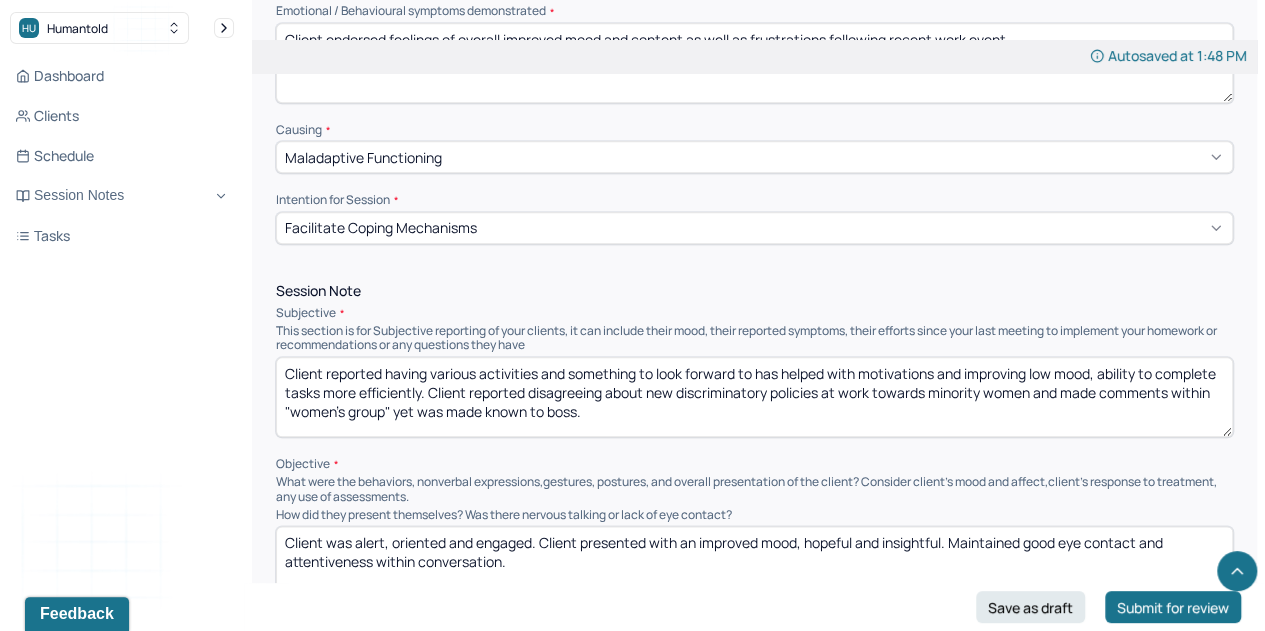 click on "Emotional / Behavioural symptoms demonstrated *" at bounding box center [754, 11] 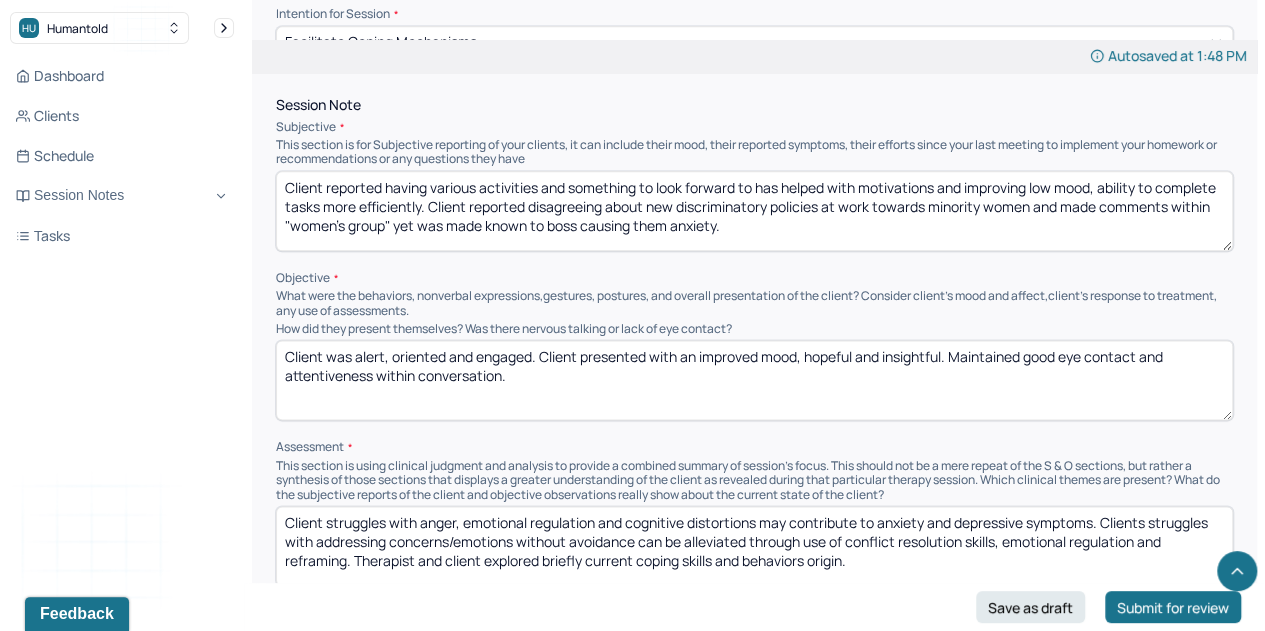 scroll, scrollTop: 1159, scrollLeft: 0, axis: vertical 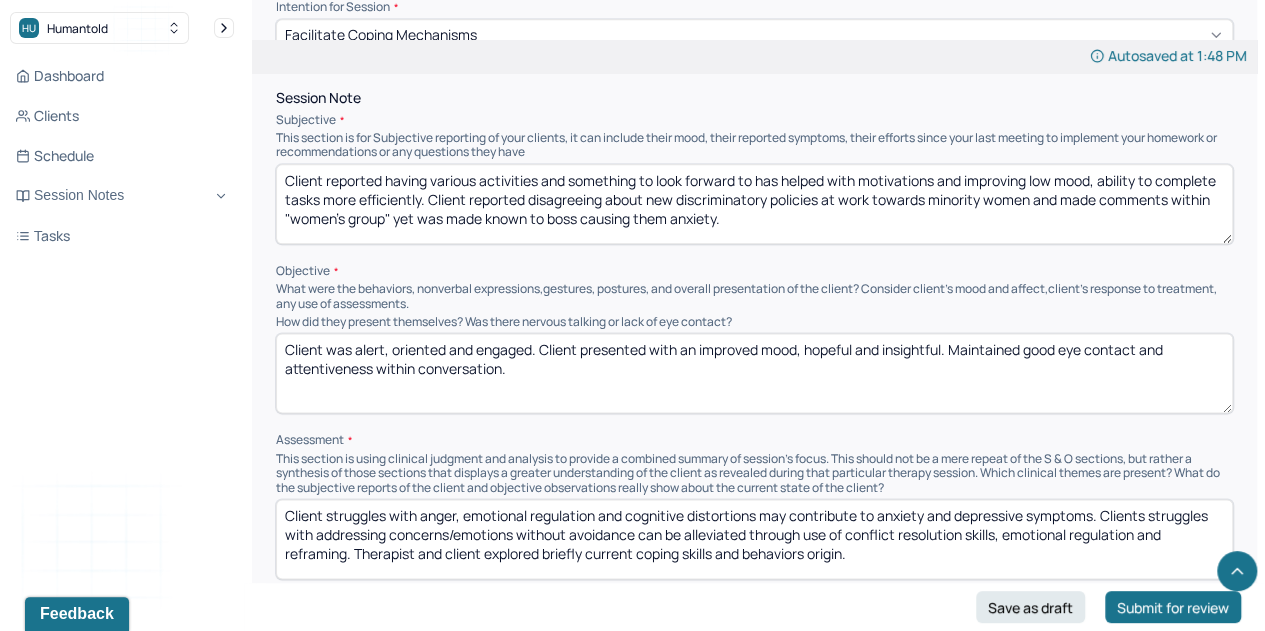 type on "Client reported having various activities and something to look forward to has helped with motivations and improving low mood, ability to complete tasks more efficiently. Client reported disagreeing about new discriminatory policies at work towards minority women and made comments within "women's group" yet was made known to boss causing them anxiety." 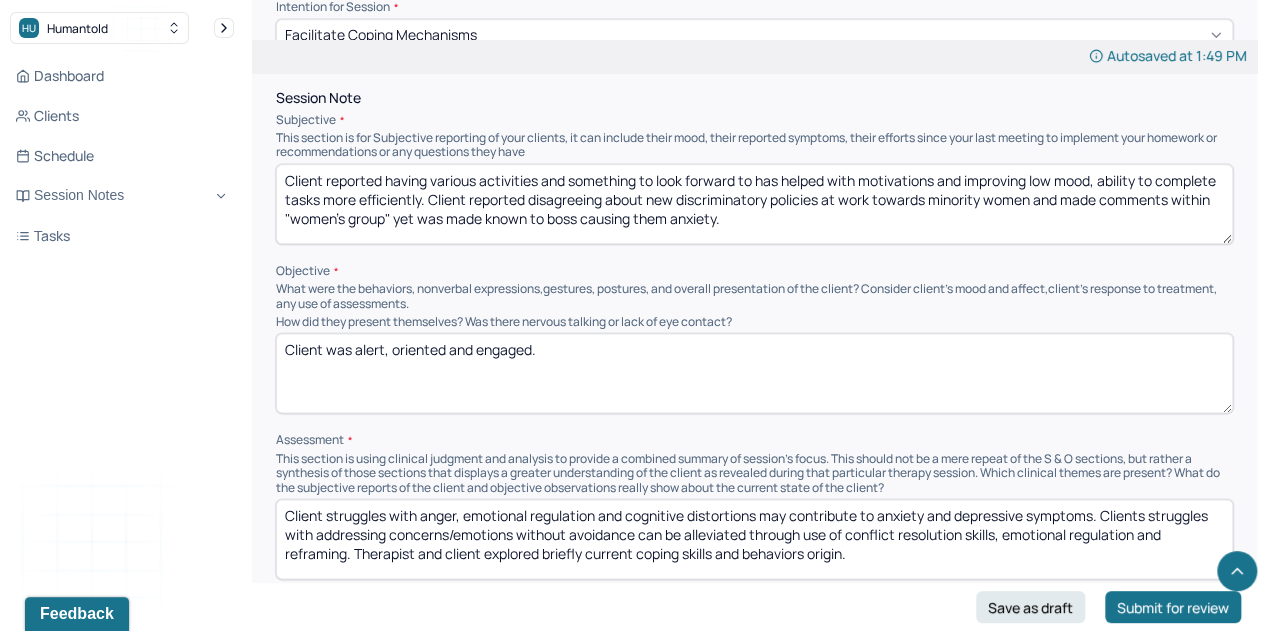 paste on "Client’s mood and affect were congruent and predominately sad in nature.
The client was alert and oriented but was dis" 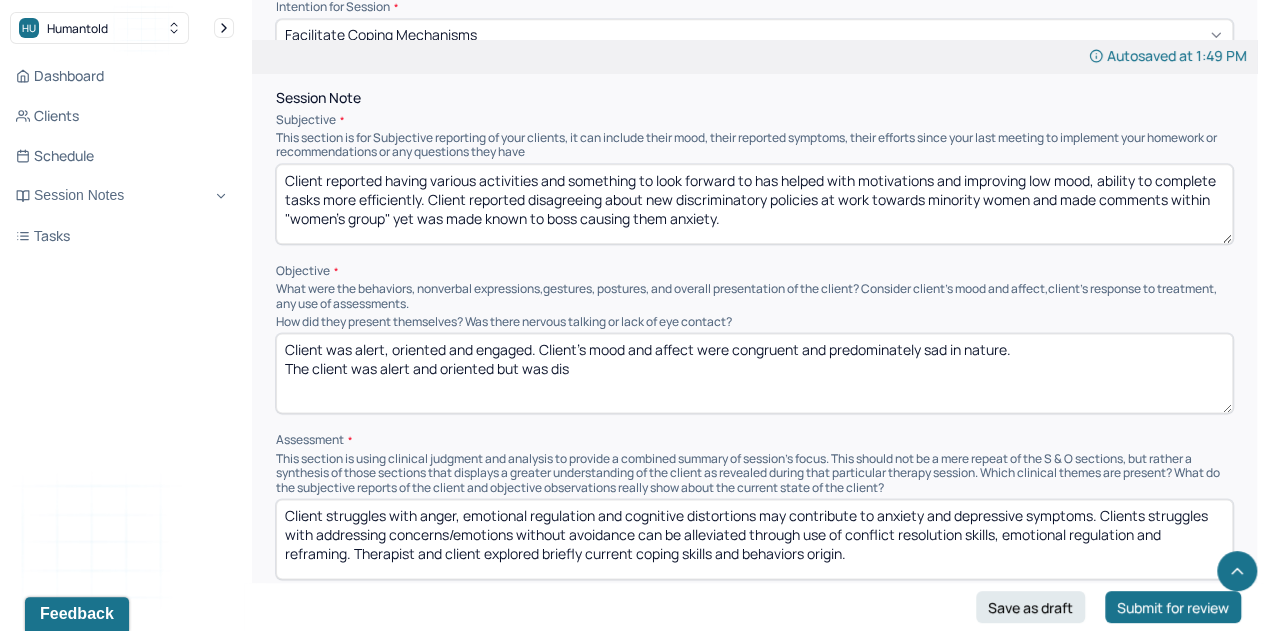 drag, startPoint x: 644, startPoint y: 387, endPoint x: 282, endPoint y: 379, distance: 362.08838 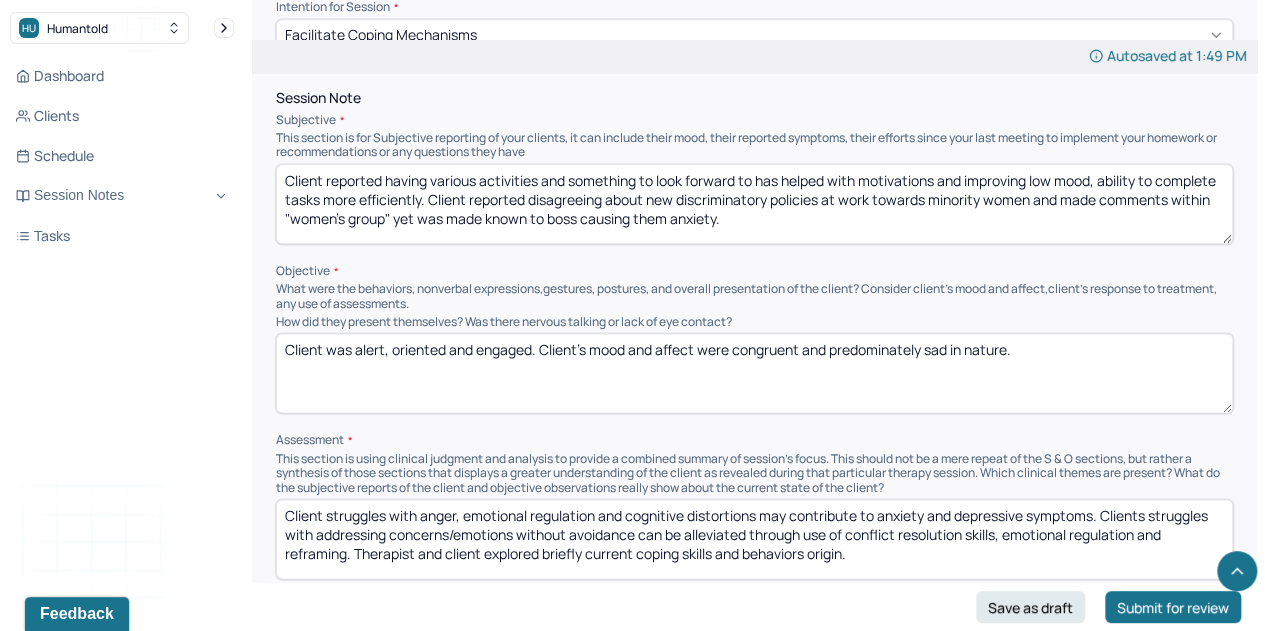 click on "Client was alert, oriented and engaged. Client’s mood and affect were congruent and predominately sad in nature." at bounding box center (754, 373) 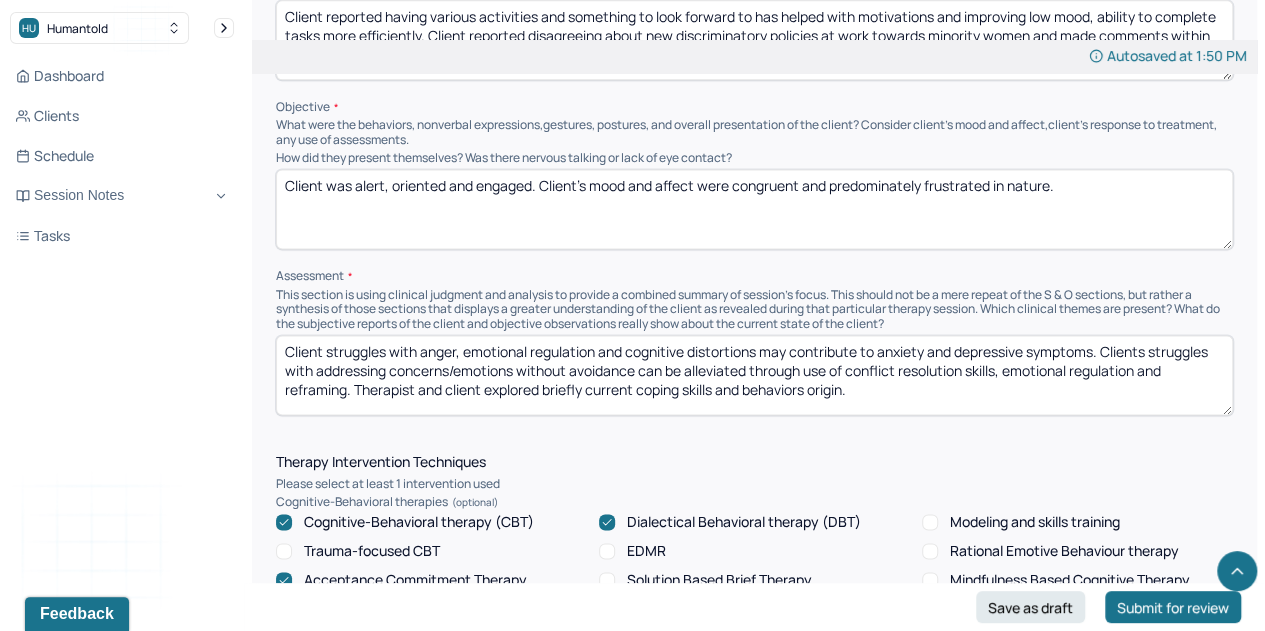 scroll, scrollTop: 1327, scrollLeft: 0, axis: vertical 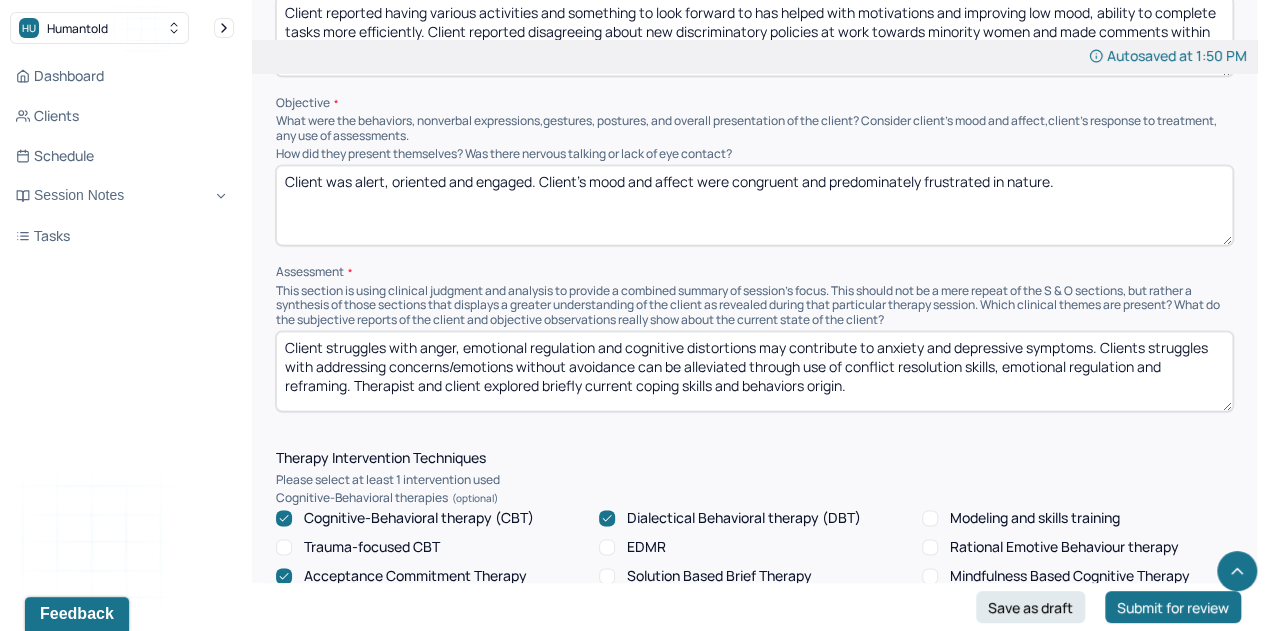 type on "Client was alert, oriented and engaged. Client’s mood and affect were congruent and predominately frustrated in nature." 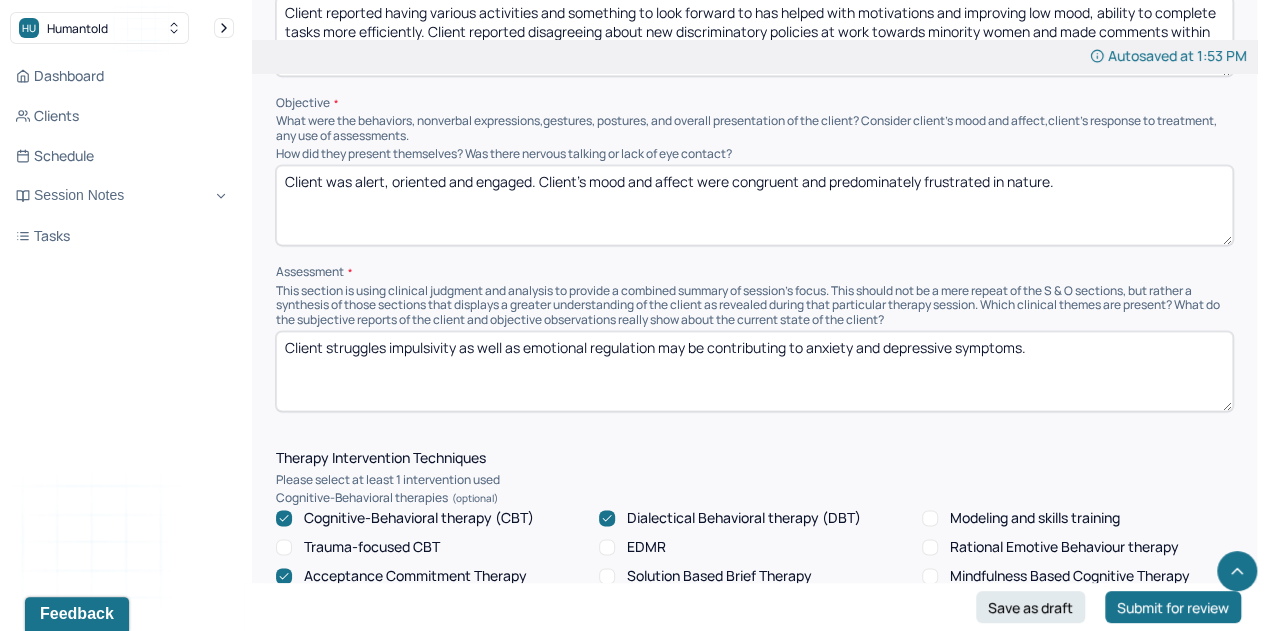 click on "Client struggles impulsivity as well as emotional regulation may be contributing to anxiety and depressive symptoms." at bounding box center (754, 371) 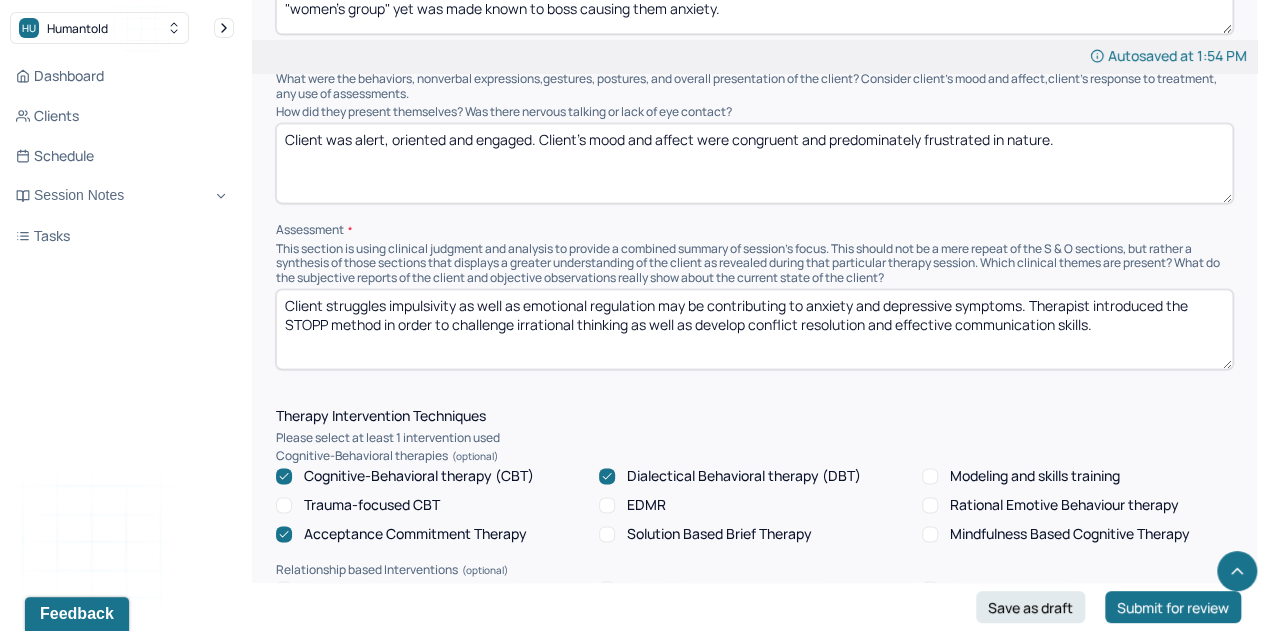 scroll, scrollTop: 1370, scrollLeft: 0, axis: vertical 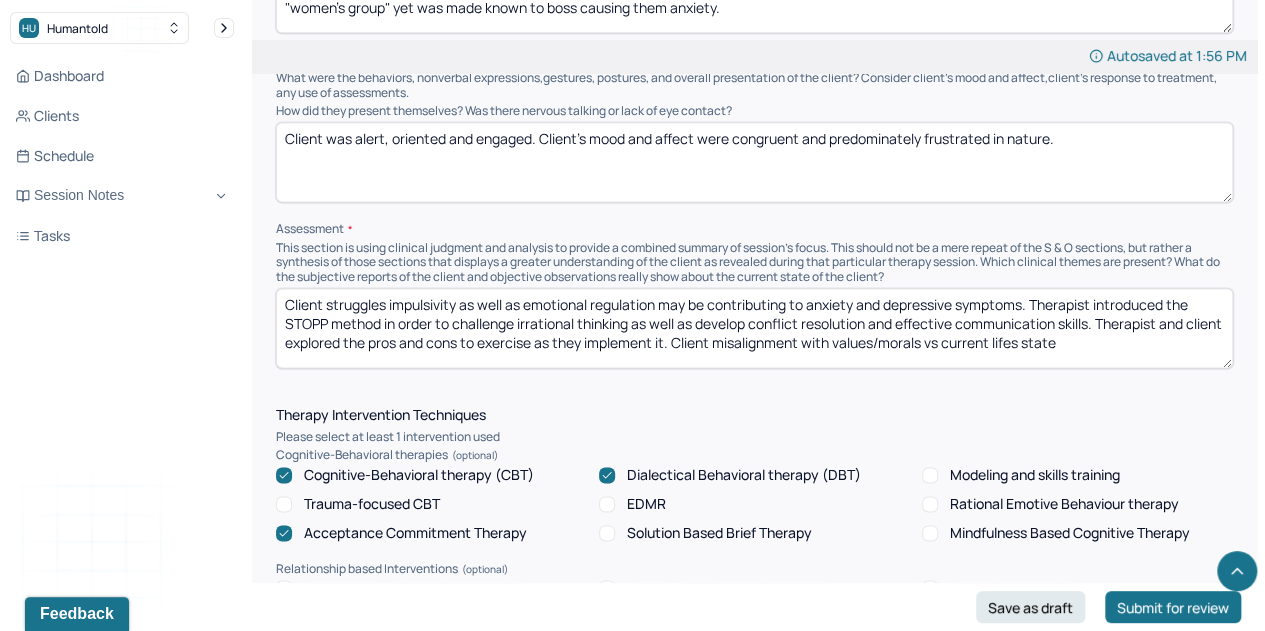 click on "Client struggles impulsivity as well as emotional regulation may be contributing to anxiety and depressive symptoms. Therapist introduced the STOPP method in order to challenge irrational thinking as well as develop conflict resolution and effective communication skills. Therapist and client explored the pros and cons to exercise as they implement it. Client misalignment with values/morals vs current lifes state" at bounding box center (754, 328) 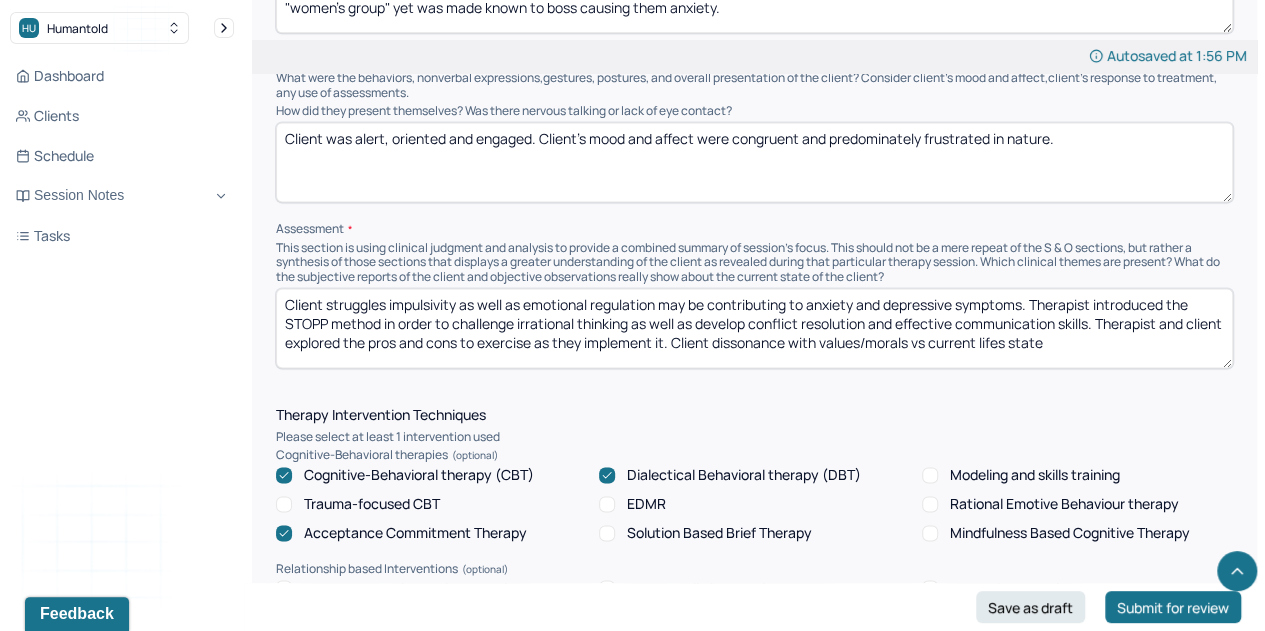 click on "Client struggles impulsivity as well as emotional regulation may be contributing to anxiety and depressive symptoms. Therapist introduced the STOPP method in order to challenge irrational thinking as well as develop conflict resolution and effective communication skills. Therapist and client explored the pros and cons to exercise as they implement it. Client dissonance with values/morals vs current lifes state" at bounding box center (754, 328) 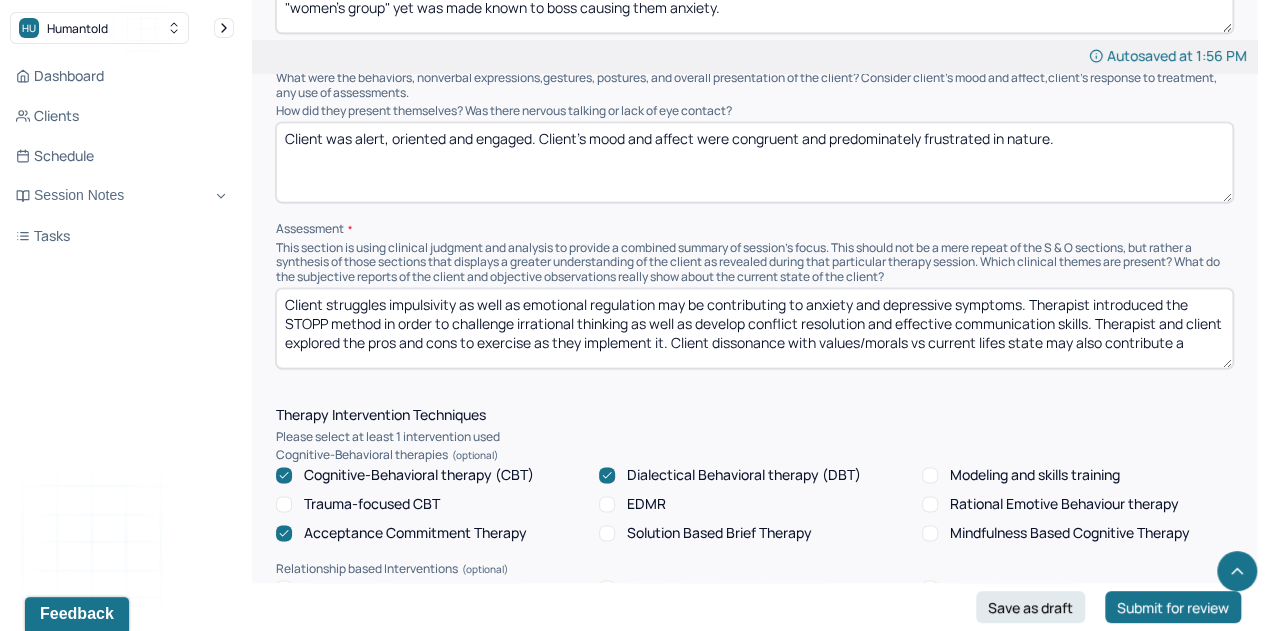 scroll, scrollTop: 2, scrollLeft: 0, axis: vertical 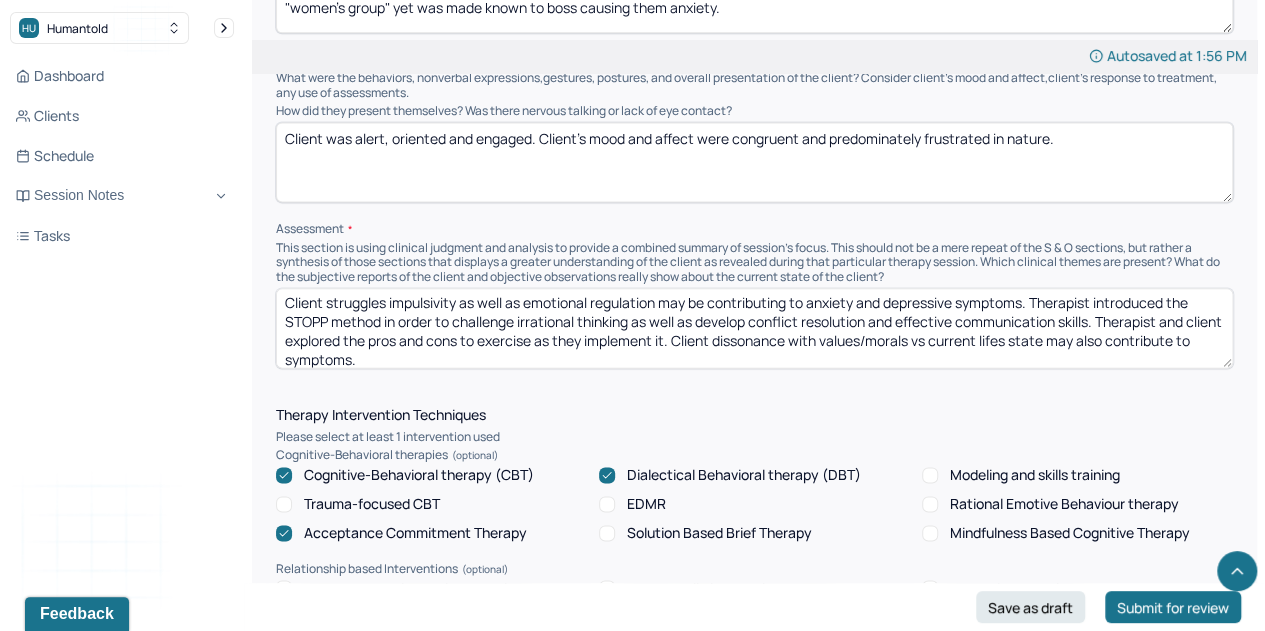 click on "Client struggles impulsivity as well as emotional regulation may be contributing to anxiety and depressive symptoms. Therapist introduced the STOPP method in order to challenge irrational thinking as well as develop conflict resolution and effective communication skills. Therapist and client explored the pros and cons to exercise as they implement it. Client dissonance with values/morals vs current lifes state may also contribute to symptoms." at bounding box center (754, 328) 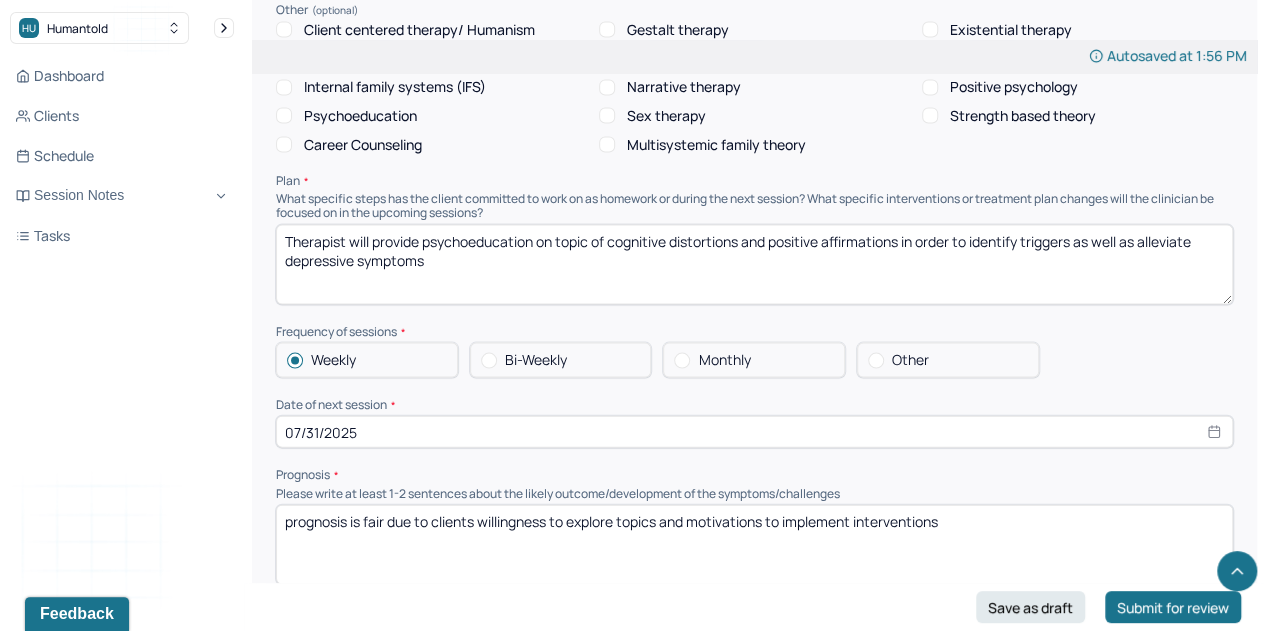 scroll, scrollTop: 1985, scrollLeft: 0, axis: vertical 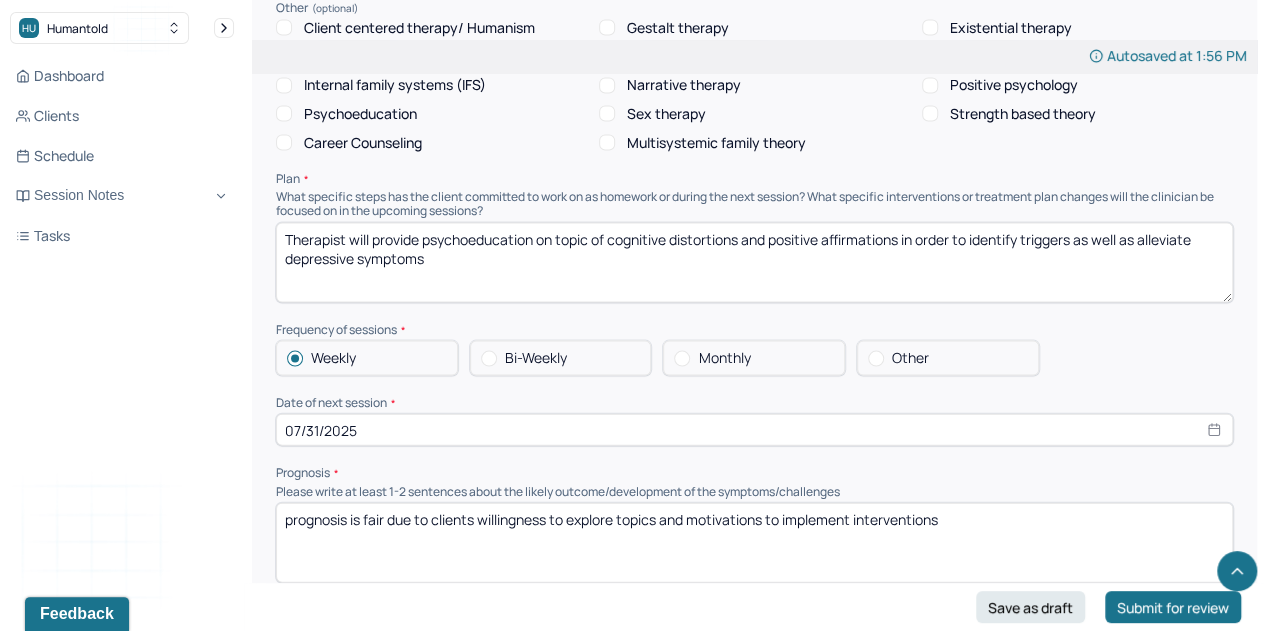 type on "Client struggles impulsivity as well as emotional regulation may be contributing to anxiety and depressive symptoms. Therapist introduced the STOPP method in order to challenge irrational thinking as well as develop conflict resolution and effective communication skills. Therapist and client explored the pros and cons to exercise as they implement it. Client dissonance with values/morals vs current life's state may also contribute to symptoms." 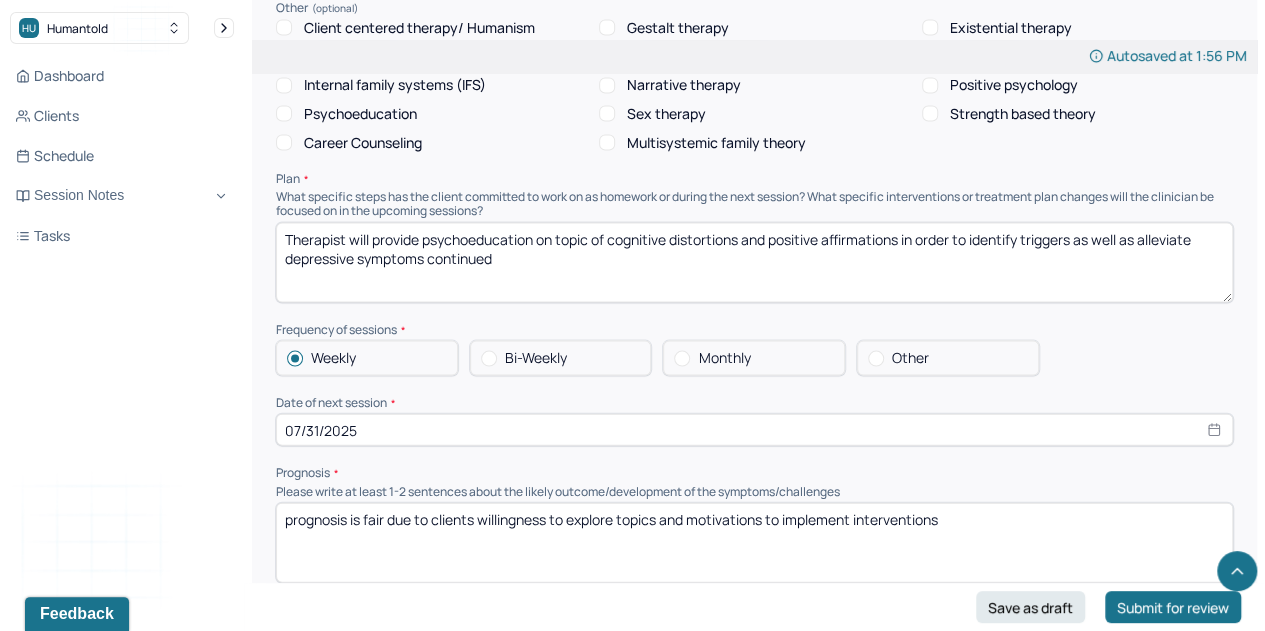 type on "Therapist will provide psychoeducation on topic of cognitive distortions and positive affirmations in order to identify triggers as well as alleviate depressive symptoms continued" 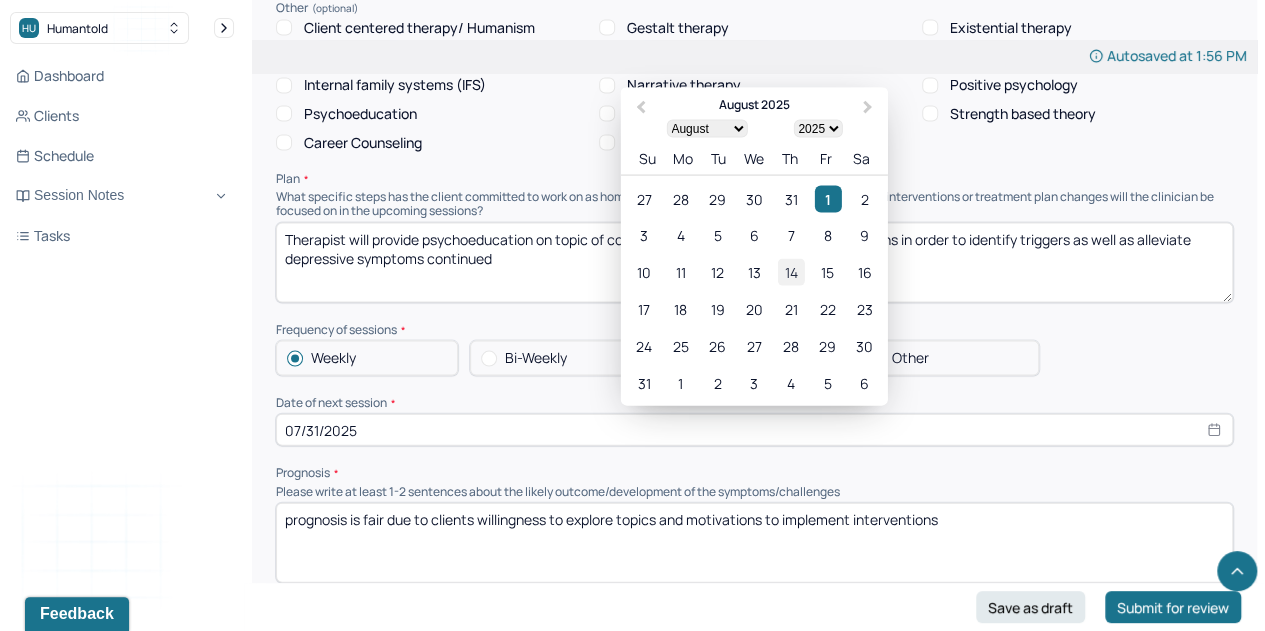 click on "14" at bounding box center [790, 273] 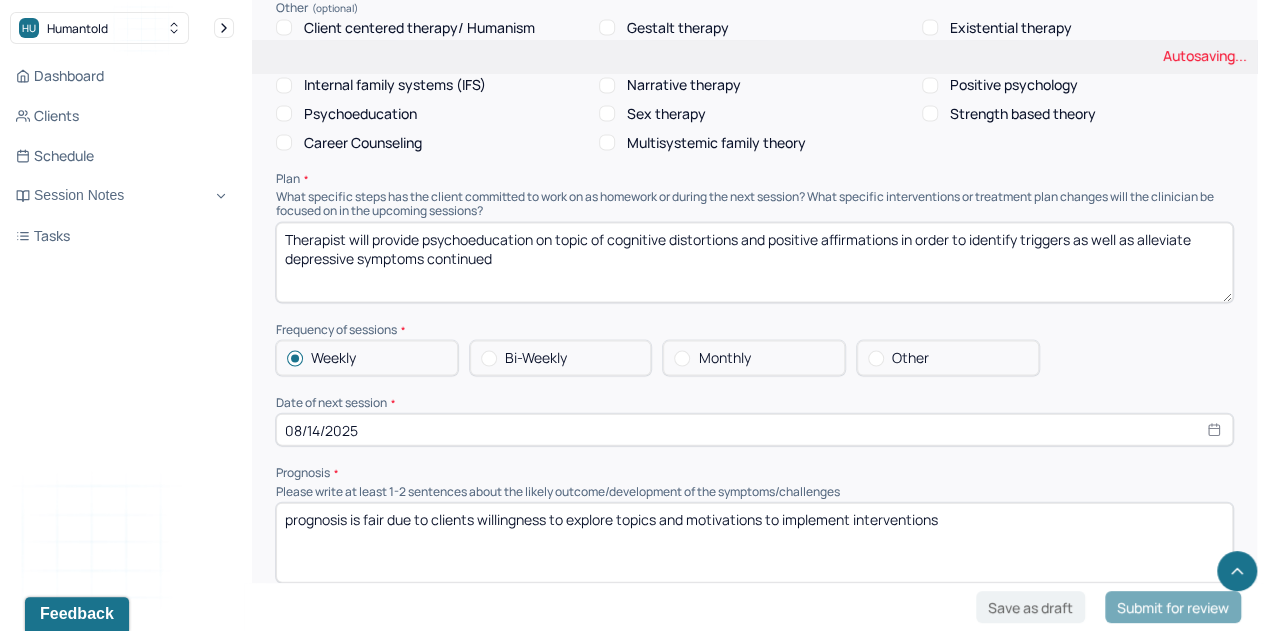 scroll, scrollTop: 2170, scrollLeft: 0, axis: vertical 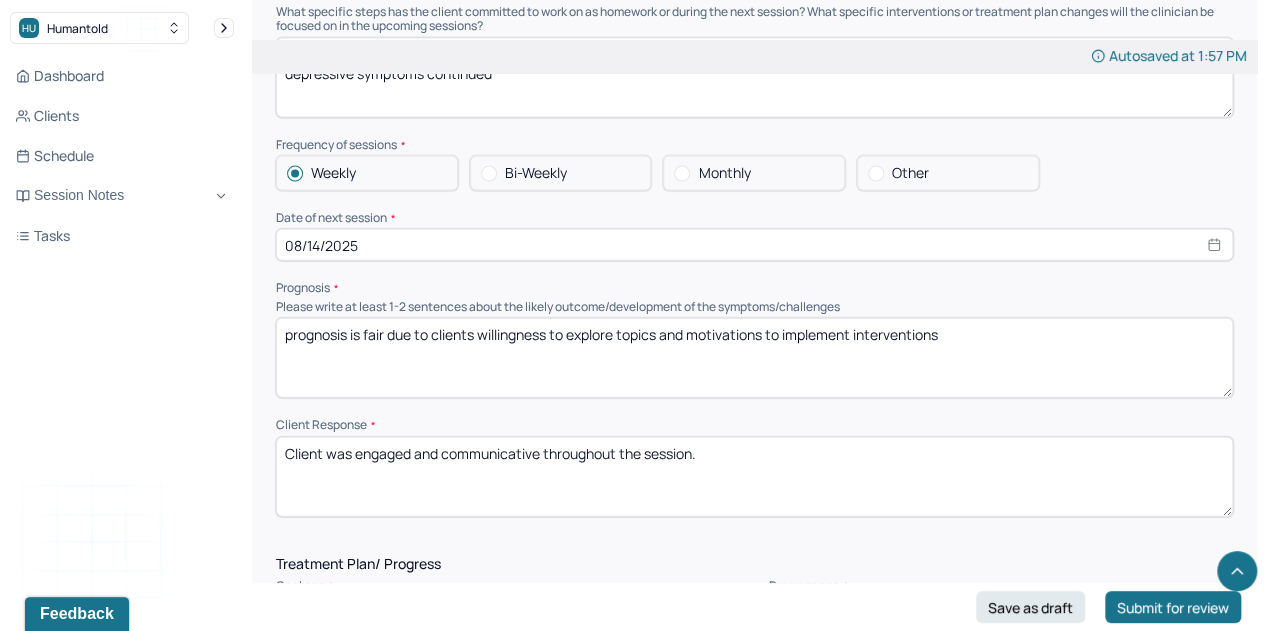 drag, startPoint x: 575, startPoint y: 345, endPoint x: 997, endPoint y: 370, distance: 422.73987 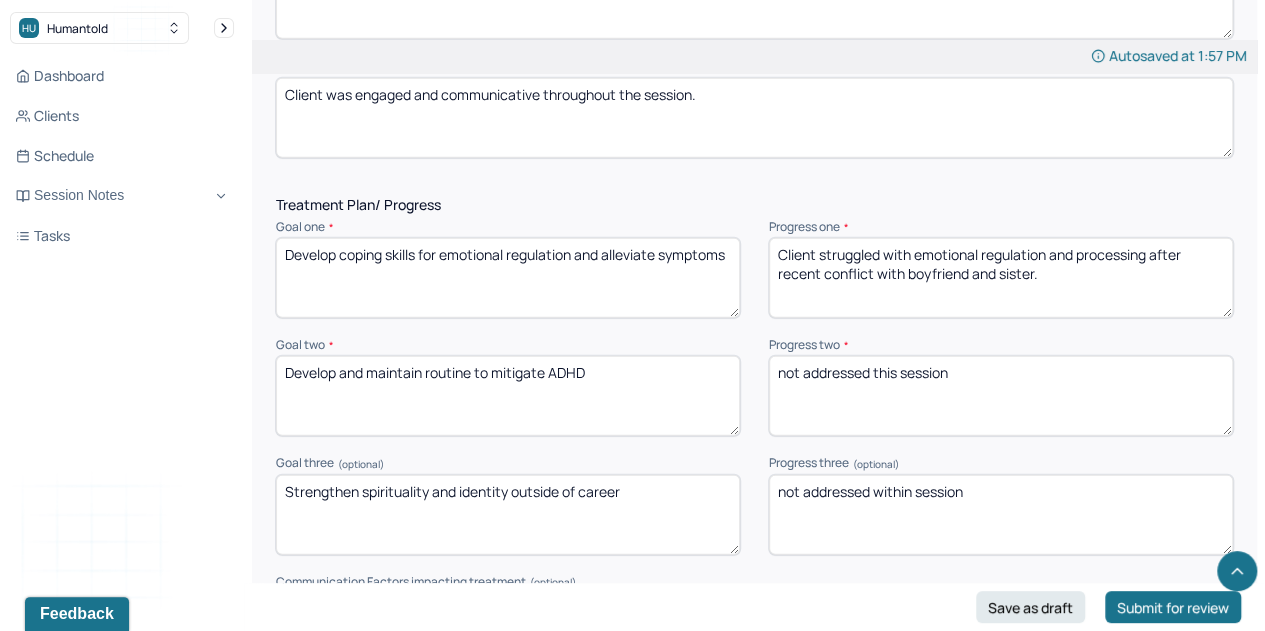 scroll, scrollTop: 2531, scrollLeft: 0, axis: vertical 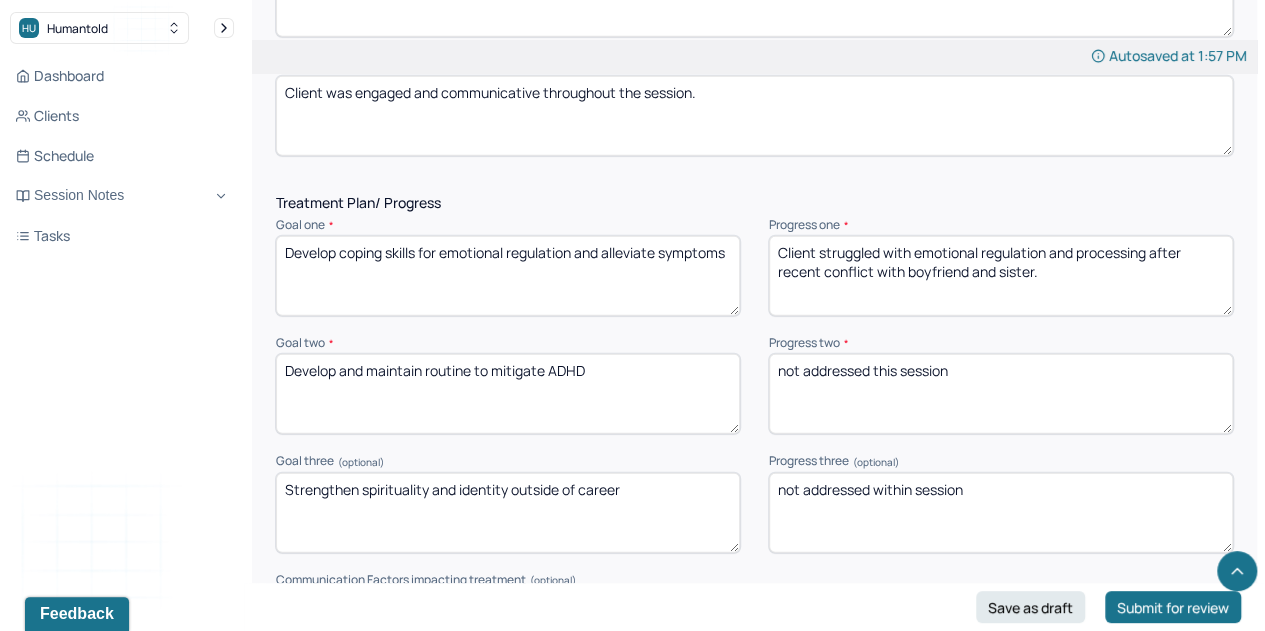 type on "prognosis is fair due to clients willingness to implement interventions and awareness of behaviors/feelings" 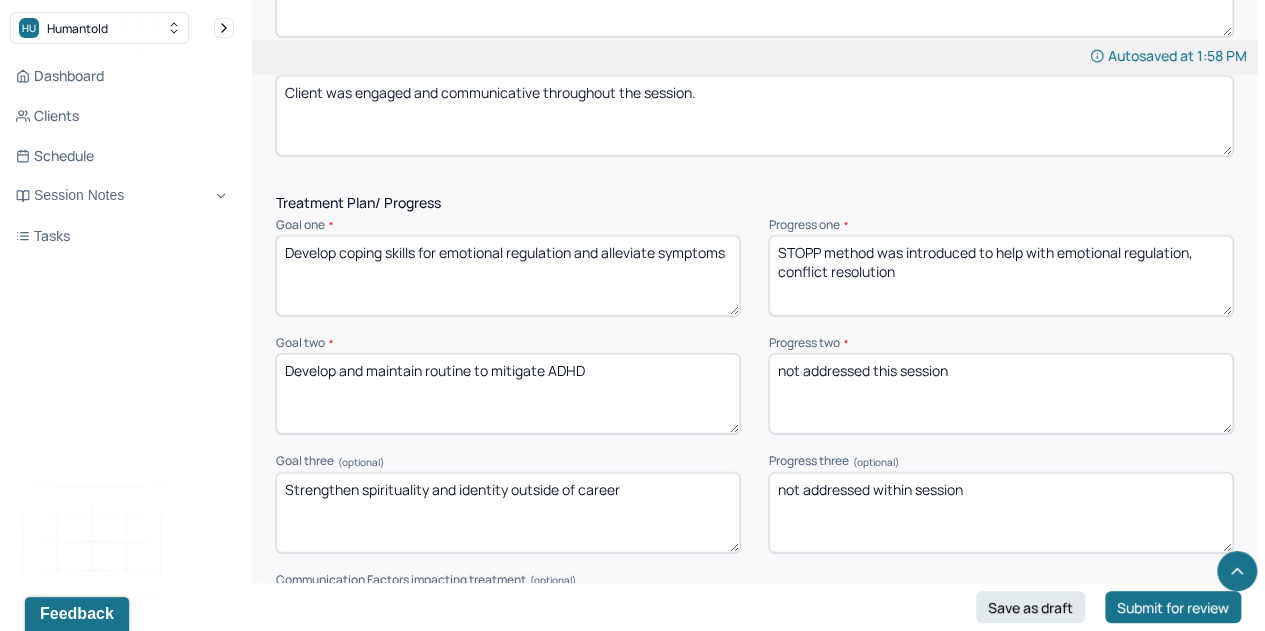 click on "STOPP method was introduced to help with emotional regulation, conflict resolution" at bounding box center [1001, 276] 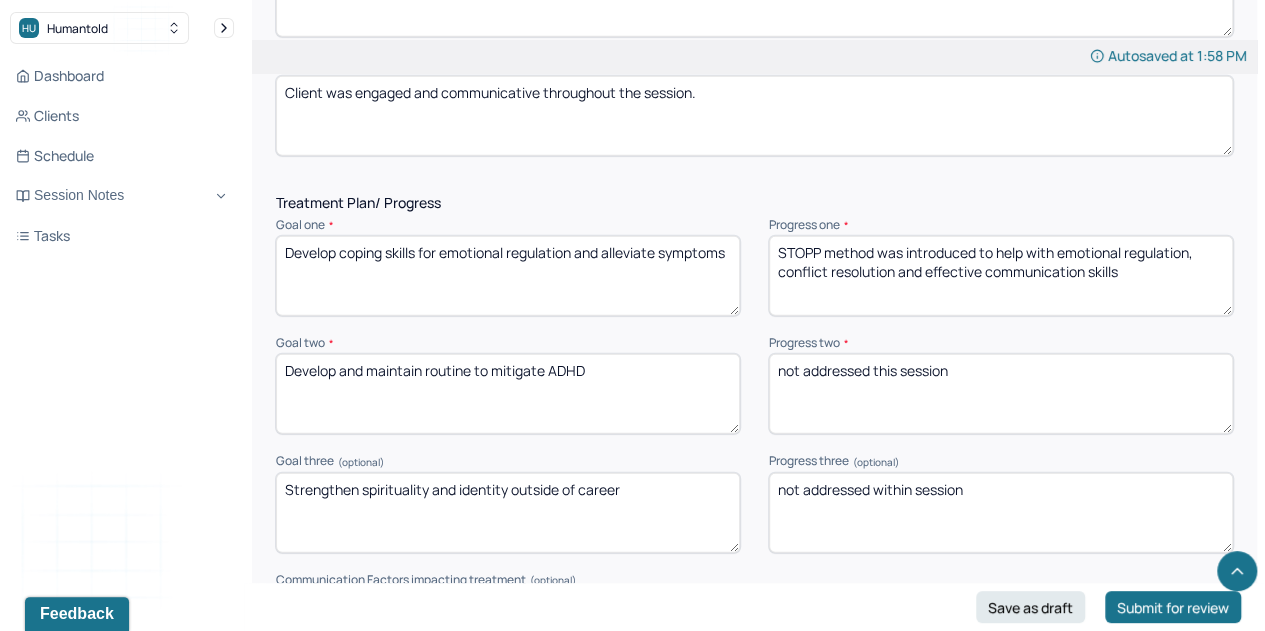 type on "STOPP method was introduced to help with emotional regulation, conflict resolution and effective communication skills" 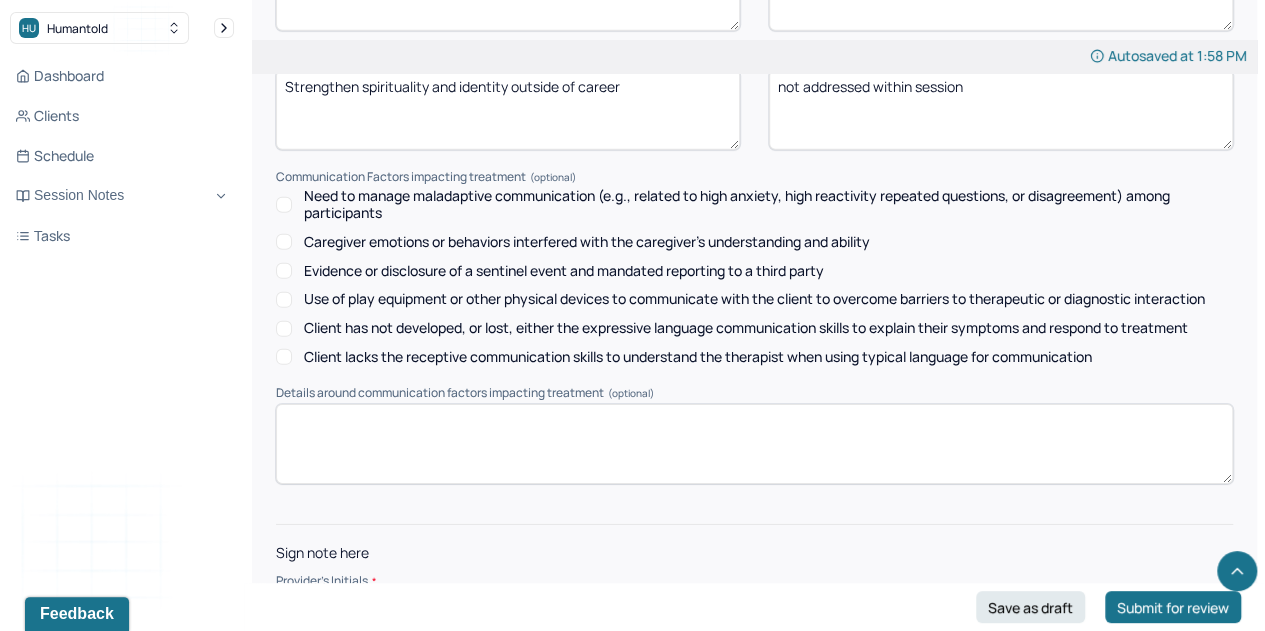 scroll, scrollTop: 3010, scrollLeft: 0, axis: vertical 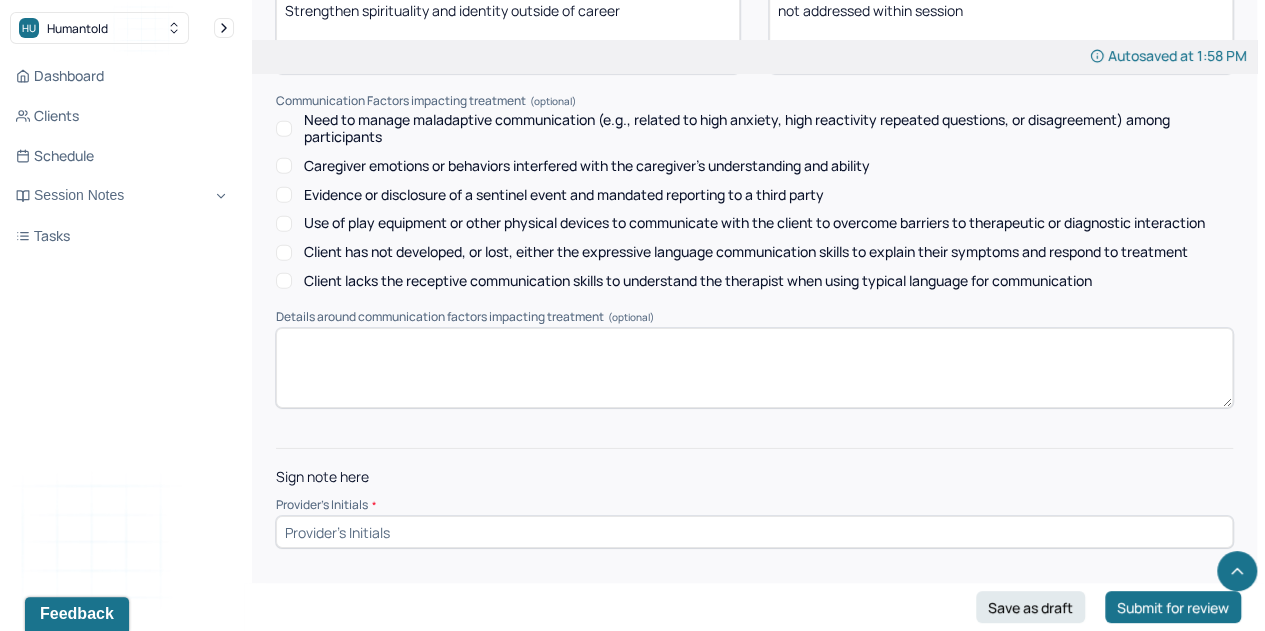 click at bounding box center [754, 532] 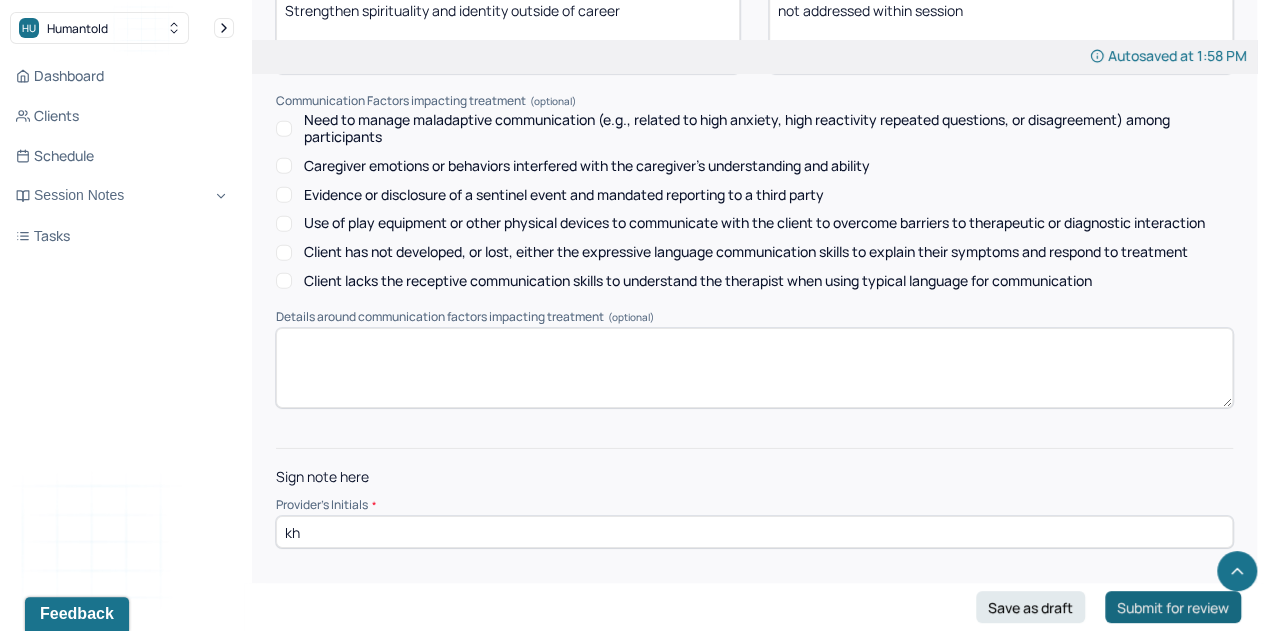 type on "kh" 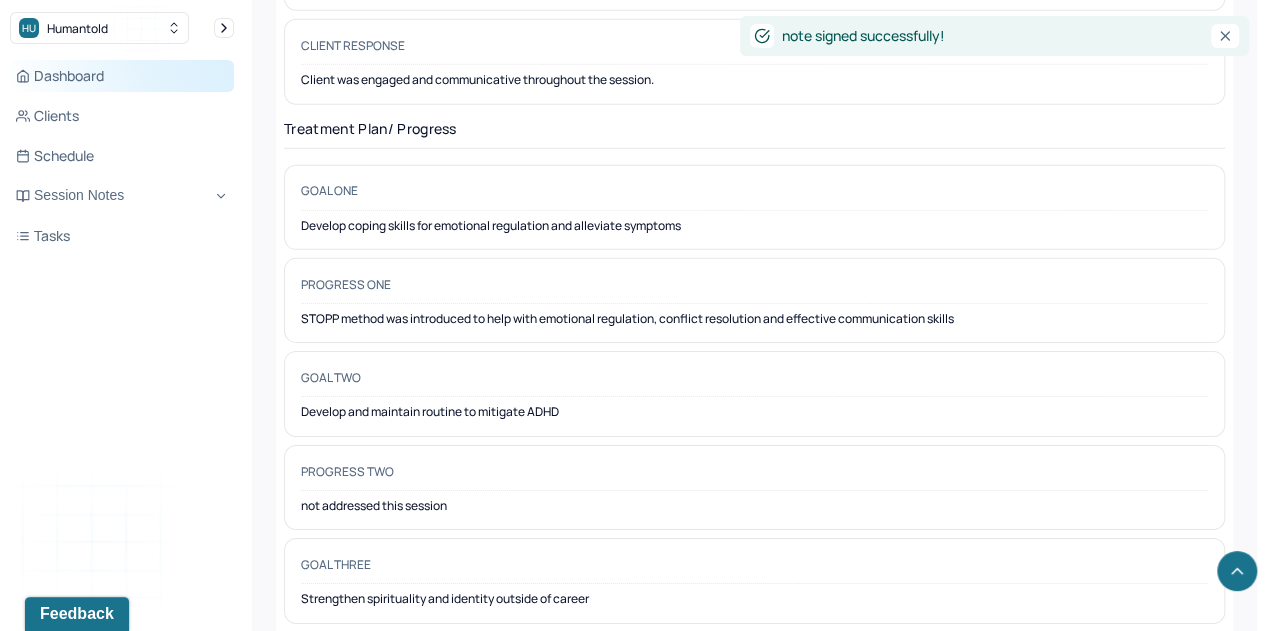 click on "Dashboard" at bounding box center [122, 76] 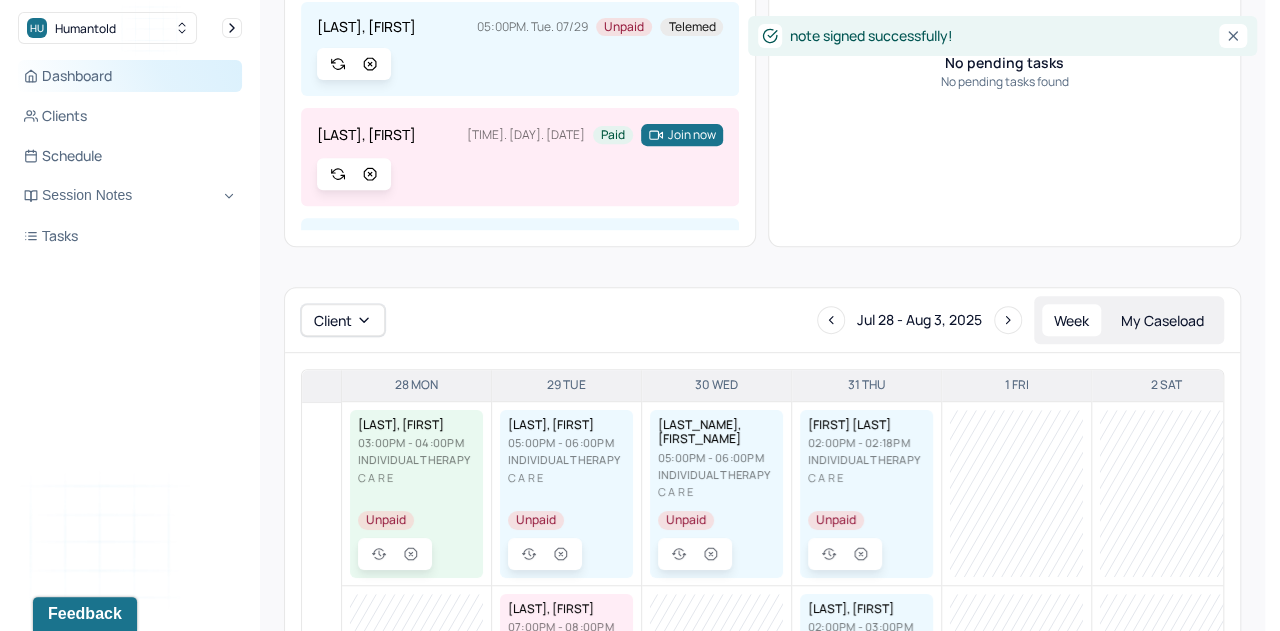 scroll, scrollTop: 562, scrollLeft: 0, axis: vertical 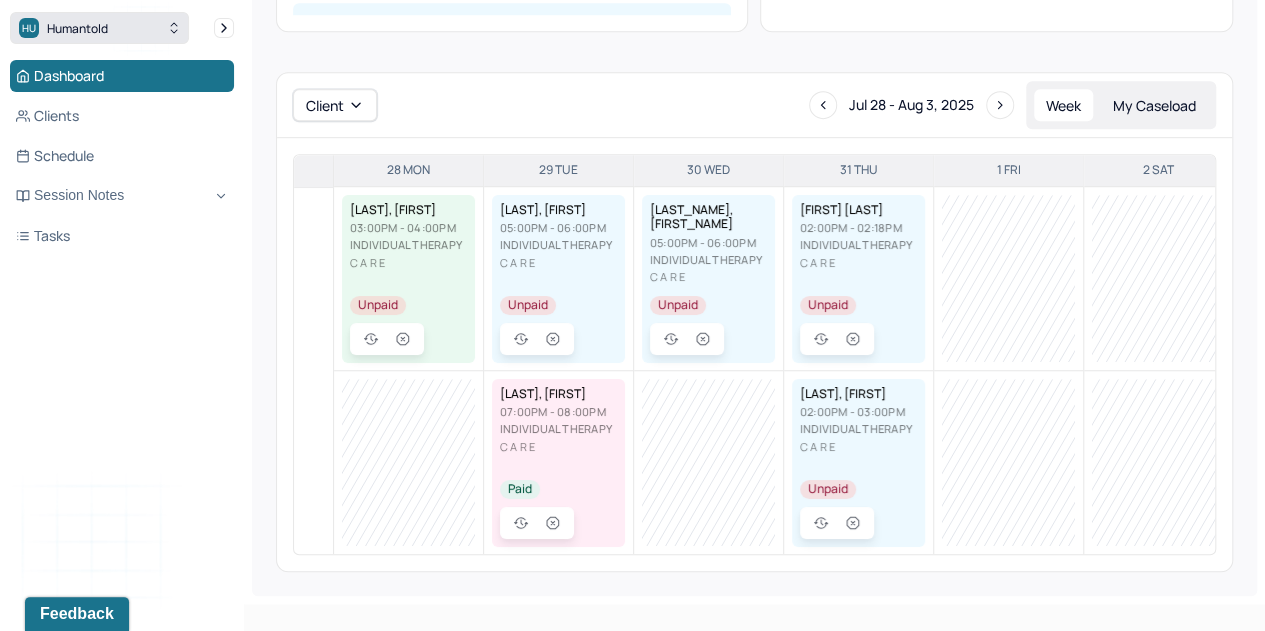 click on "Humantold" at bounding box center [77, 28] 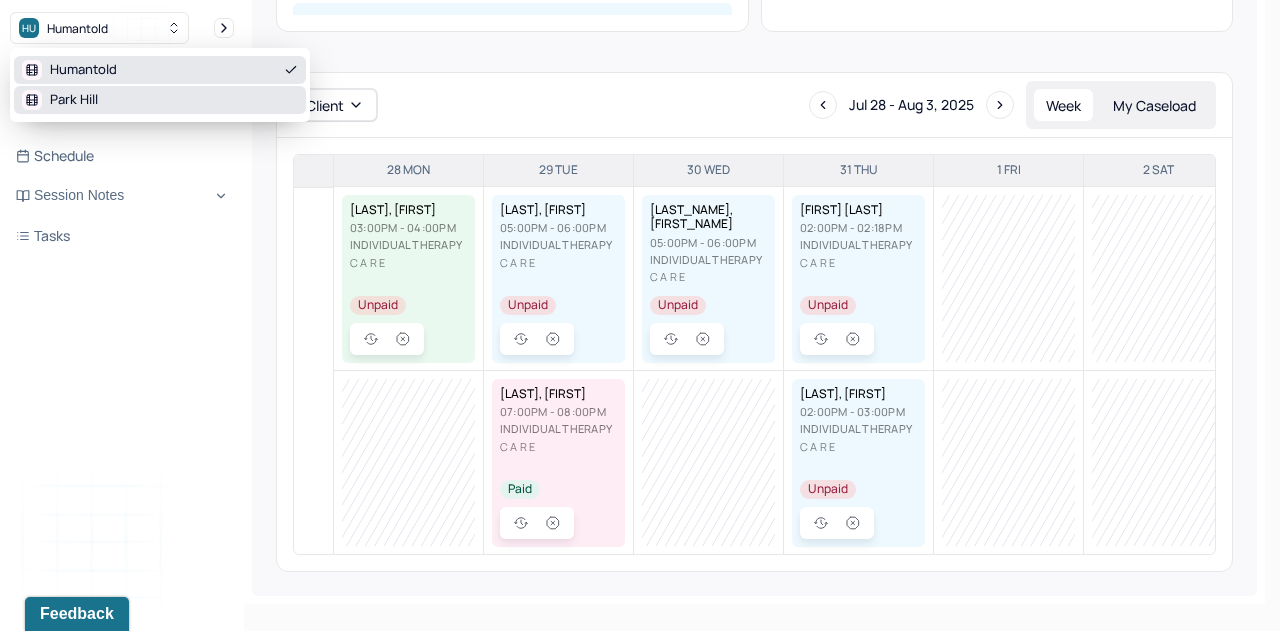 click on "Park Hill" at bounding box center [74, 100] 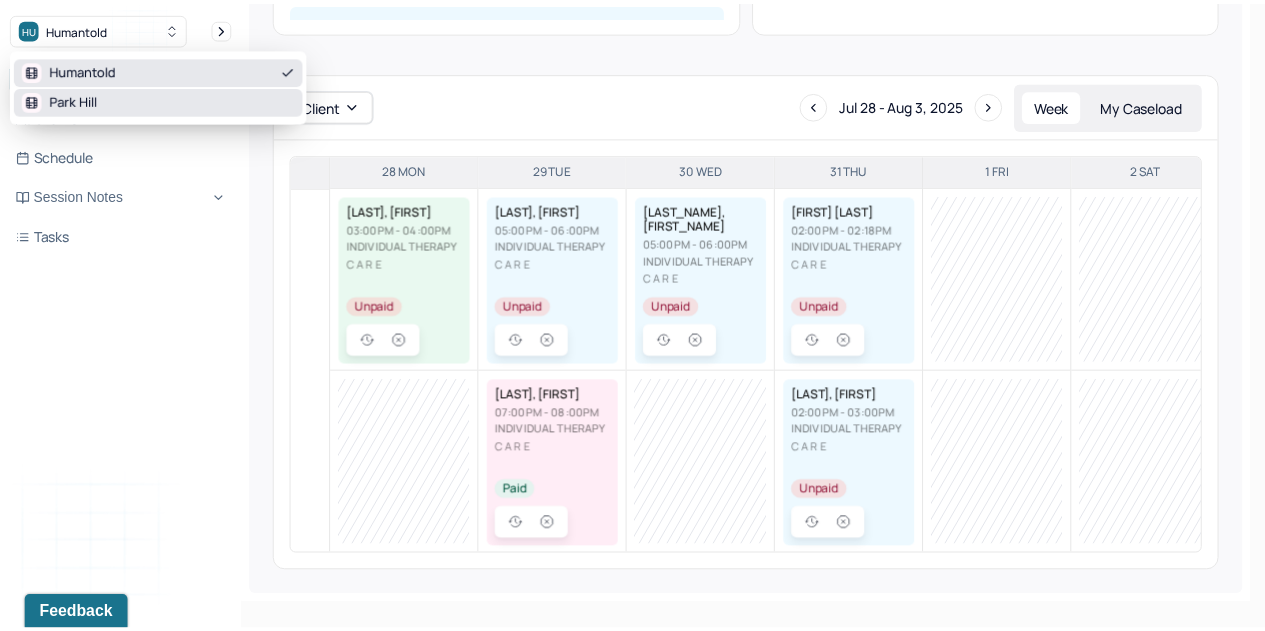 scroll, scrollTop: 347, scrollLeft: 0, axis: vertical 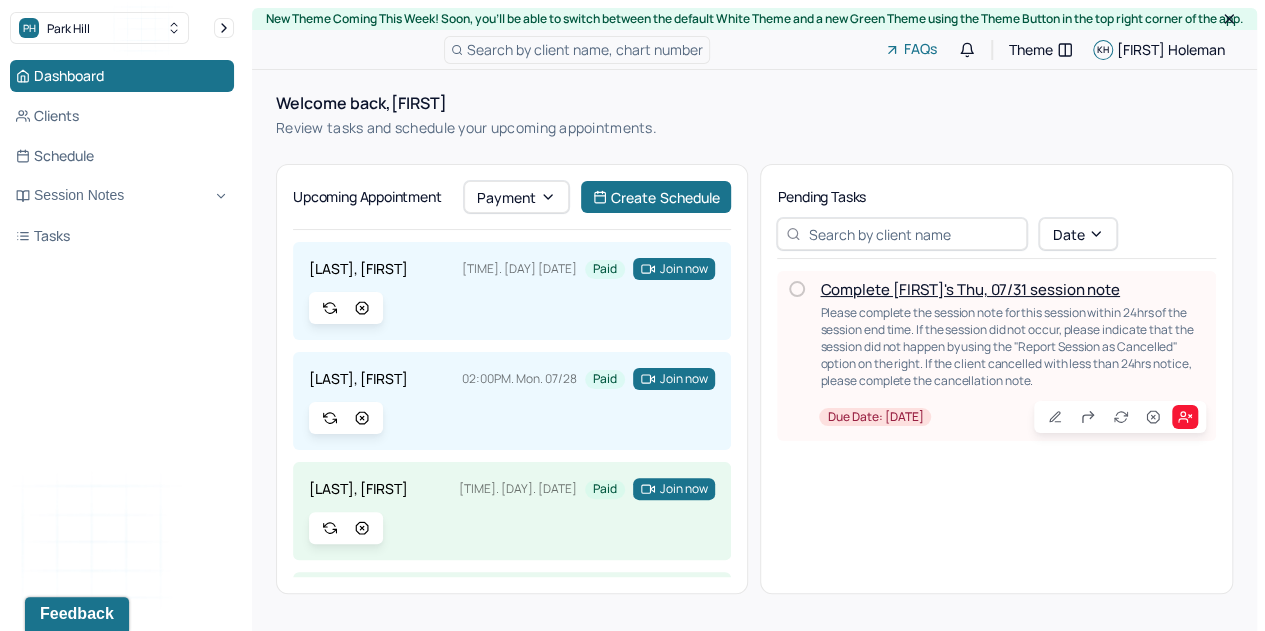 click on "Complete [FIRST]'s Thu, 07/31 session note" at bounding box center (969, 289) 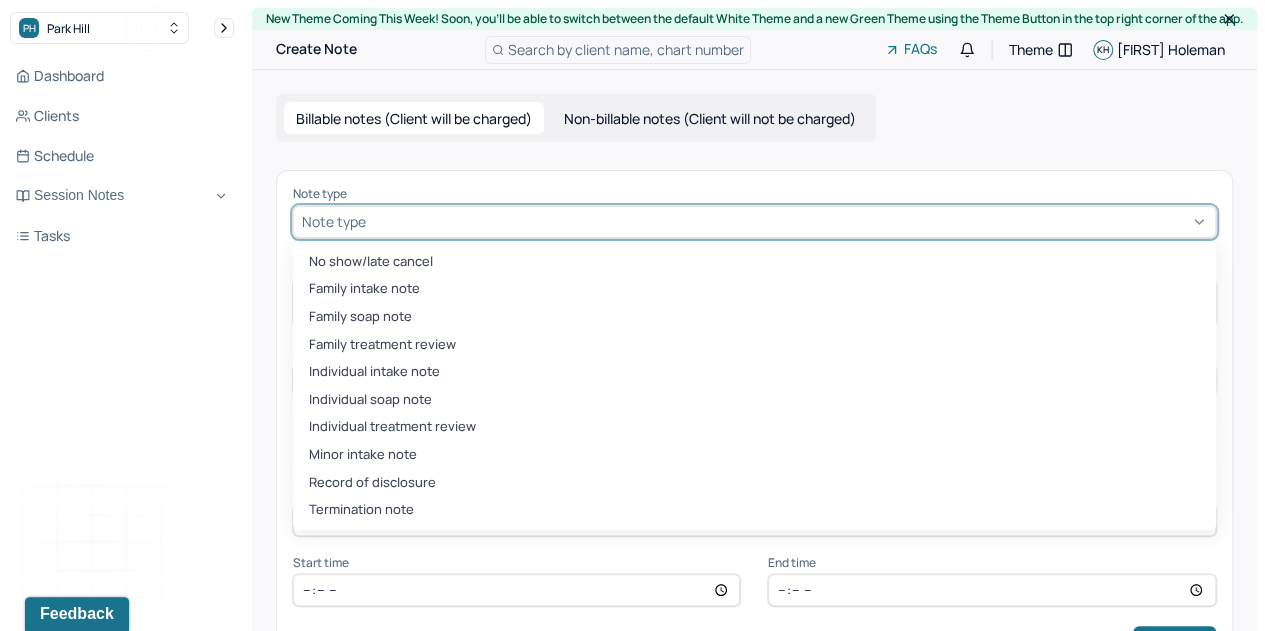 click at bounding box center [788, 221] 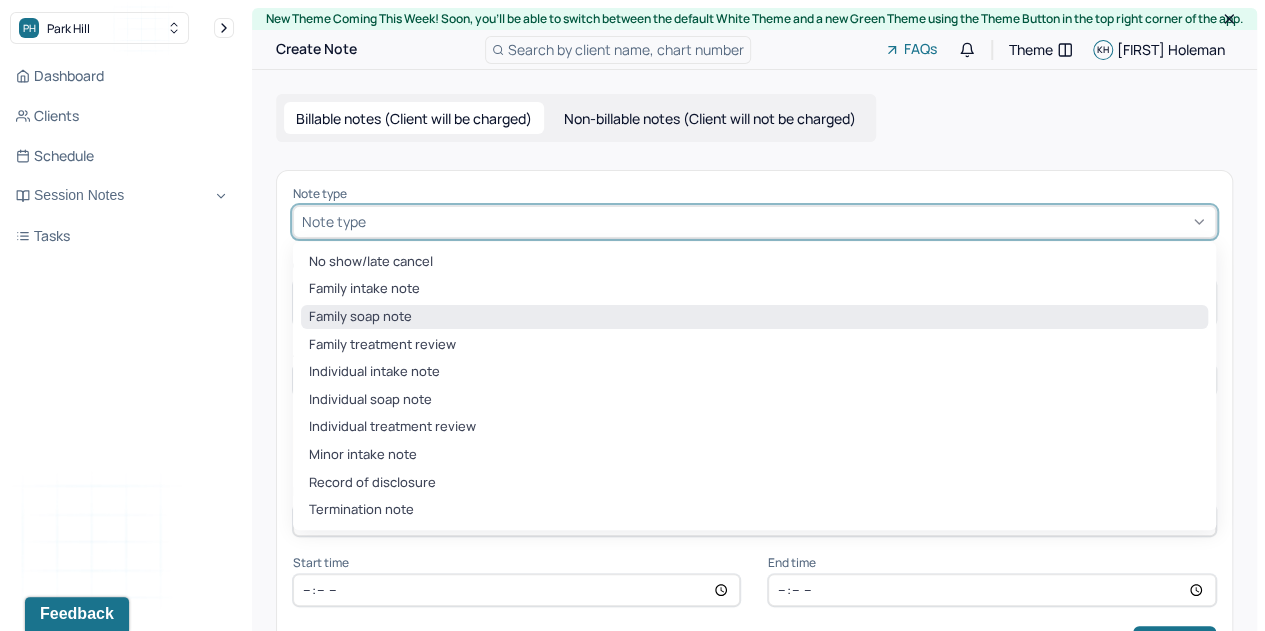 click on "Family soap note" at bounding box center [754, 317] 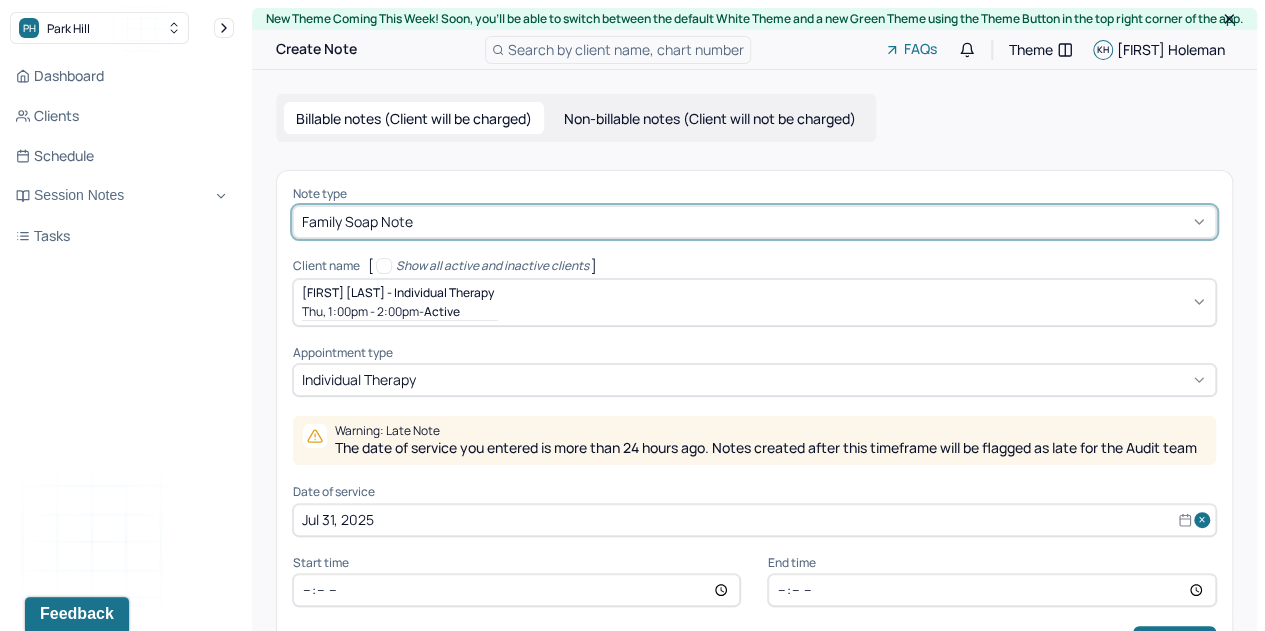 scroll, scrollTop: 103, scrollLeft: 0, axis: vertical 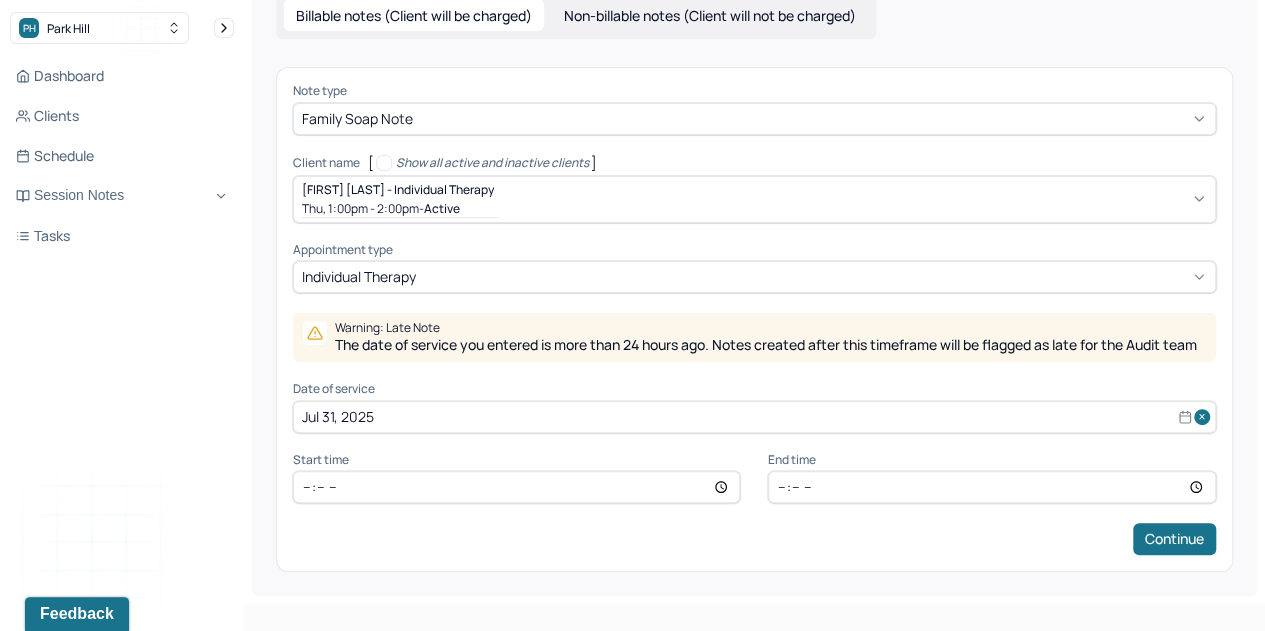 click on "Note type Family soap note Client name [ Show all active and inactive clients ] [FIRST] [LAST] - Individual therapy Thu, 1:00pm - 2:00pm  -  active Supervisee name [FIRST] [LAST] Appointment type individual therapy Warning: Late Note The date of service you entered is more than 24 hours ago. Notes created after this timeframe will be flagged as late for the Audit team Date of service Jul 31, 2025 Start time 13:00 End time 14:00 Continue" at bounding box center (754, 319) 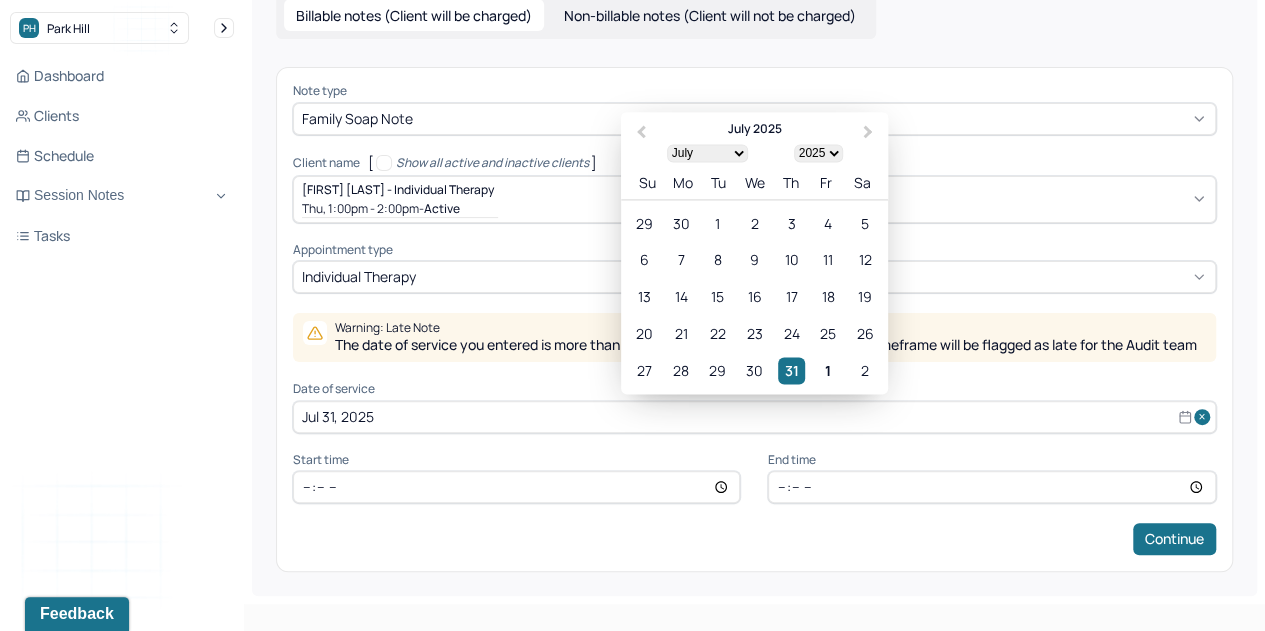 click on "Jul 31, 2025" at bounding box center (754, 417) 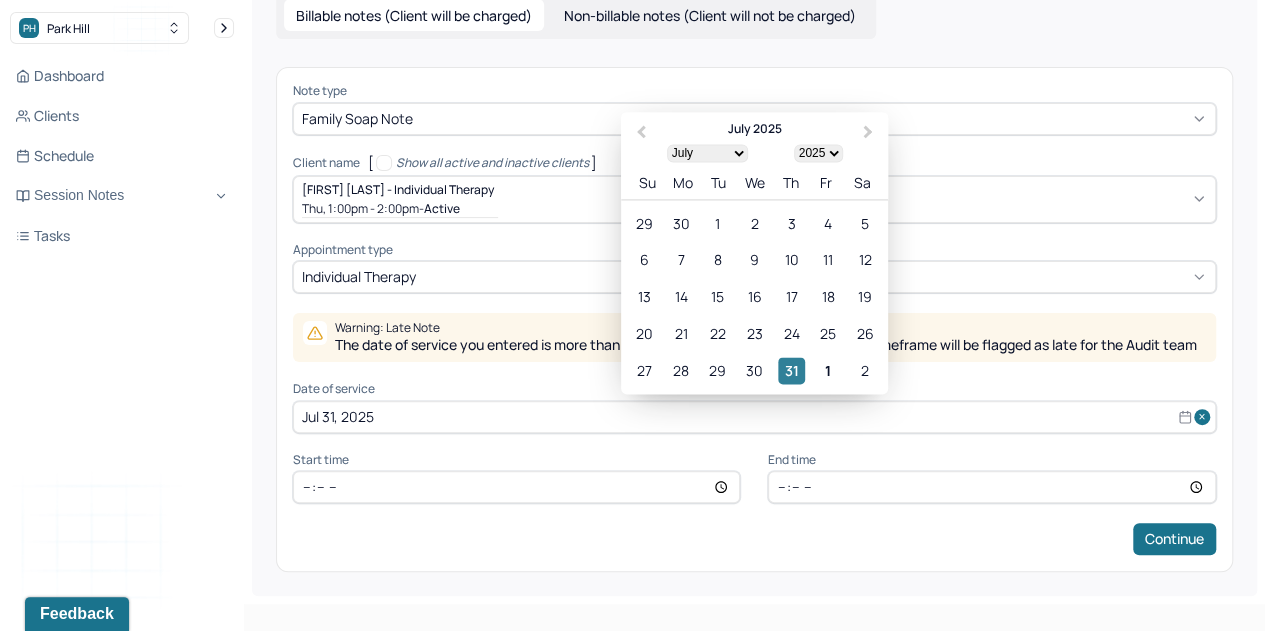 click on "31" at bounding box center [791, 370] 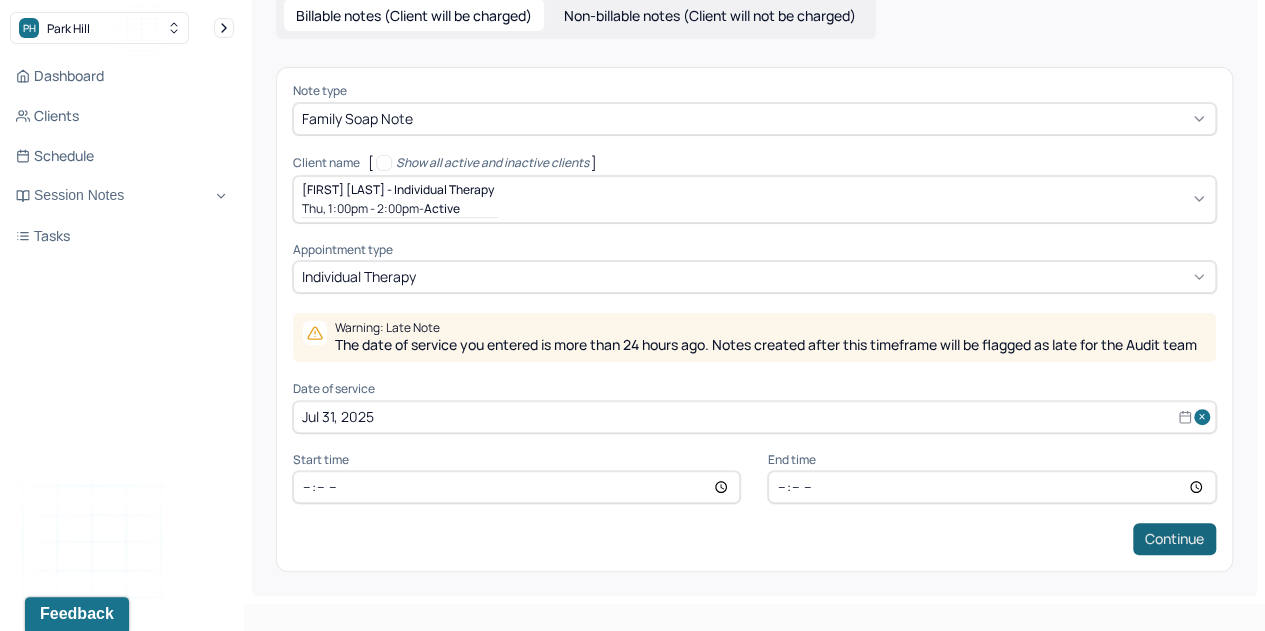 click on "Continue" at bounding box center (1174, 539) 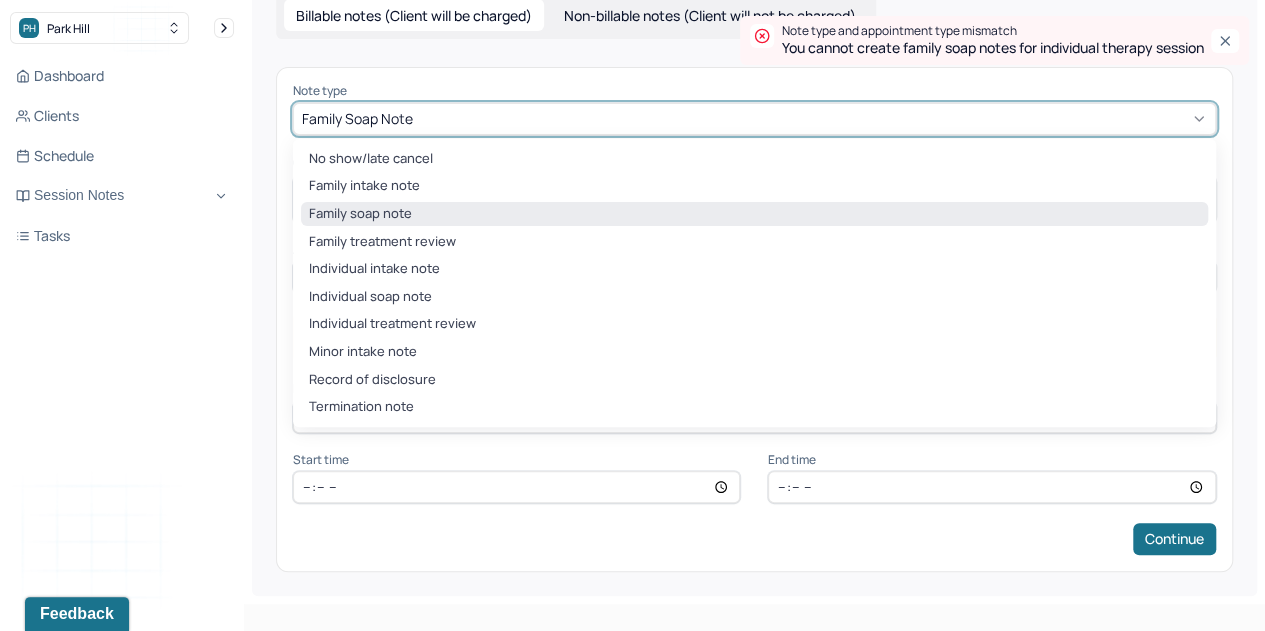 click at bounding box center [812, 118] 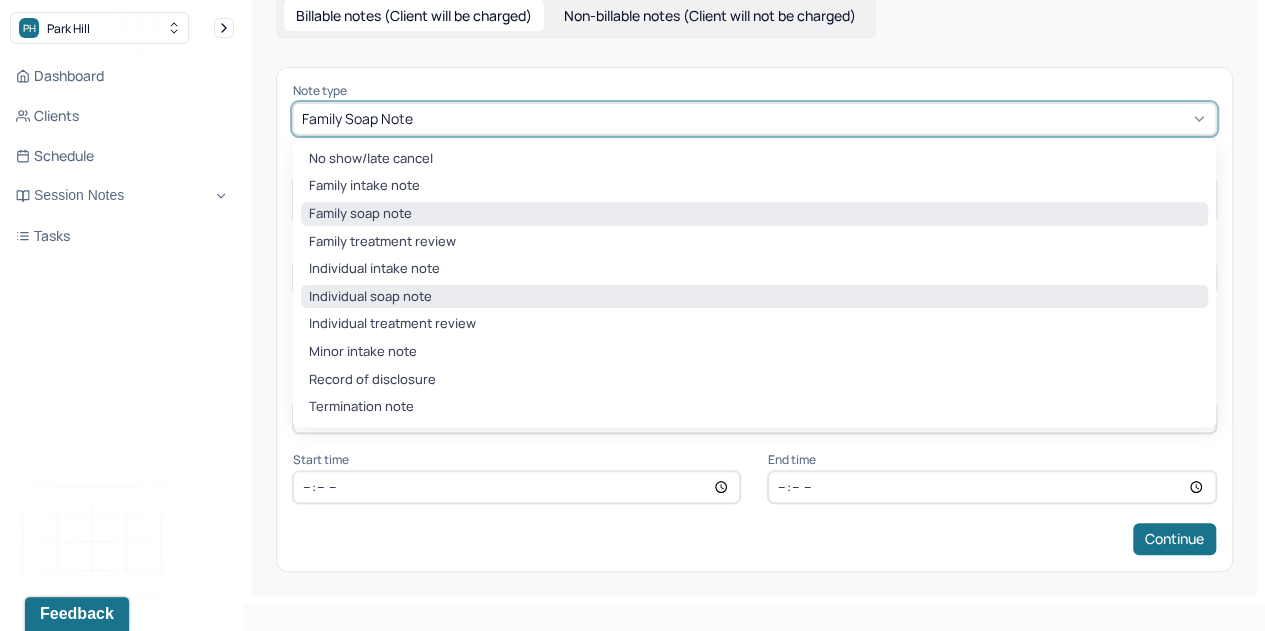 click on "Individual soap note" at bounding box center (754, 297) 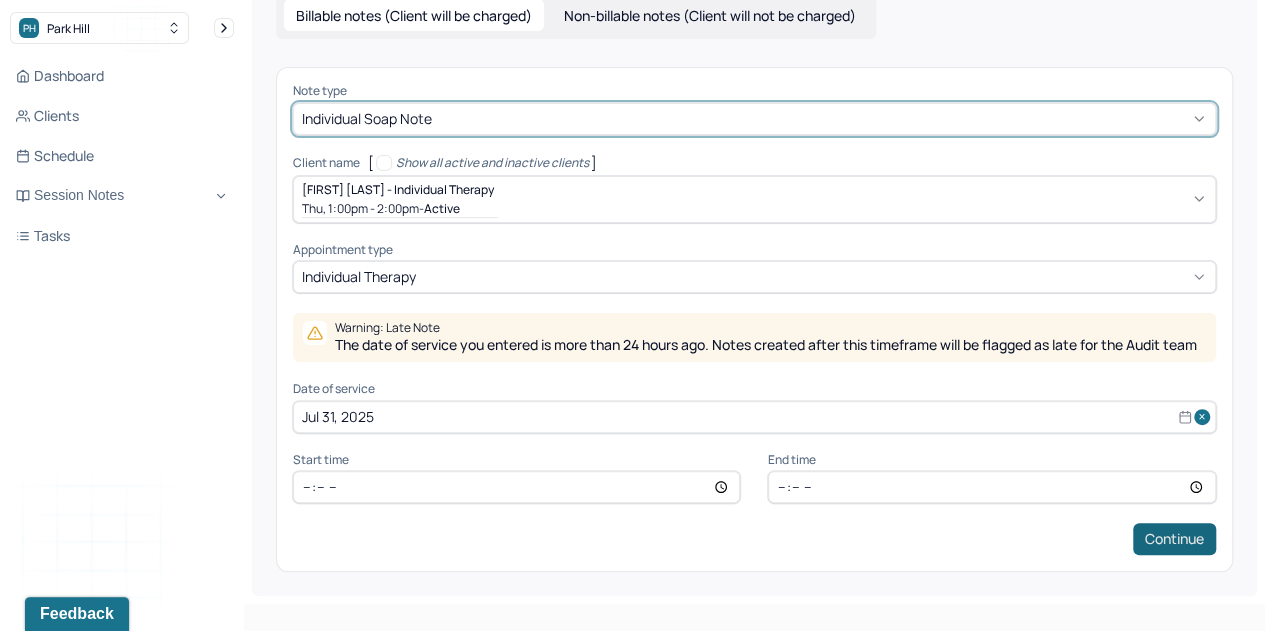 click on "Continue" at bounding box center [1174, 539] 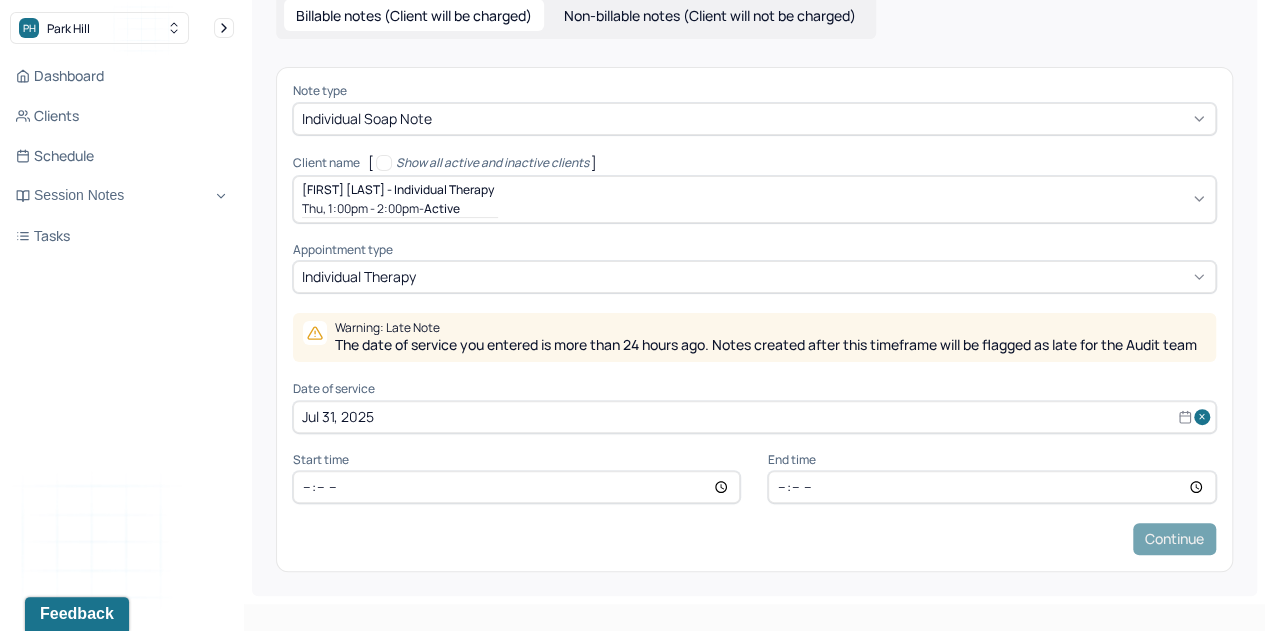 scroll, scrollTop: 0, scrollLeft: 0, axis: both 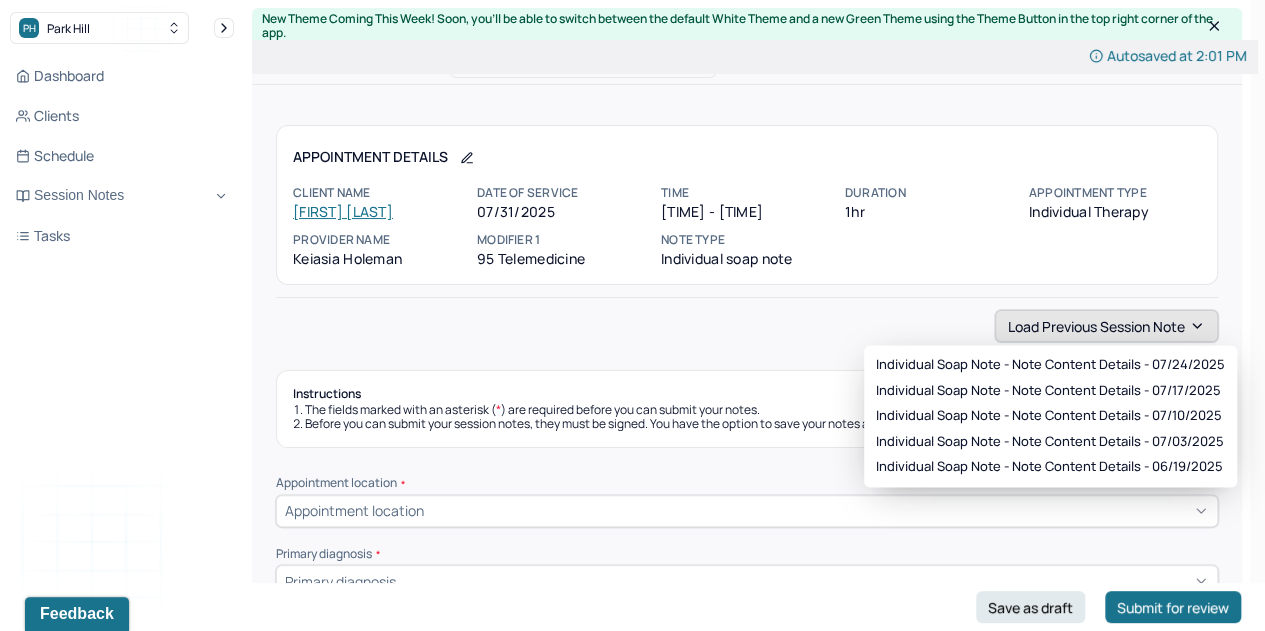 click on "Load previous session note" at bounding box center [1106, 326] 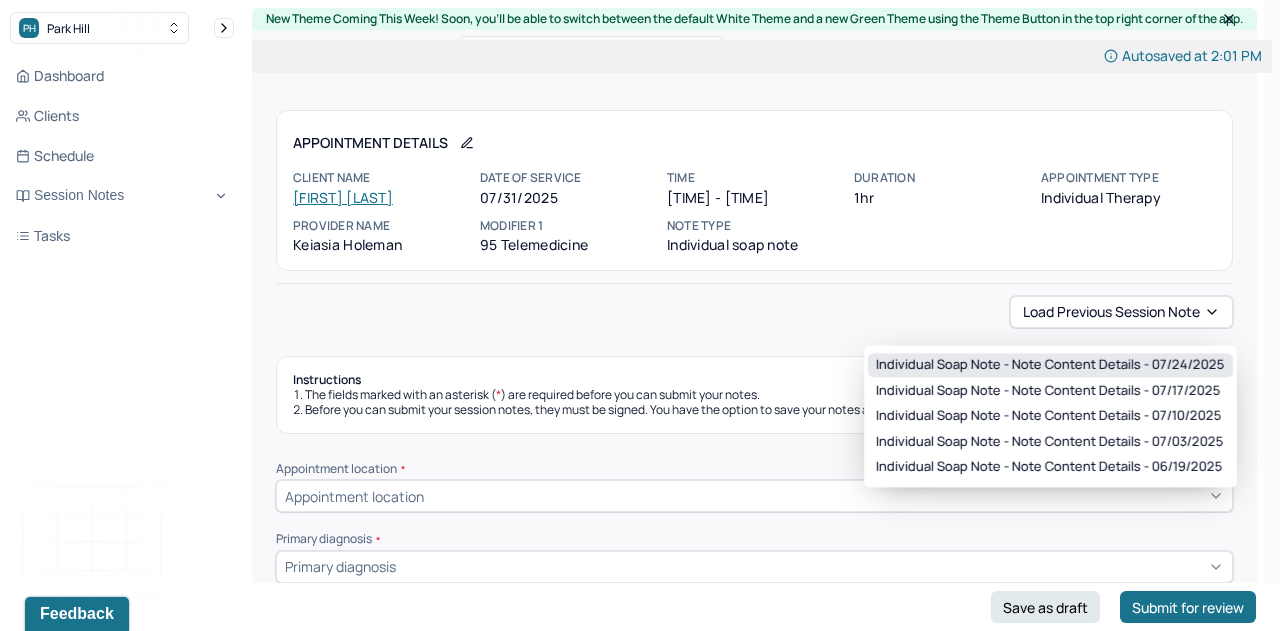 click on "Individual soap note   - Note content Details -   07/24/2025" at bounding box center [1050, 365] 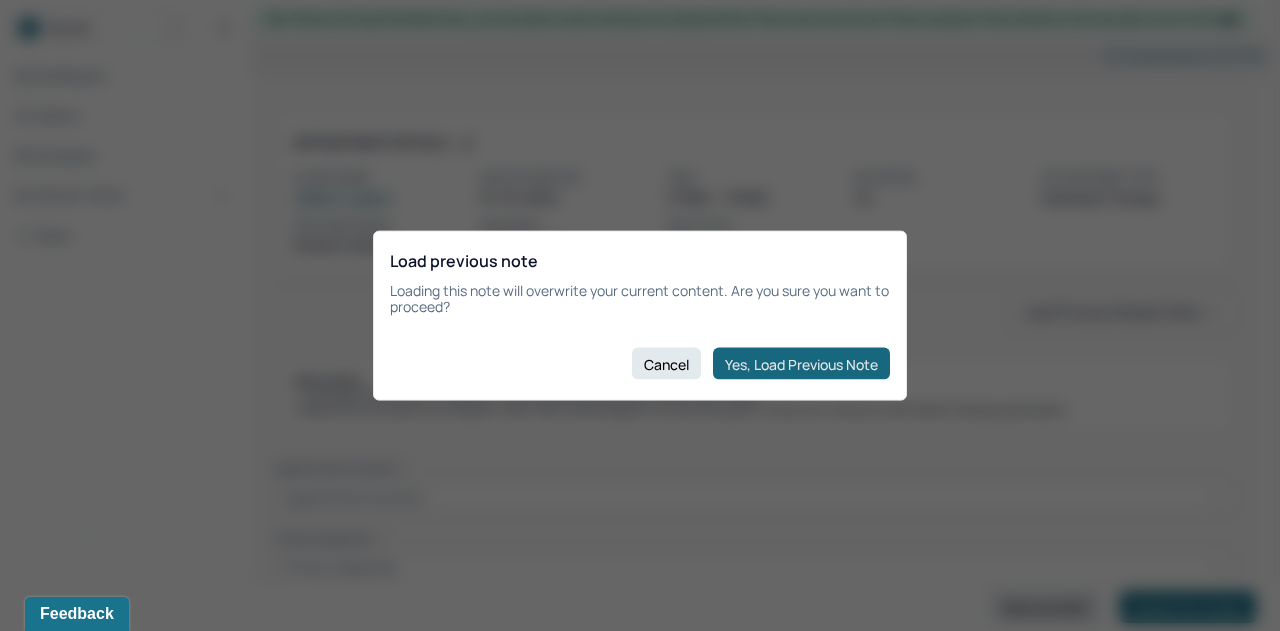 click on "Yes, Load Previous Note" at bounding box center (801, 364) 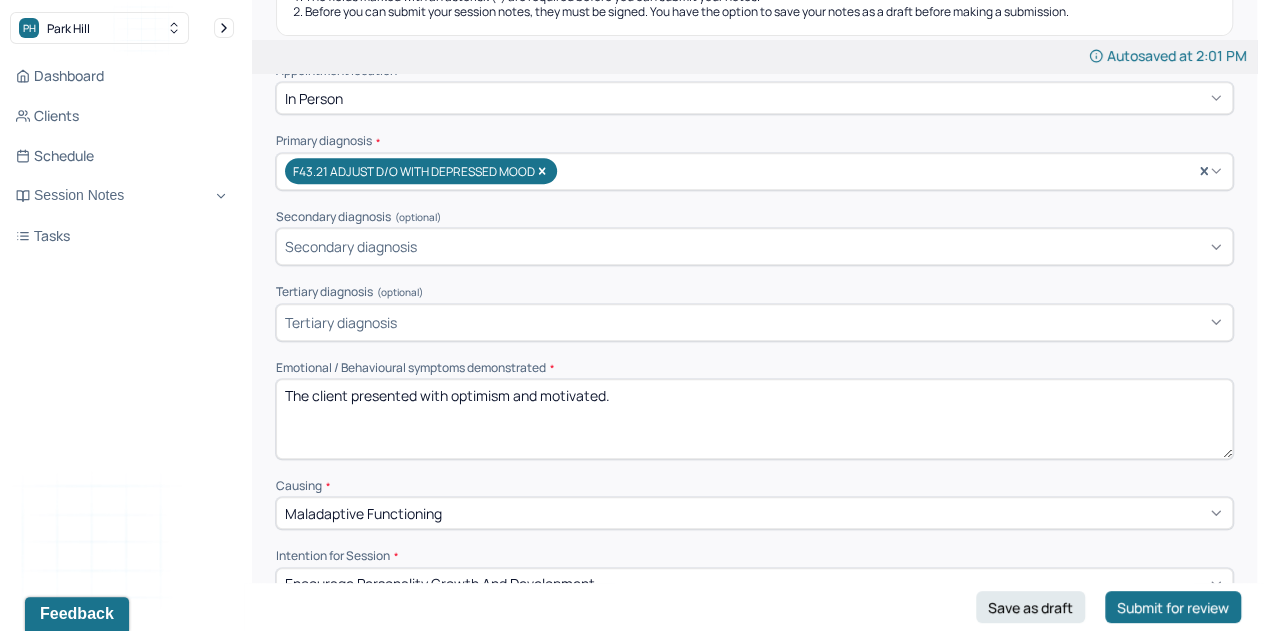 scroll, scrollTop: 399, scrollLeft: 0, axis: vertical 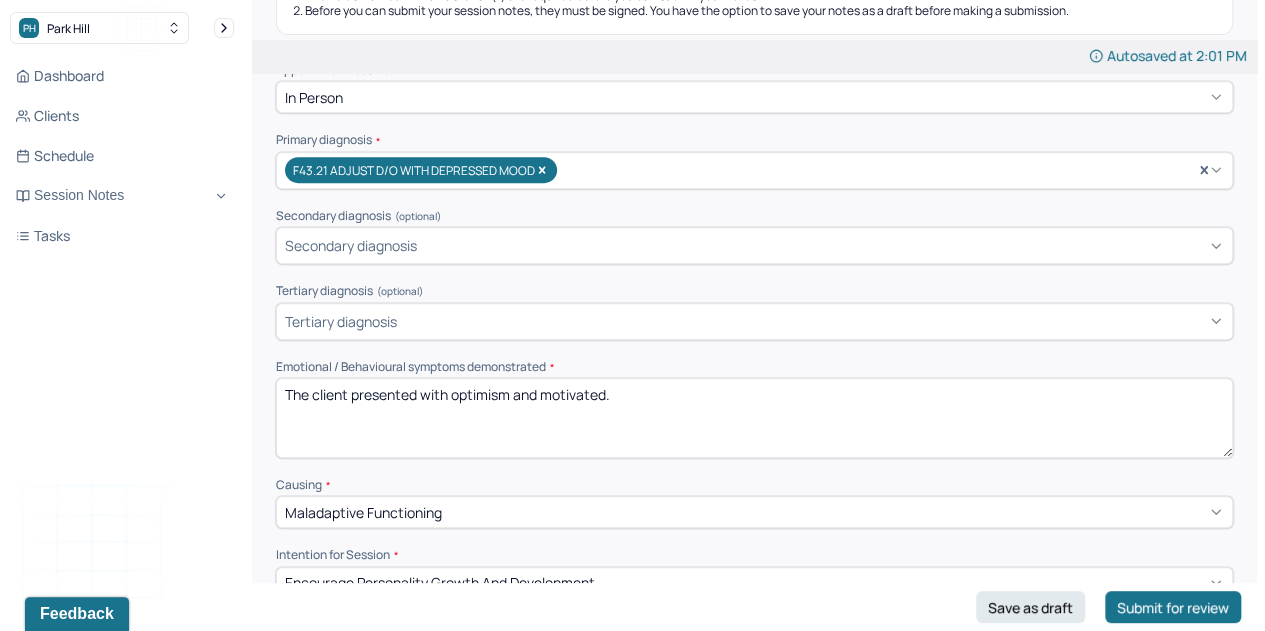 drag, startPoint x: 674, startPoint y: 403, endPoint x: 423, endPoint y: 399, distance: 251.03188 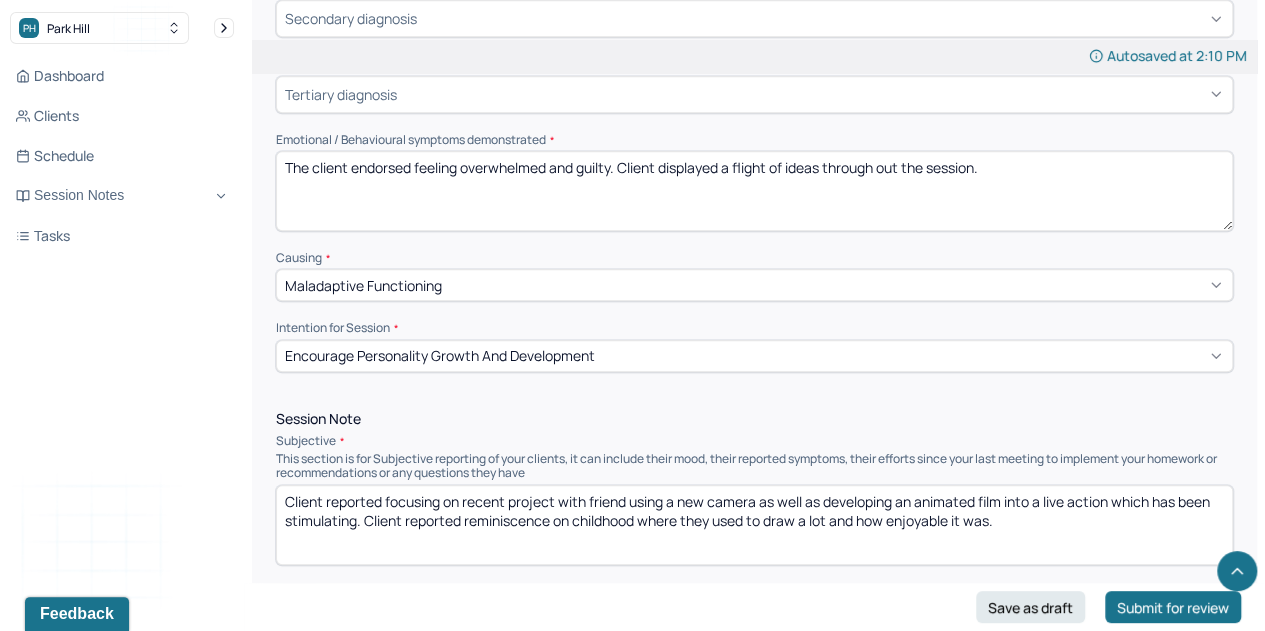 scroll, scrollTop: 629, scrollLeft: 0, axis: vertical 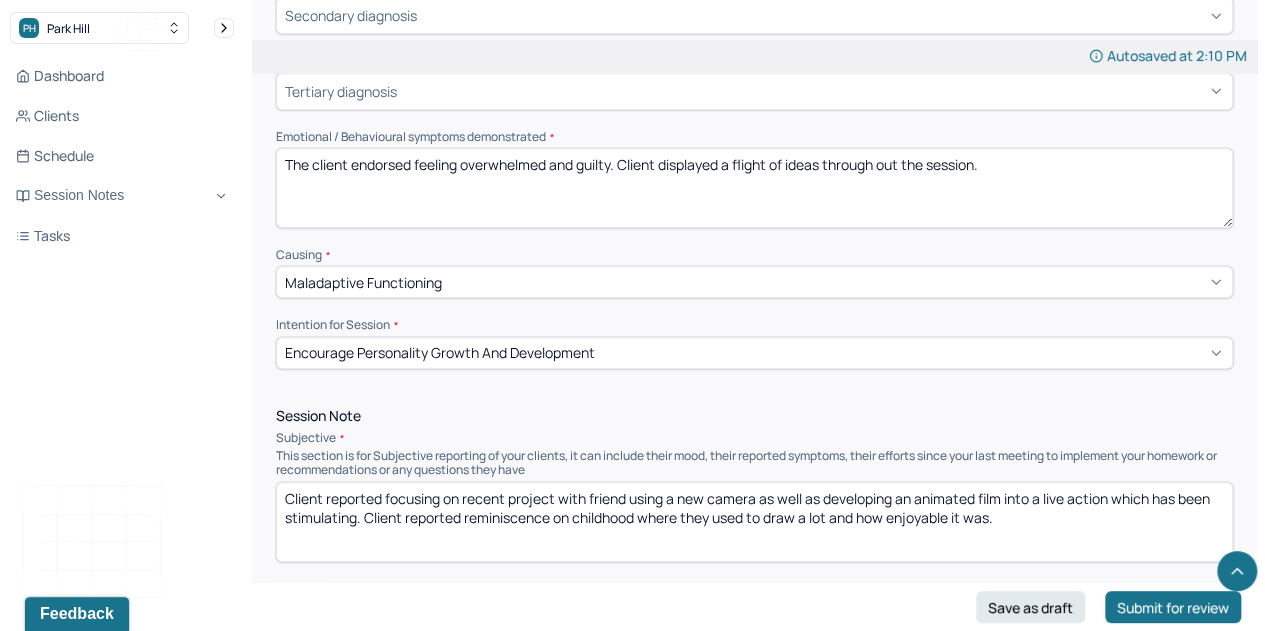 type on "The client endorsed feeling overwhelmed and guilty. Client displayed a flight of ideas through out the session." 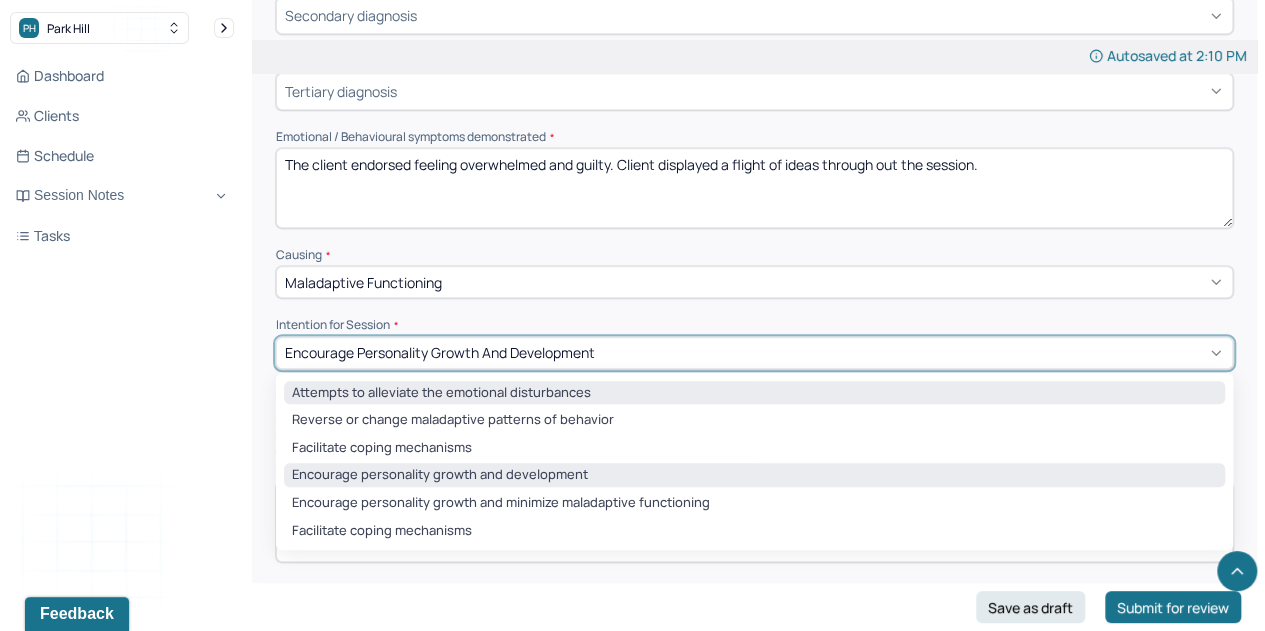 click on "Attempts to alleviate the emotional disturbances" at bounding box center (754, 393) 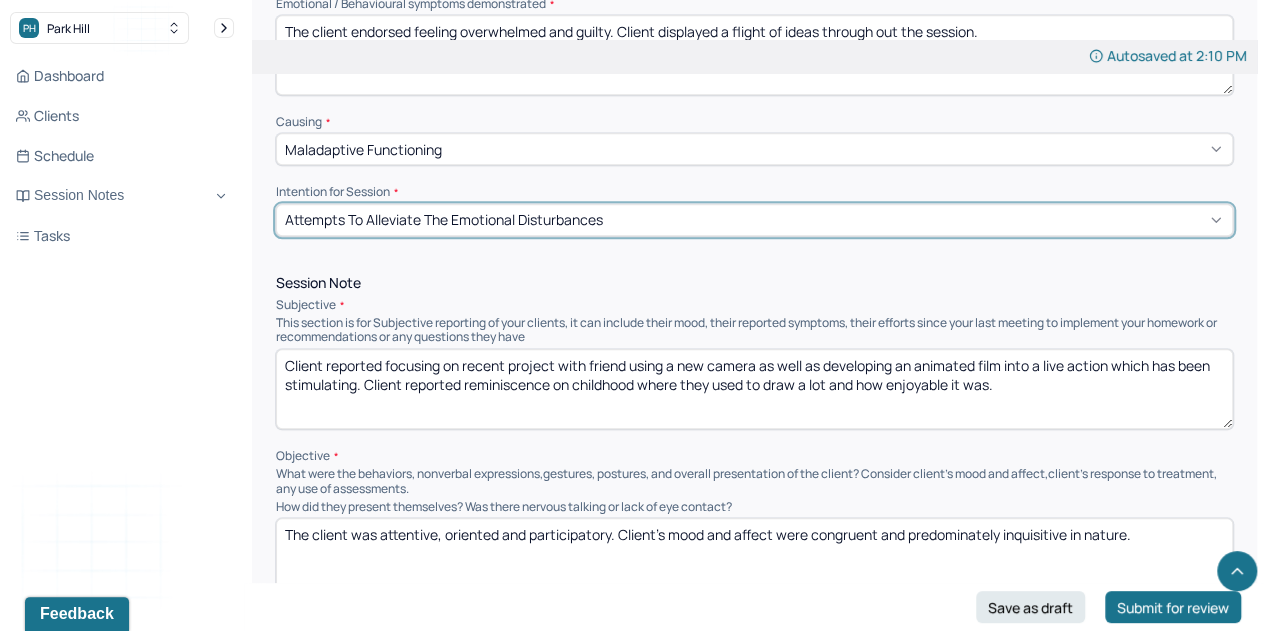 scroll, scrollTop: 765, scrollLeft: 0, axis: vertical 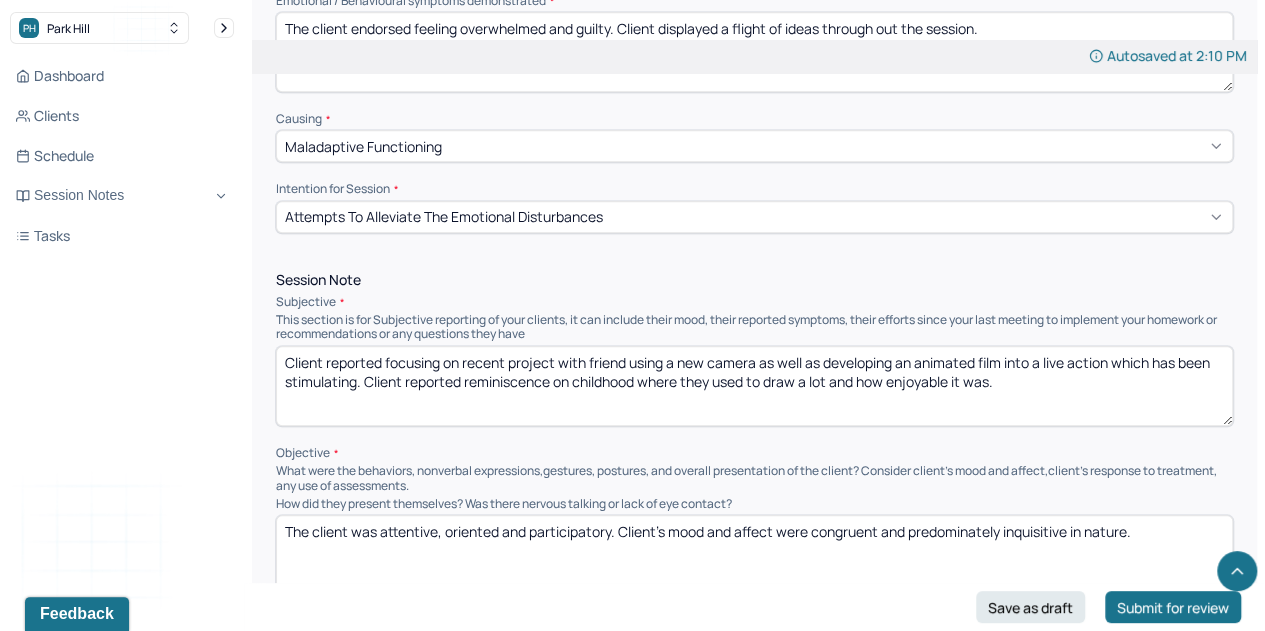 drag, startPoint x: 383, startPoint y: 370, endPoint x: 1172, endPoint y: 468, distance: 795.06287 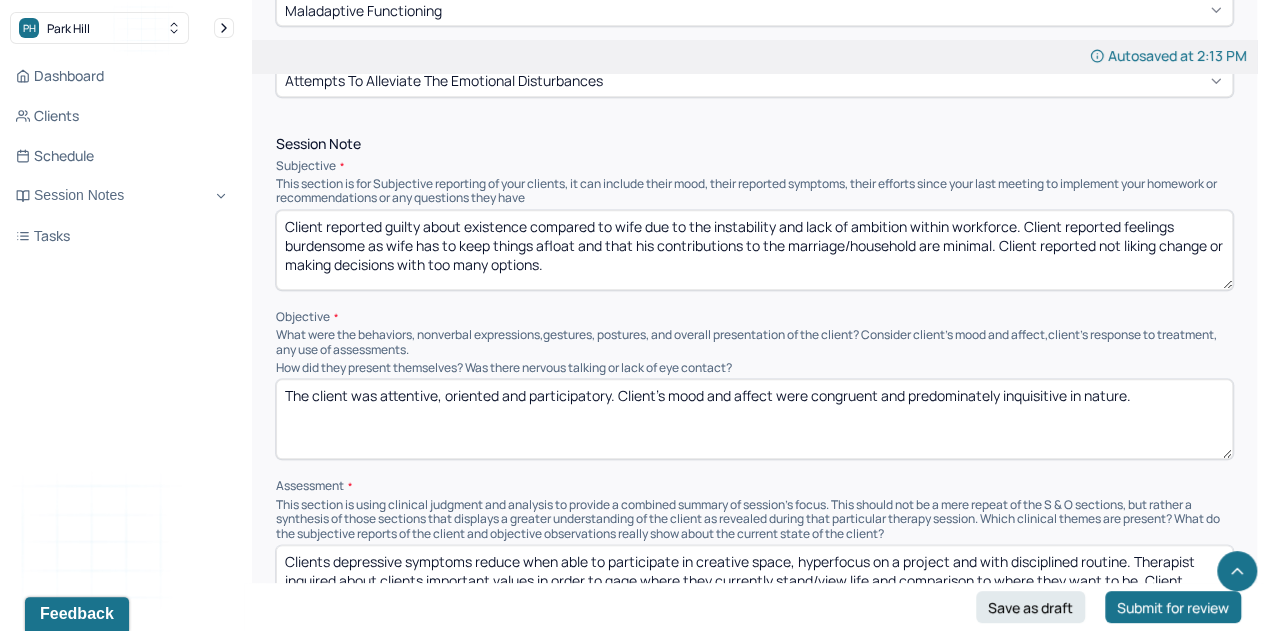 scroll, scrollTop: 902, scrollLeft: 0, axis: vertical 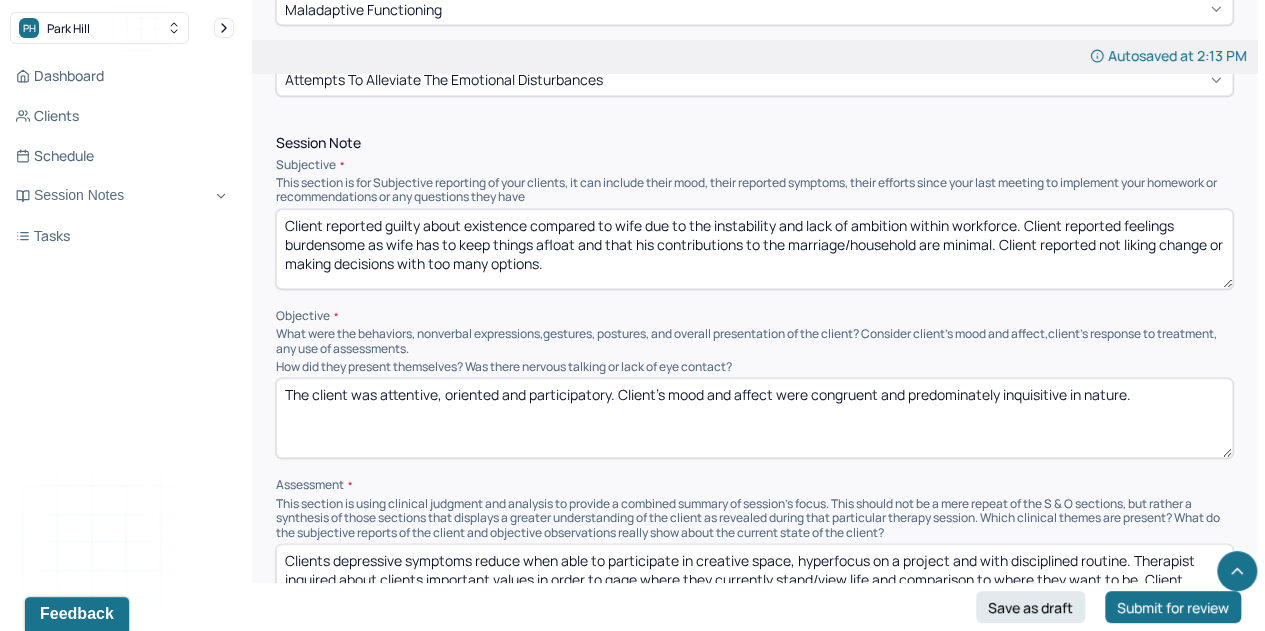 click on "Client reported guilty about existence compared to wife due to the instability and lack of ambition within workforce. Client reported feelings burdensome as wife has to keep things afloat and that his contributions to the marriage/household are minimal. Client reported not liking change or making decisions with too many options." at bounding box center [754, 249] 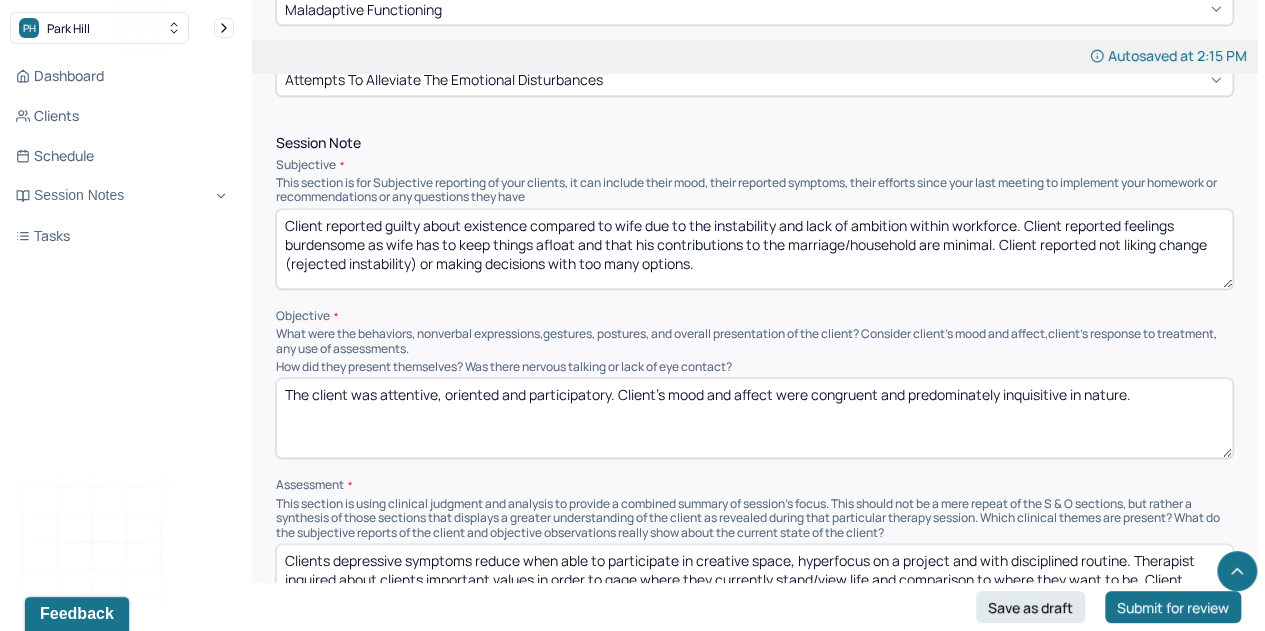 type on "Client reported guilty about existence compared to wife due to the instability and lack of ambition within workforce. Client reported feelings burdensome as wife has to keep things afloat and that his contributions to the marriage/household are minimal. Client reported not liking change (rejected instability) or making decisions with too many options." 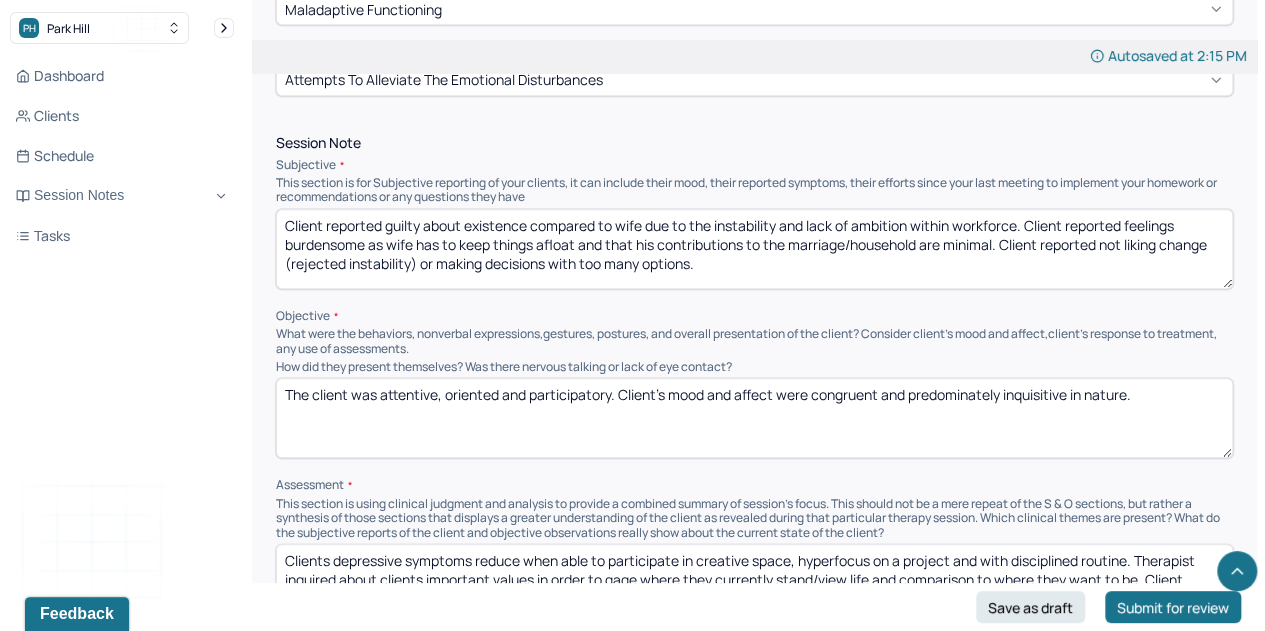 click on "The client was attentive, oriented and participatory. Client’s mood and affect were congruent and predominately inquisitive in nature." at bounding box center (754, 418) 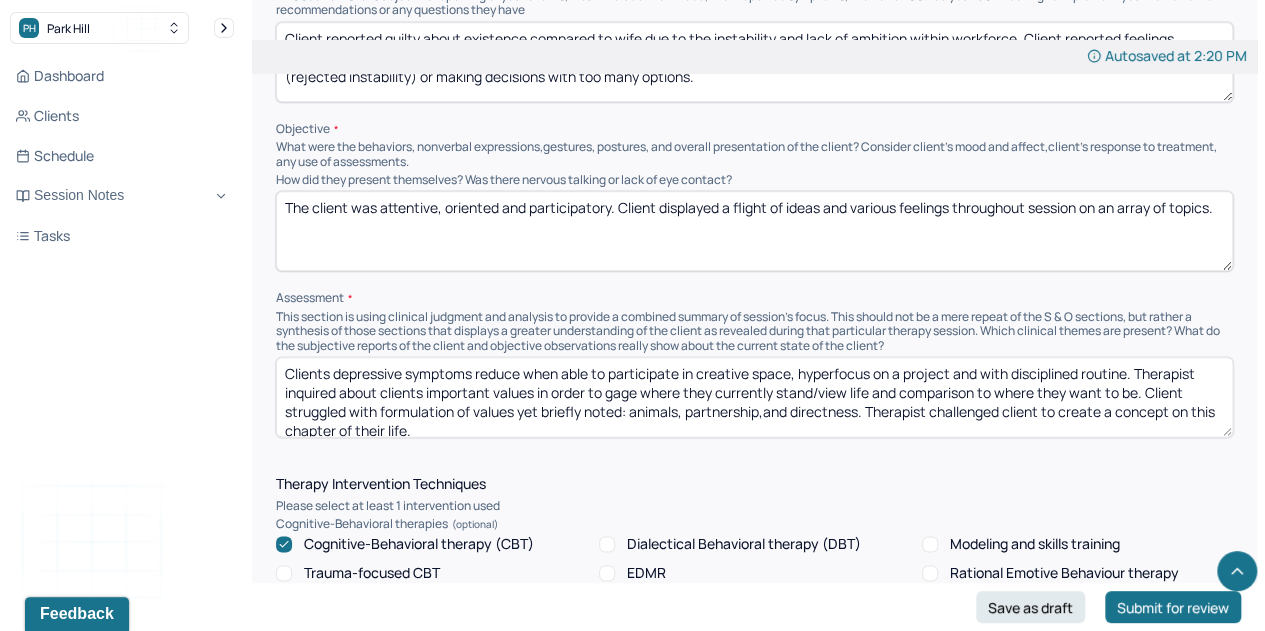 scroll, scrollTop: 1104, scrollLeft: 0, axis: vertical 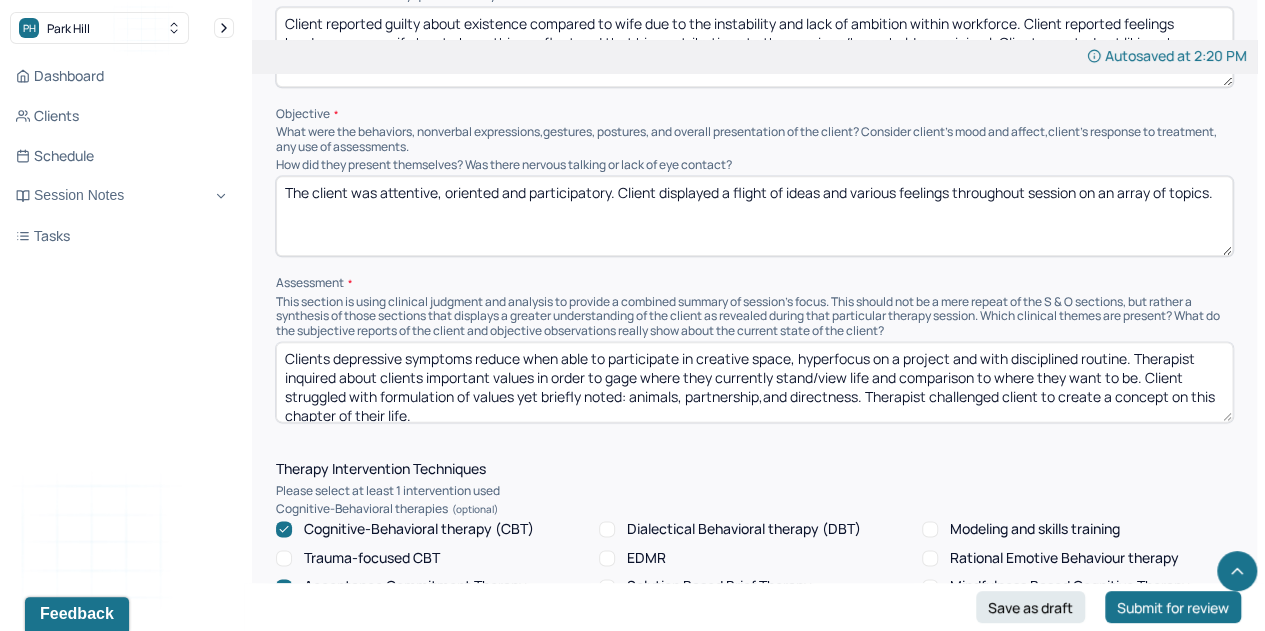 type on "The client was attentive, oriented and participatory. Client displayed a flight of ideas and various feelings throughout session on an array of topics." 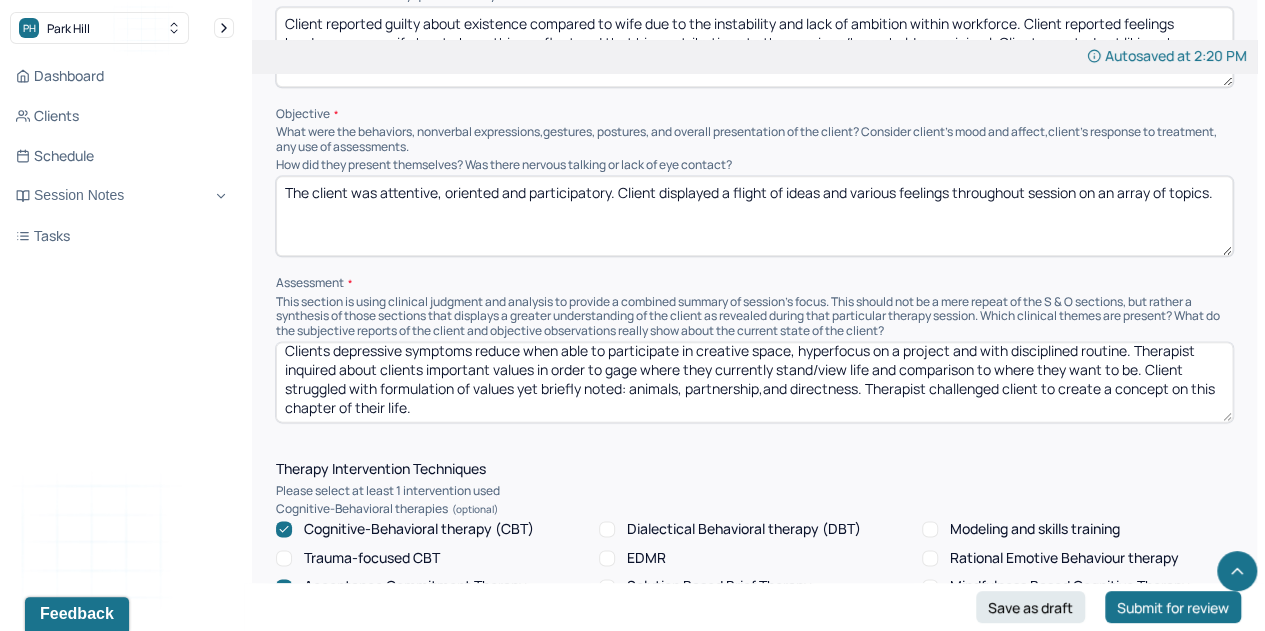 drag, startPoint x: 335, startPoint y: 361, endPoint x: 522, endPoint y: 421, distance: 196.38992 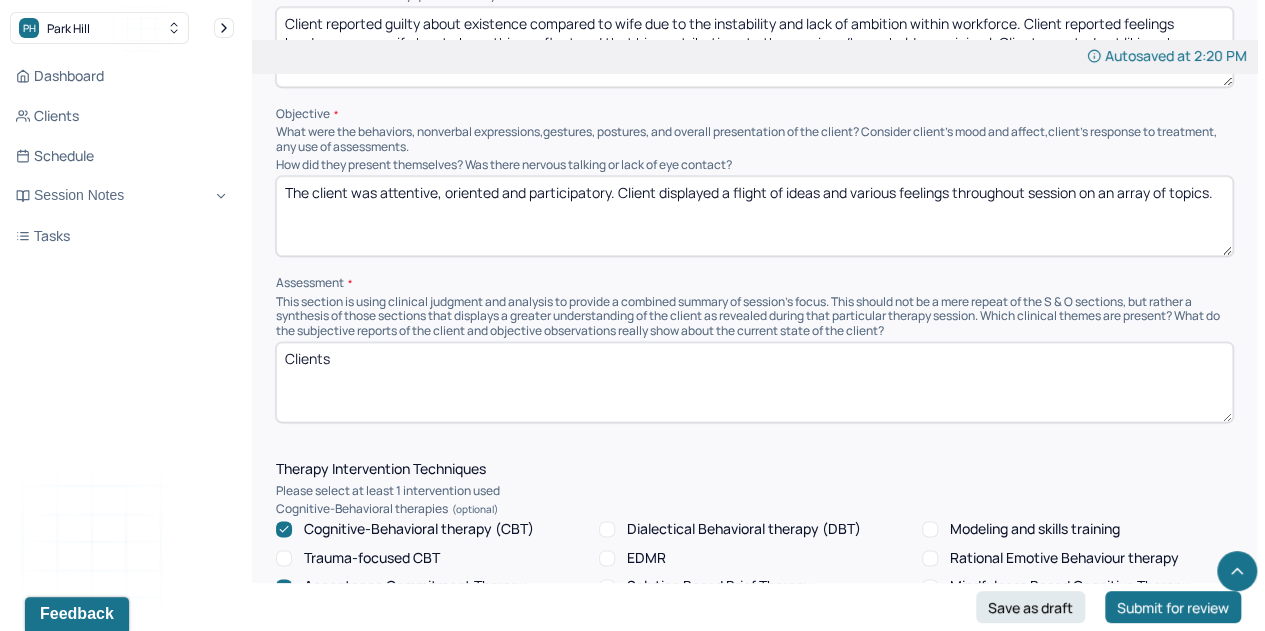 scroll, scrollTop: 0, scrollLeft: 0, axis: both 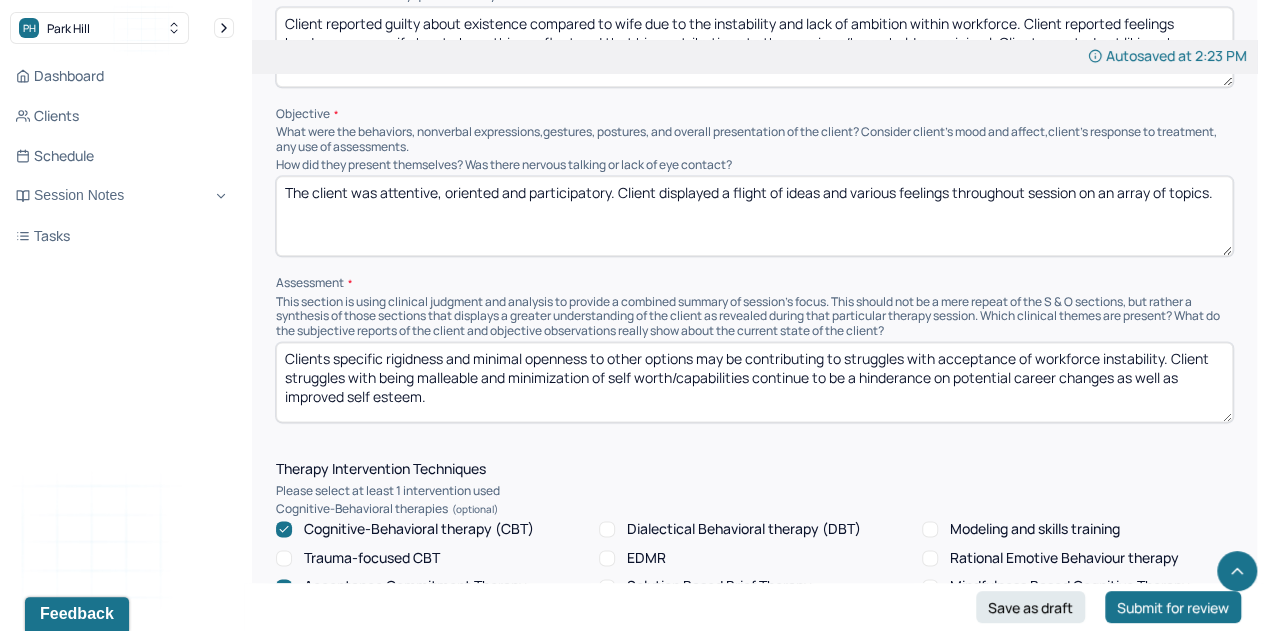 click on "Clients specific rigidness and minimal openness to other options may be contributing to struggles with acceptance of workforce instability. Client struggles with being maluable and minimization of self worth/capabilities continue to be a hinderance on potential career changes as well as improved self esteem." at bounding box center [754, 382] 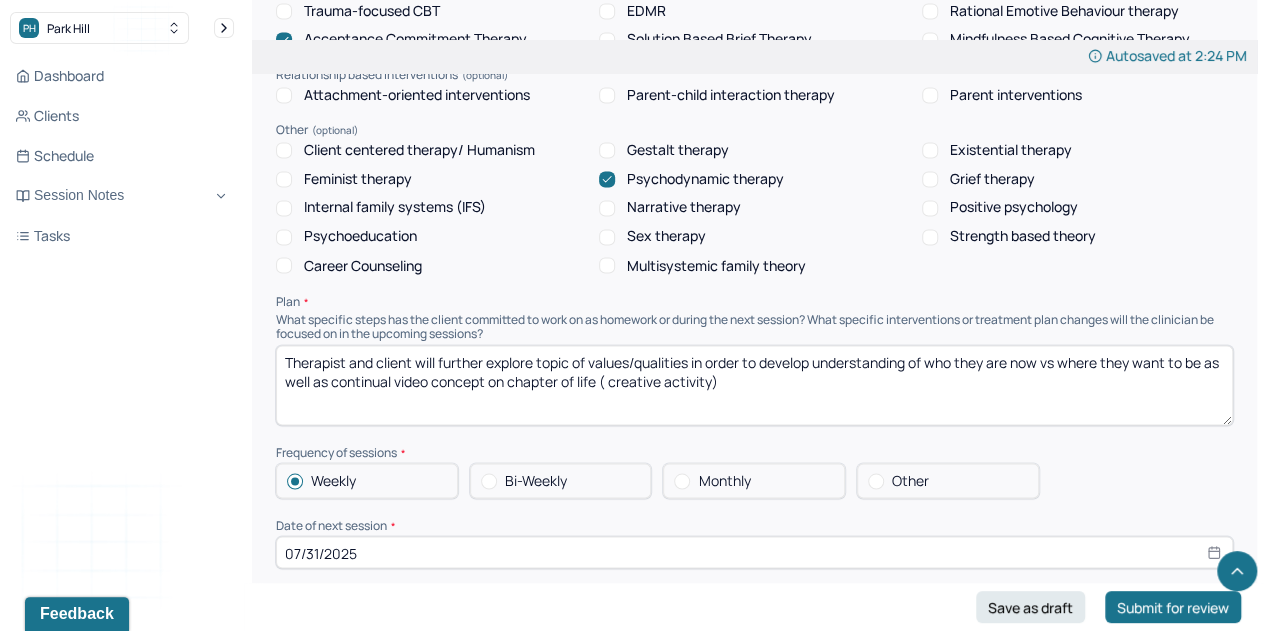 scroll, scrollTop: 1686, scrollLeft: 0, axis: vertical 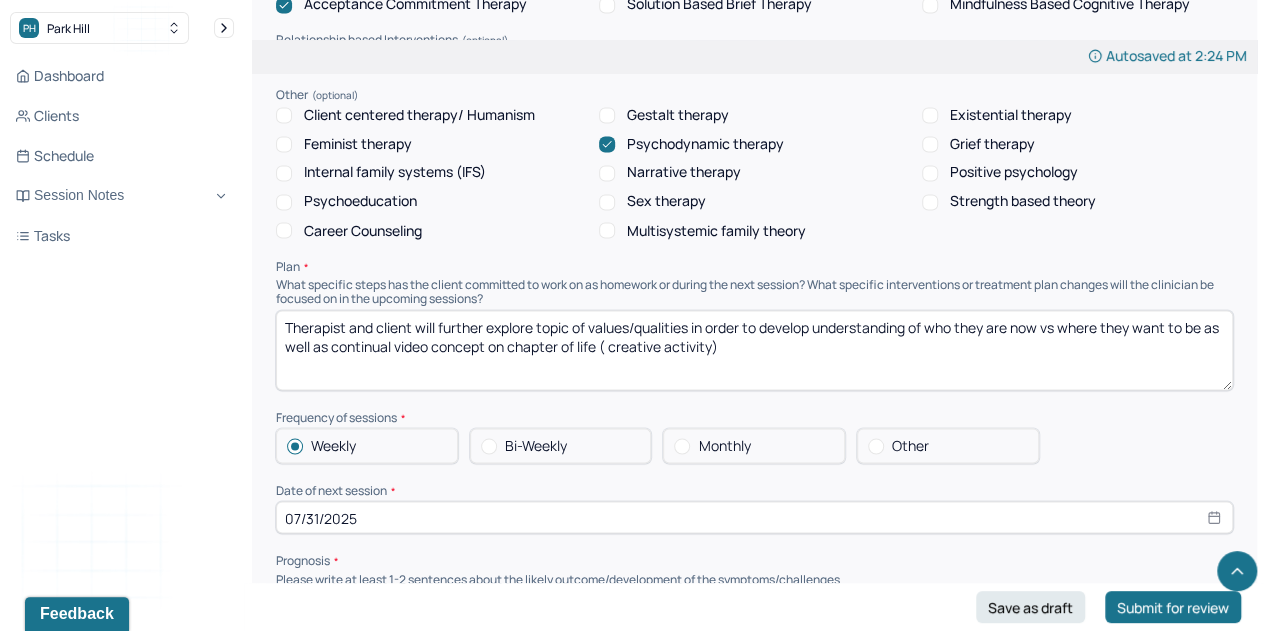 type on "Clients specific rigidness and minimal openness to other options may be contributing to struggles with acceptance of workforce instability. Client struggles with being malleable and minimization of self worth/capabilities continue to be a hinderance on potential career changes as well as improved self esteem. Client will benefit from implementing a specific routine to distract them from job insecurity." 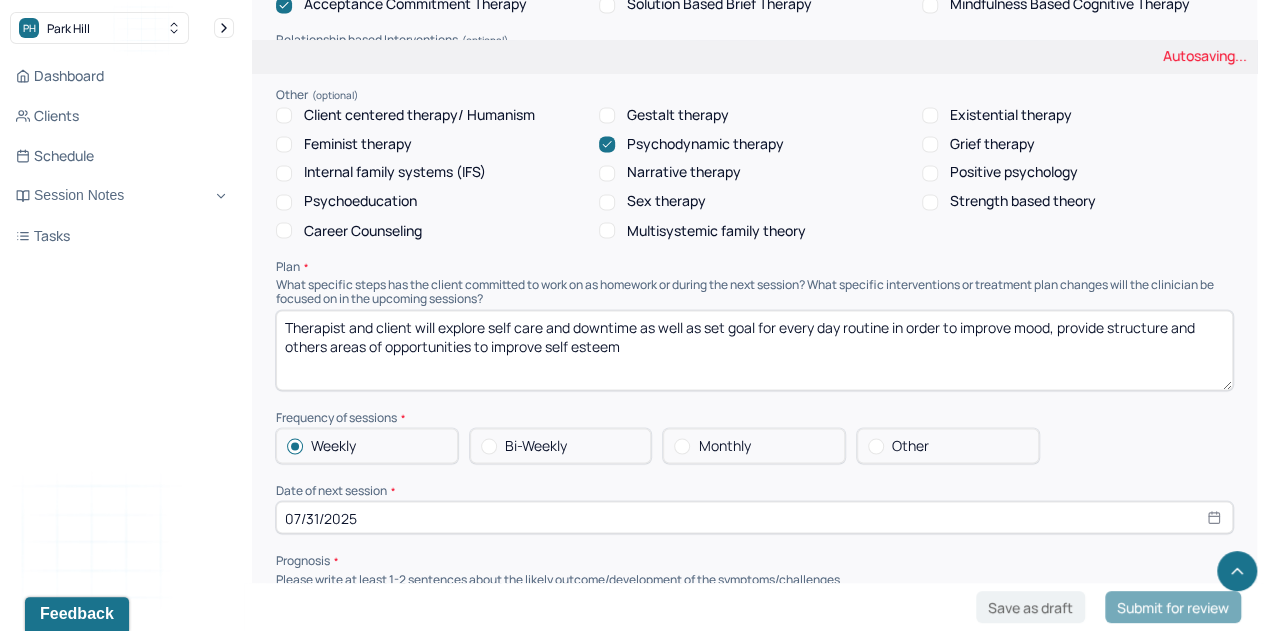 scroll, scrollTop: 1698, scrollLeft: 0, axis: vertical 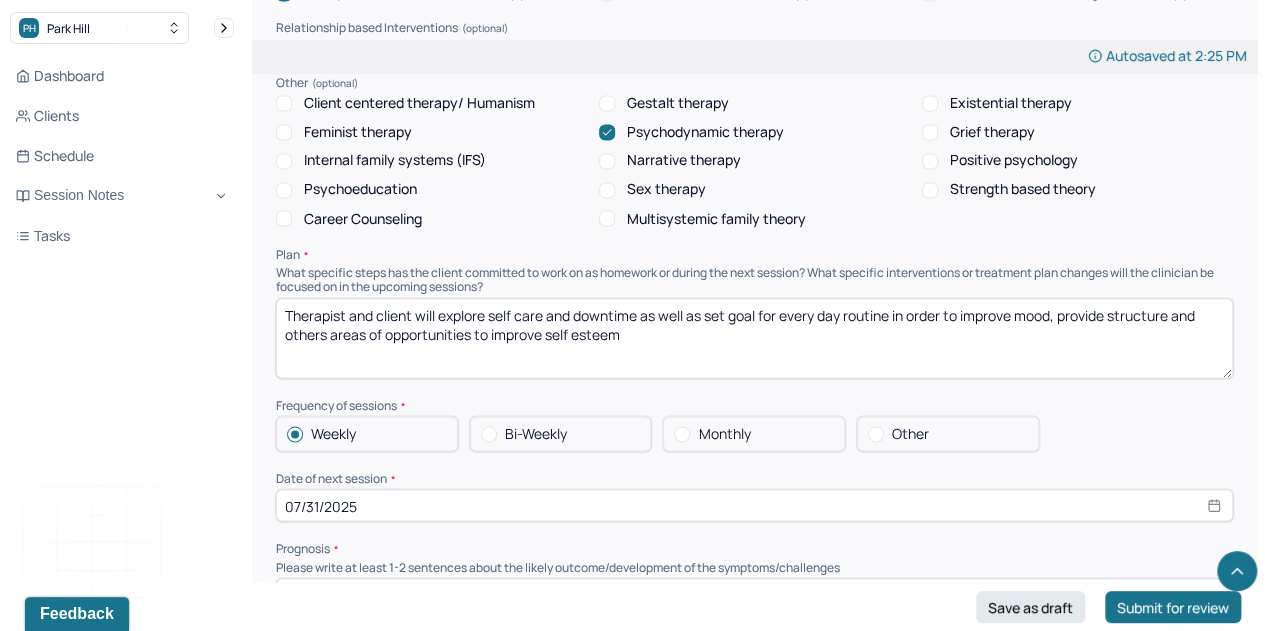 type on "Therapist and client will explore self care and downtime as well as set goal for every day routine in order to improve mood, provide structure and others areas of opportunities to improve self esteem" 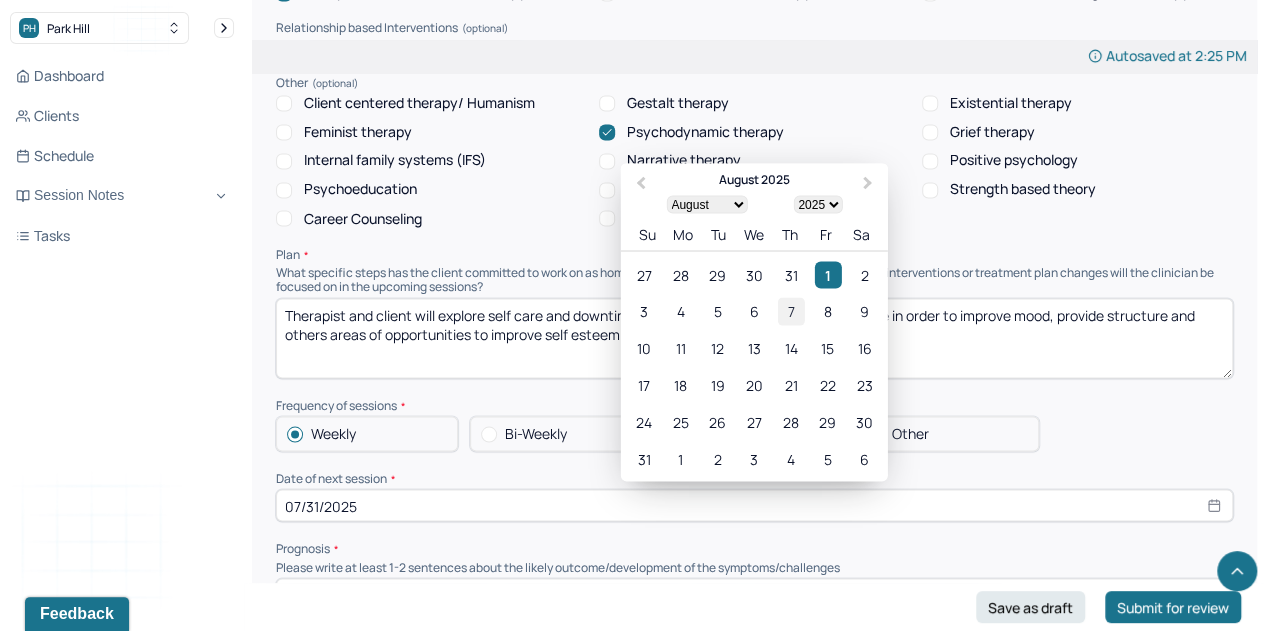 click on "7" at bounding box center (790, 311) 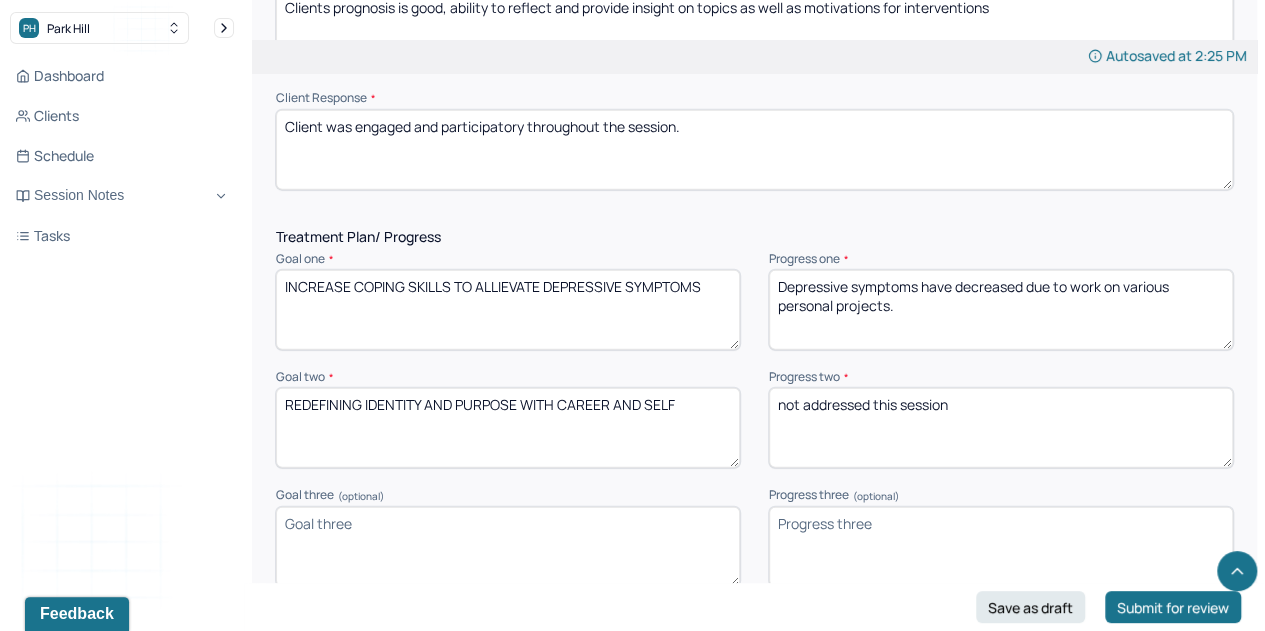 scroll, scrollTop: 2287, scrollLeft: 0, axis: vertical 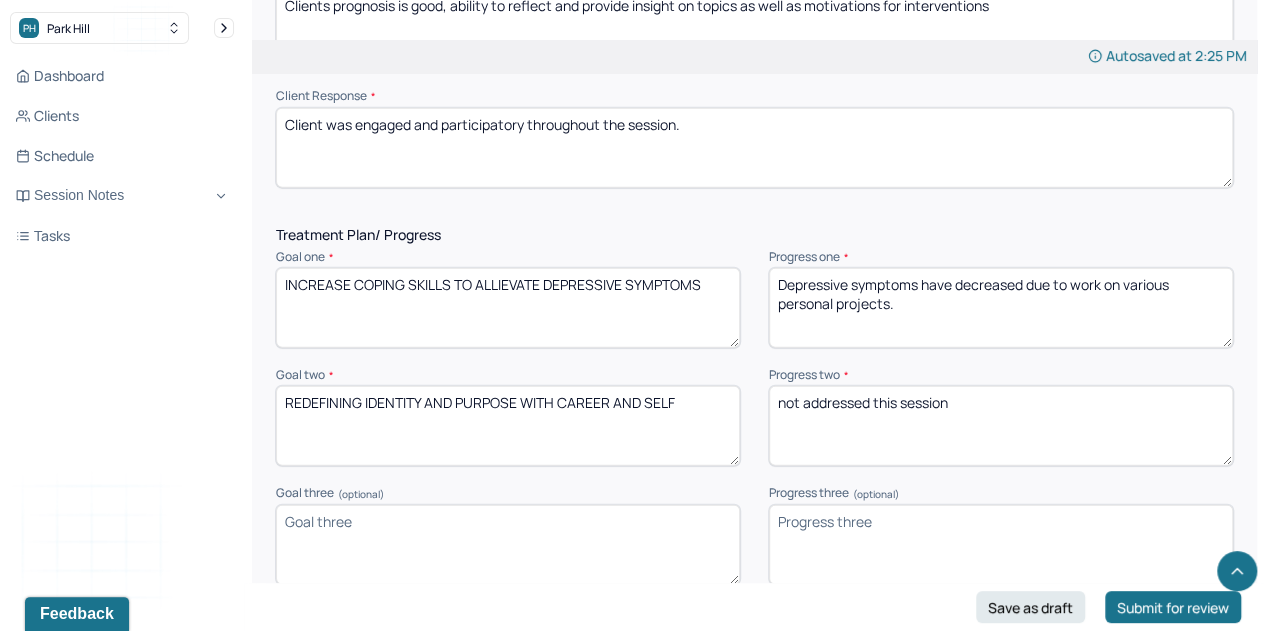 click on "Depressive symptoms have decreased due to work on various personal projects." at bounding box center (1001, 308) 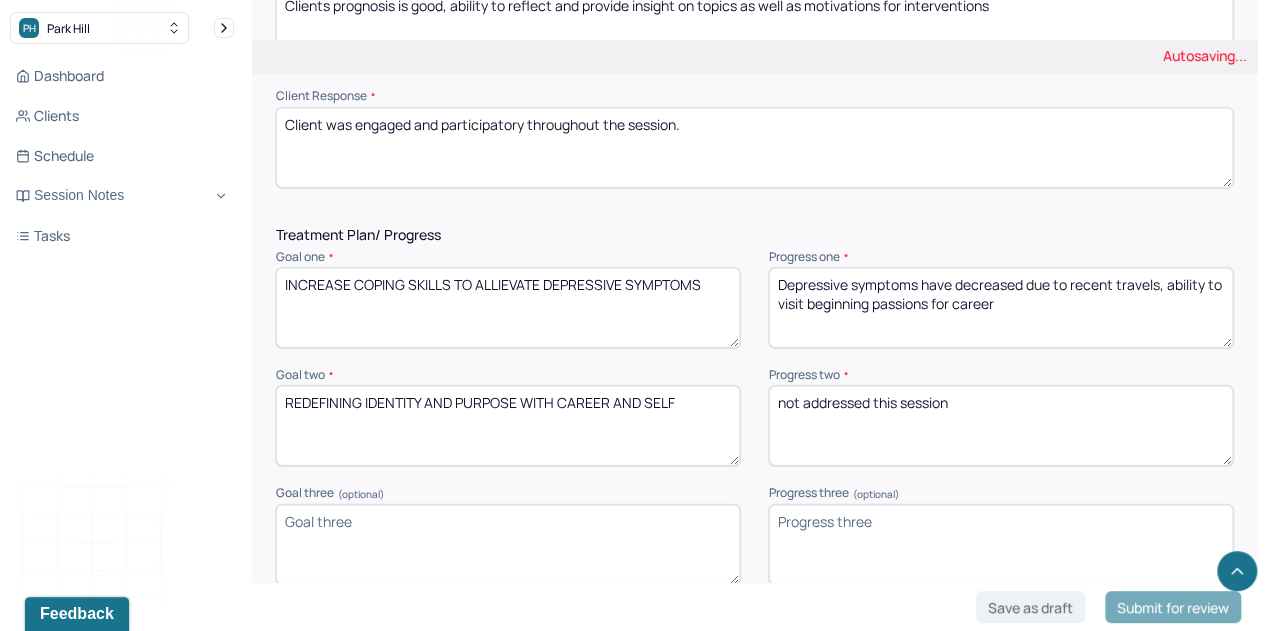 type on "Depressive symptoms have decreased due to recent travels, ability to visit beginning passions for career" 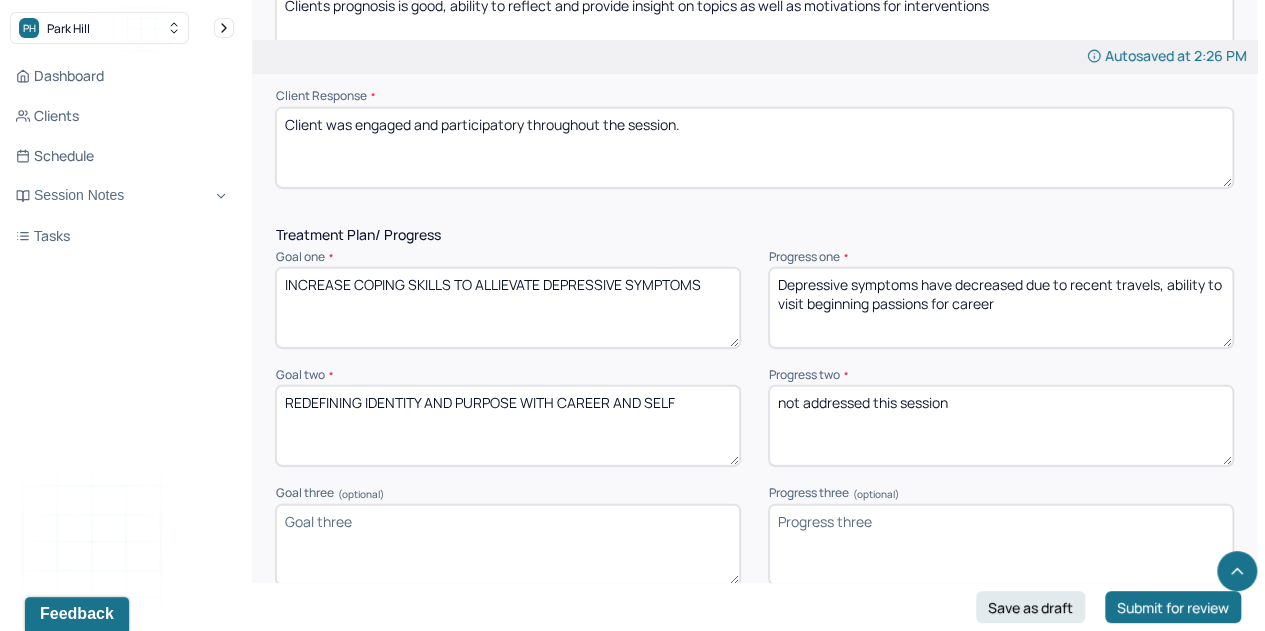 drag, startPoint x: 957, startPoint y: 394, endPoint x: 985, endPoint y: 433, distance: 48.010414 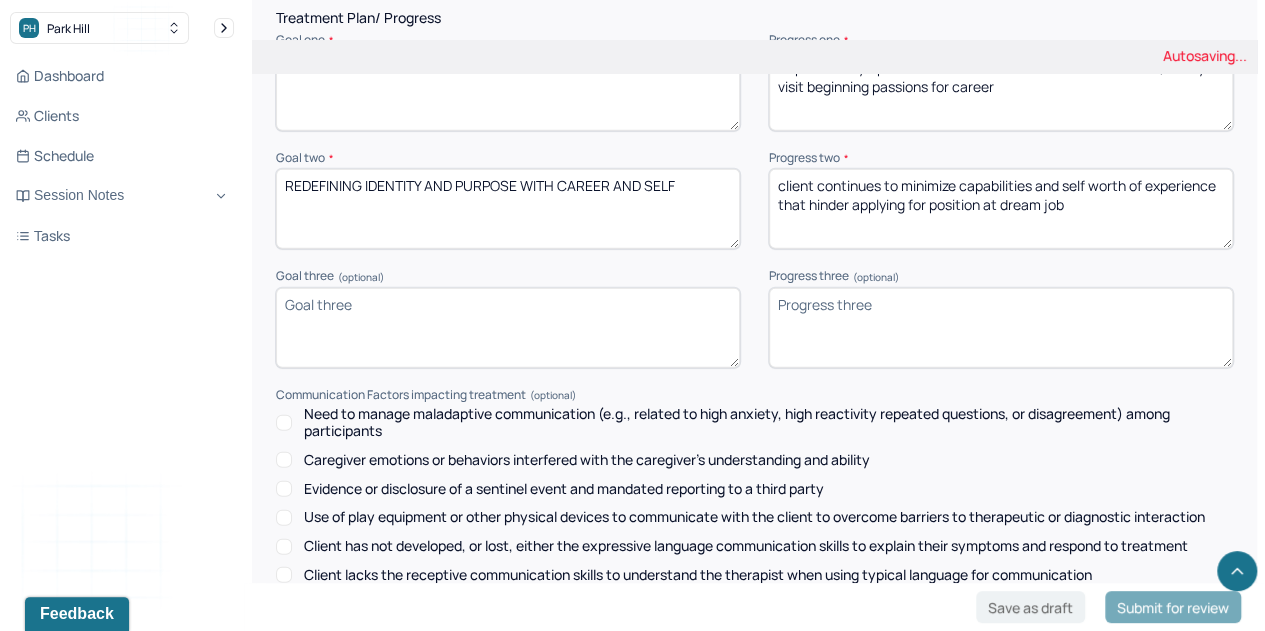 scroll, scrollTop: 2800, scrollLeft: 0, axis: vertical 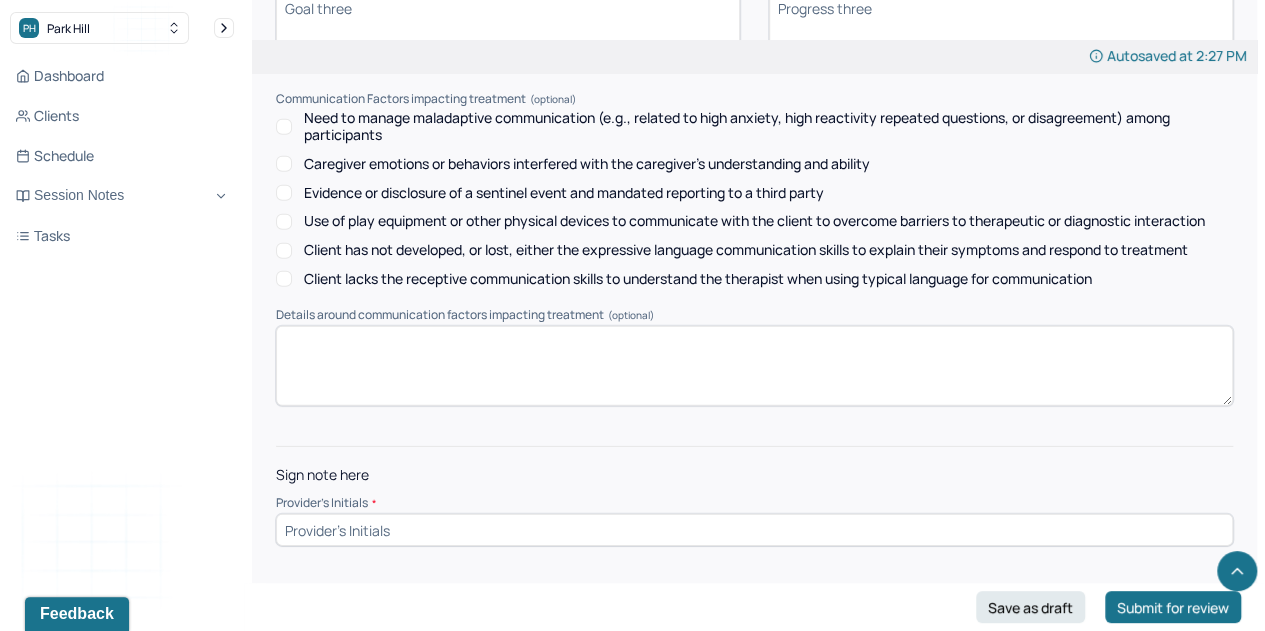 type on "client continues to minimize capabilities and self worth of experience that hinder applying for position at dream job" 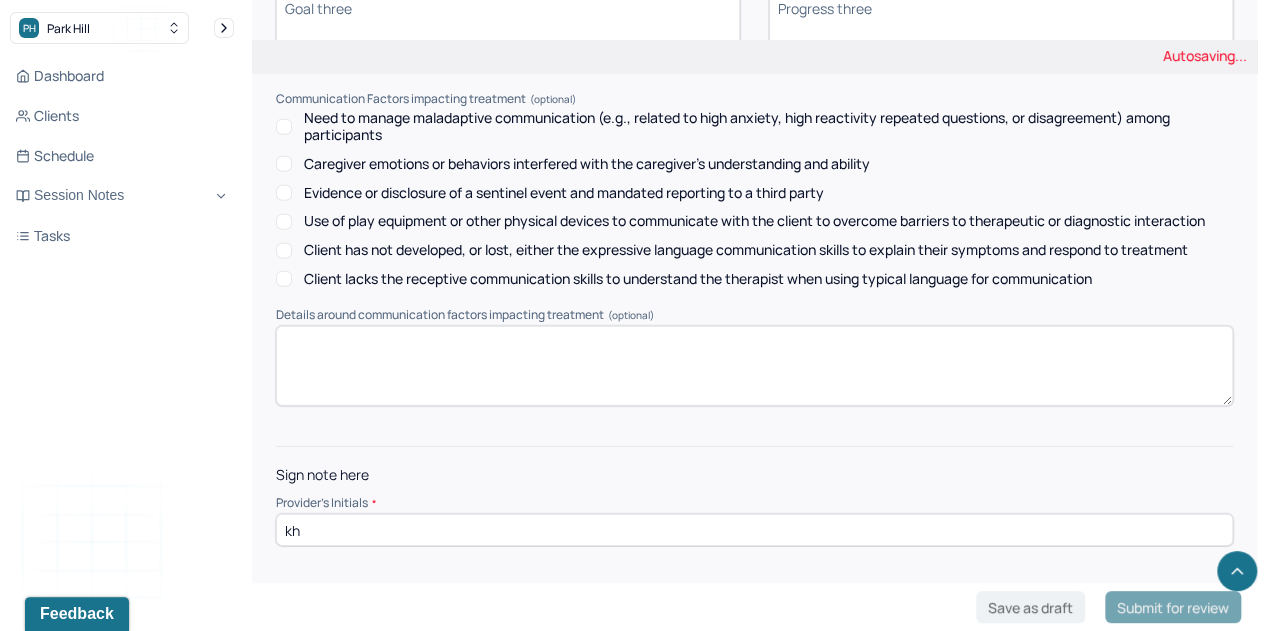 type on "kh" 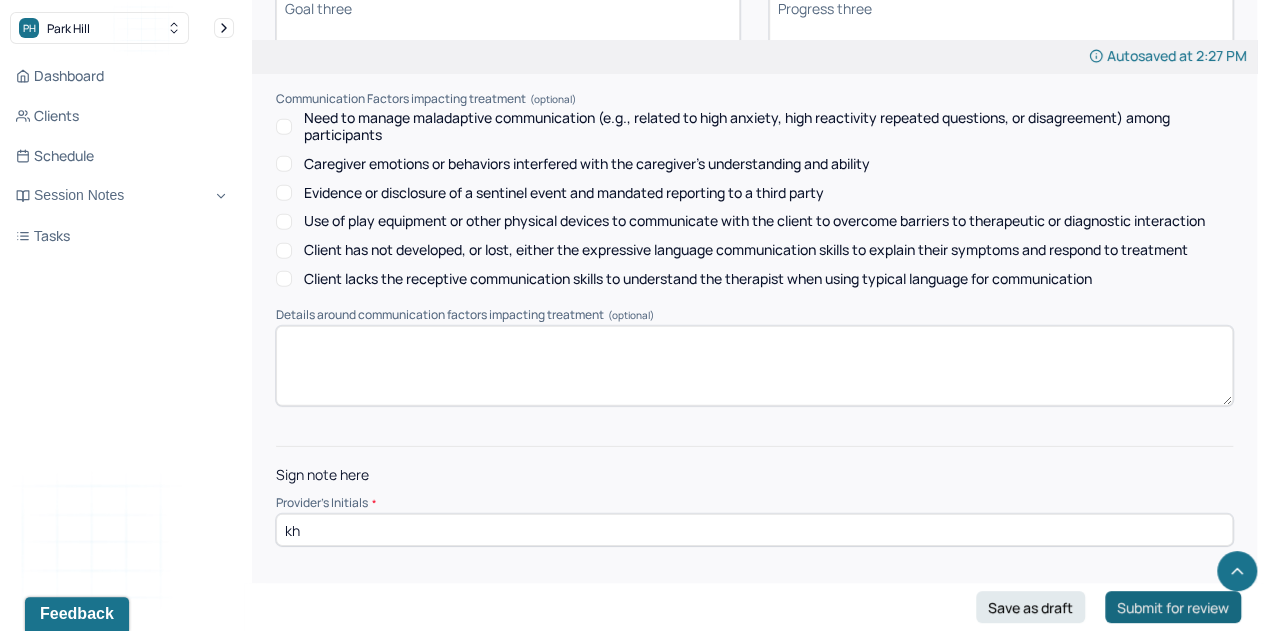 click on "Submit for review" at bounding box center (1173, 607) 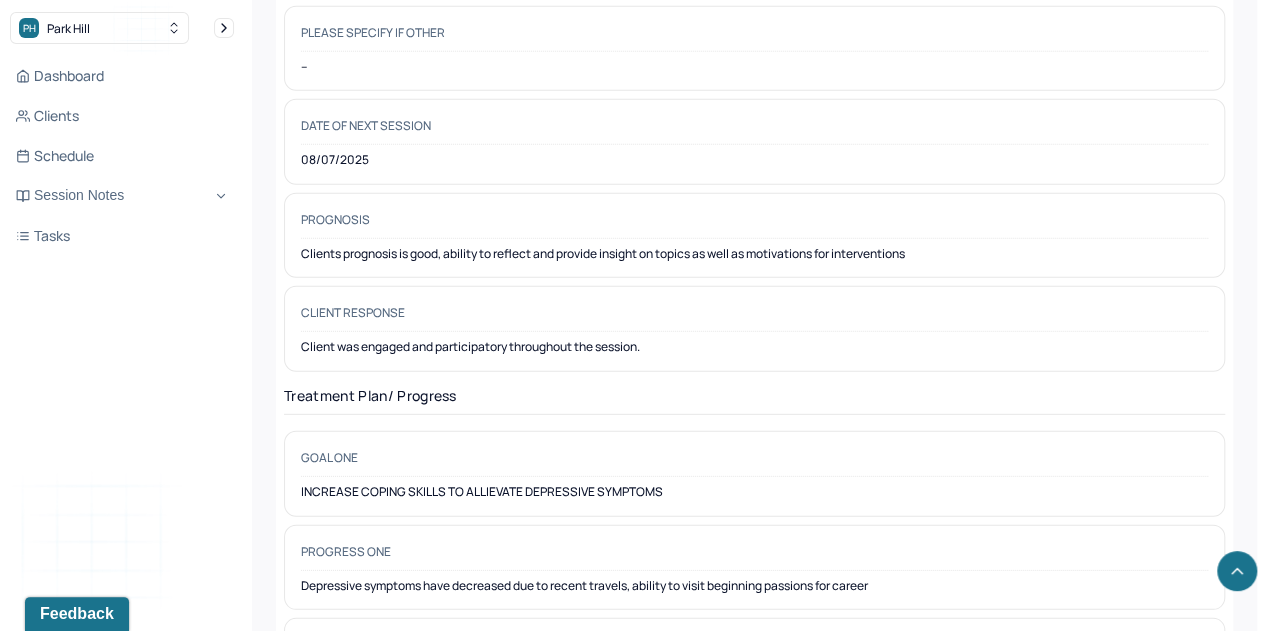 scroll, scrollTop: 2694, scrollLeft: 0, axis: vertical 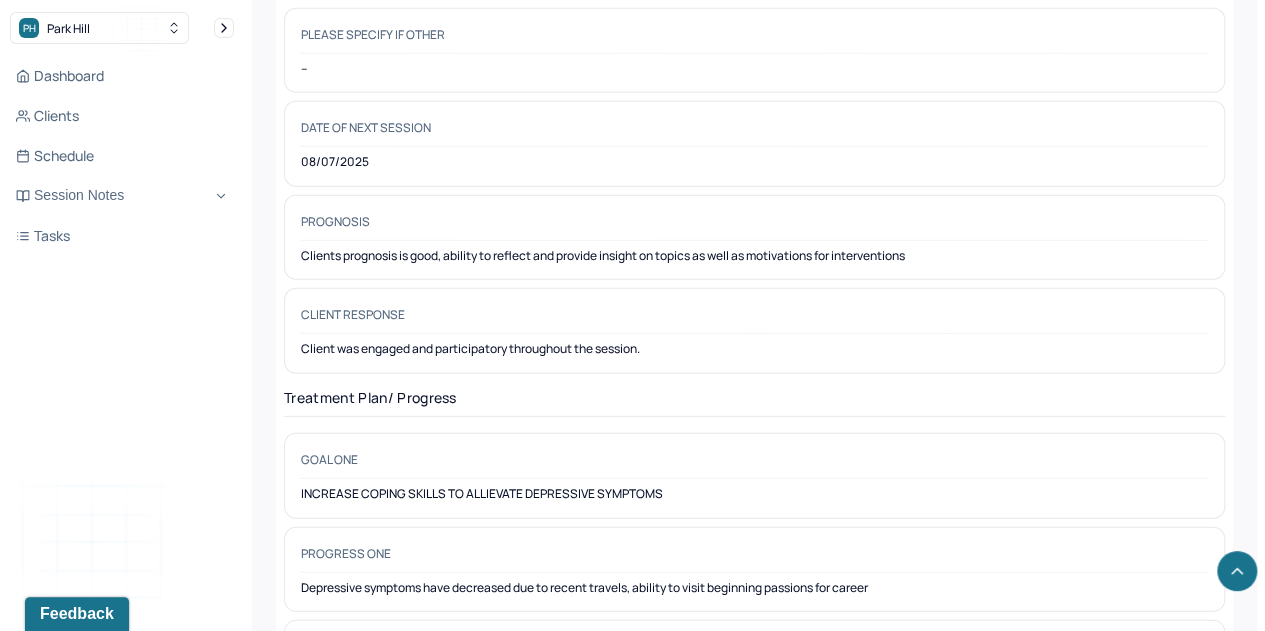 click on "Dashboard Clients Schedule Session Notes Tasks" at bounding box center [122, 156] 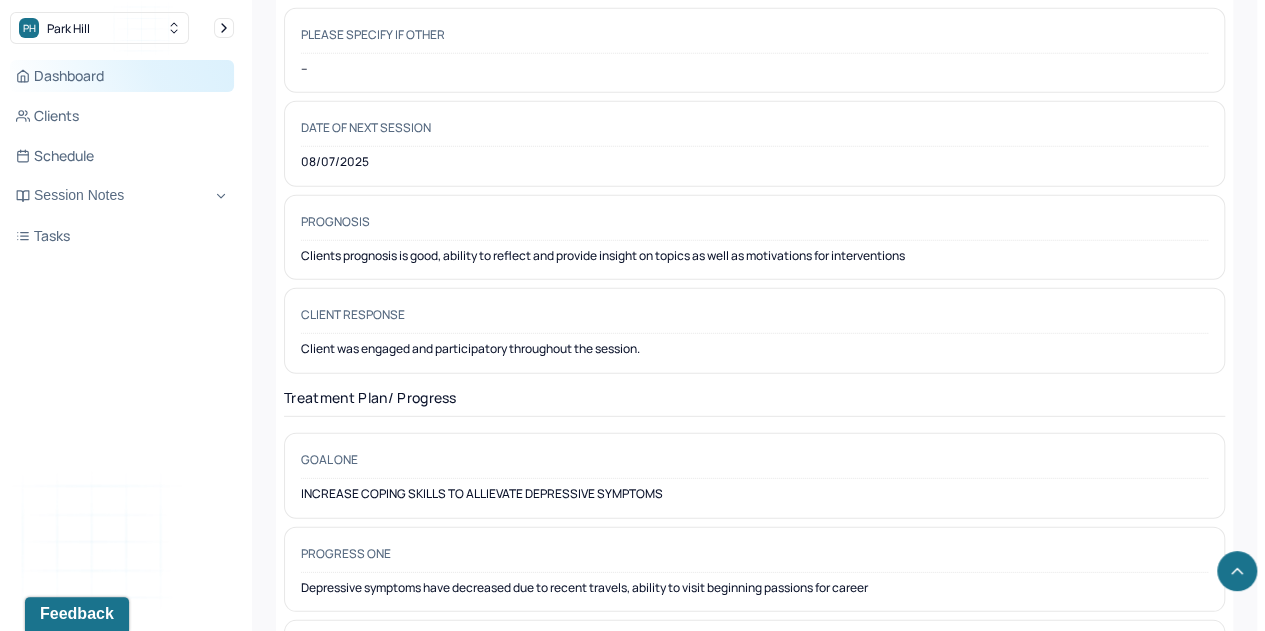 click on "Dashboard" at bounding box center (122, 76) 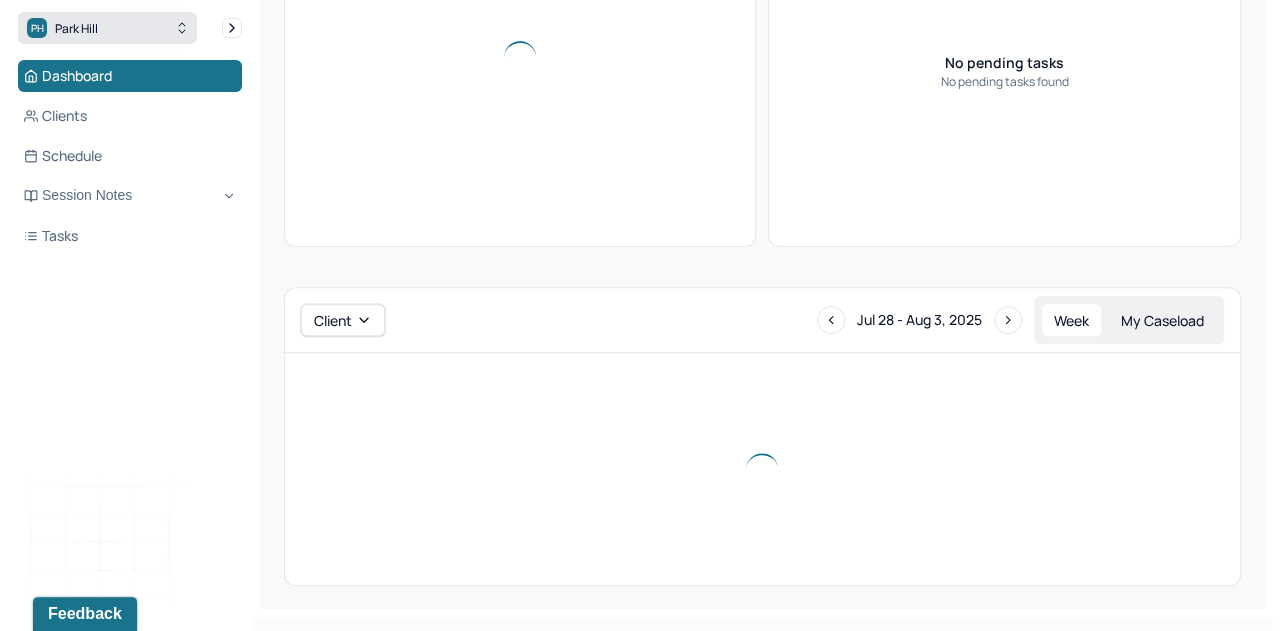 scroll, scrollTop: 930, scrollLeft: 0, axis: vertical 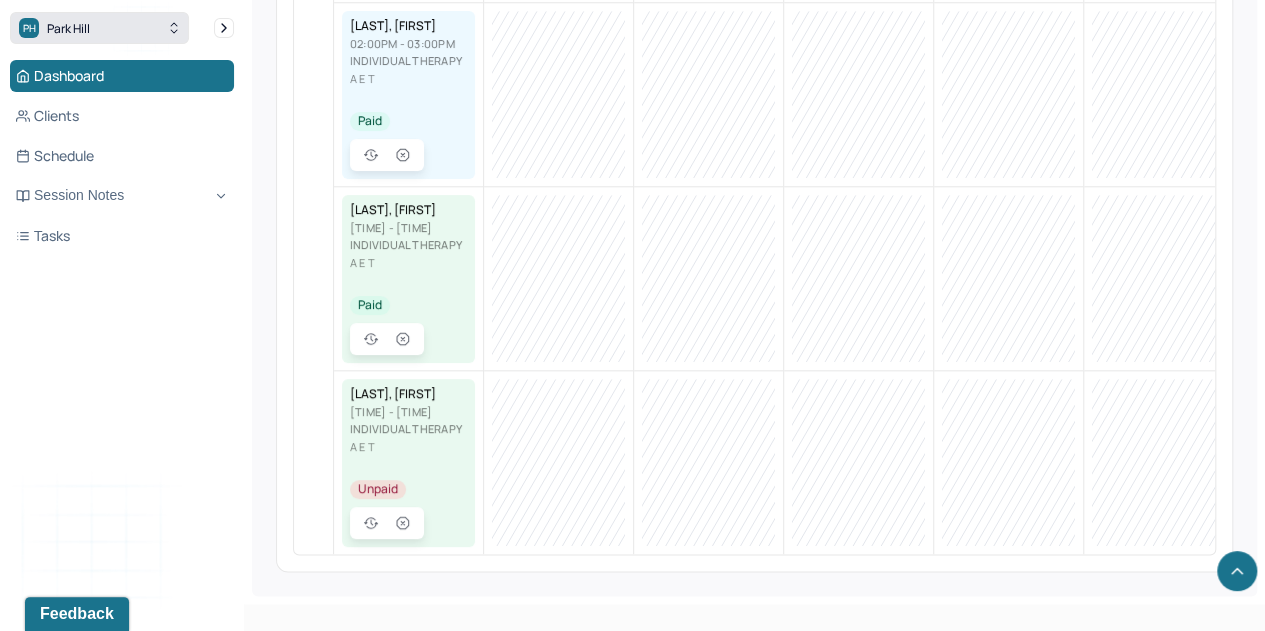 click on "PH Park Hill" at bounding box center (99, 28) 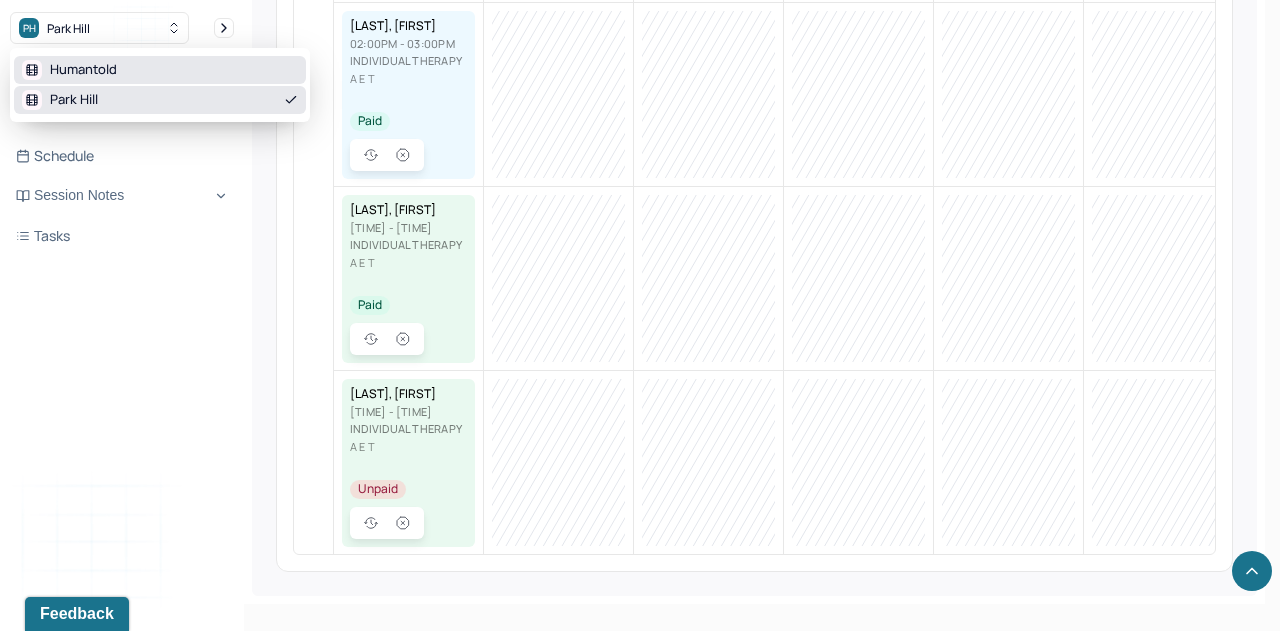 click on "Humantold" at bounding box center (160, 70) 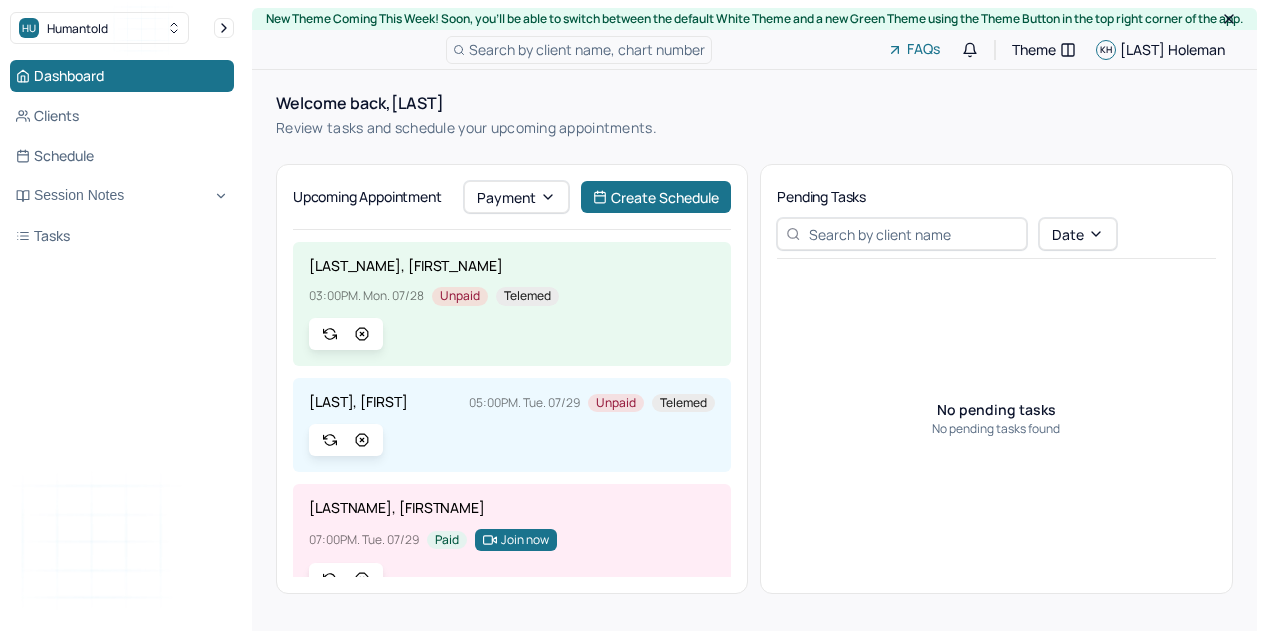 scroll, scrollTop: 0, scrollLeft: 0, axis: both 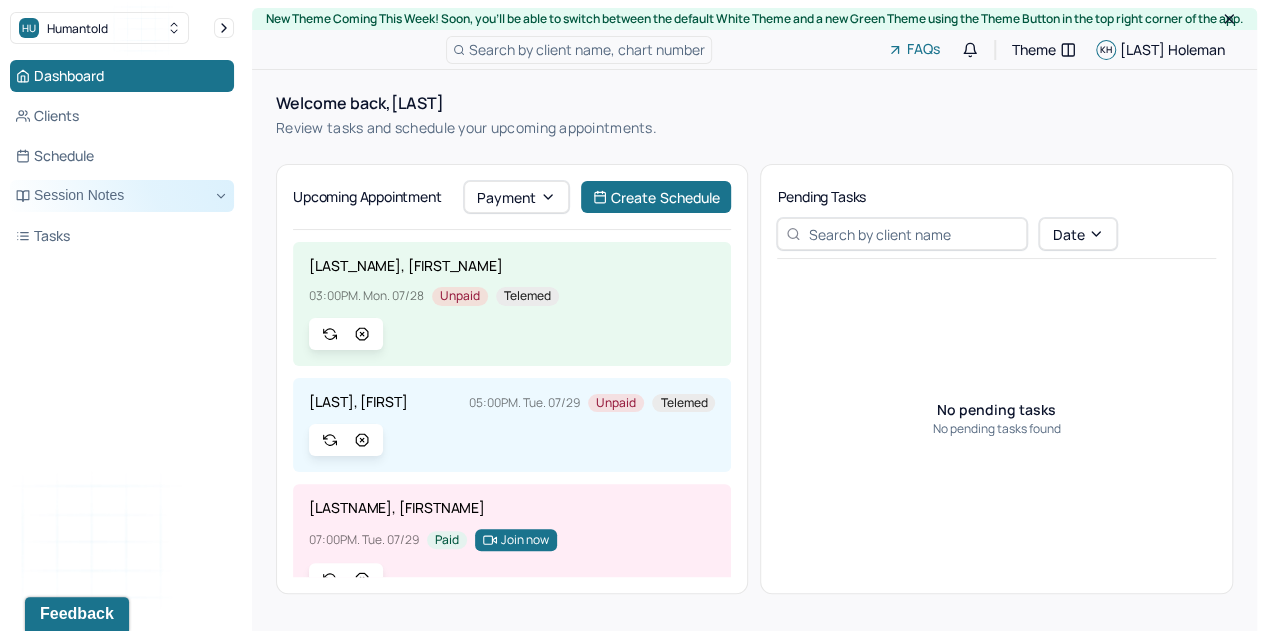 click on "Session Notes" at bounding box center [122, 196] 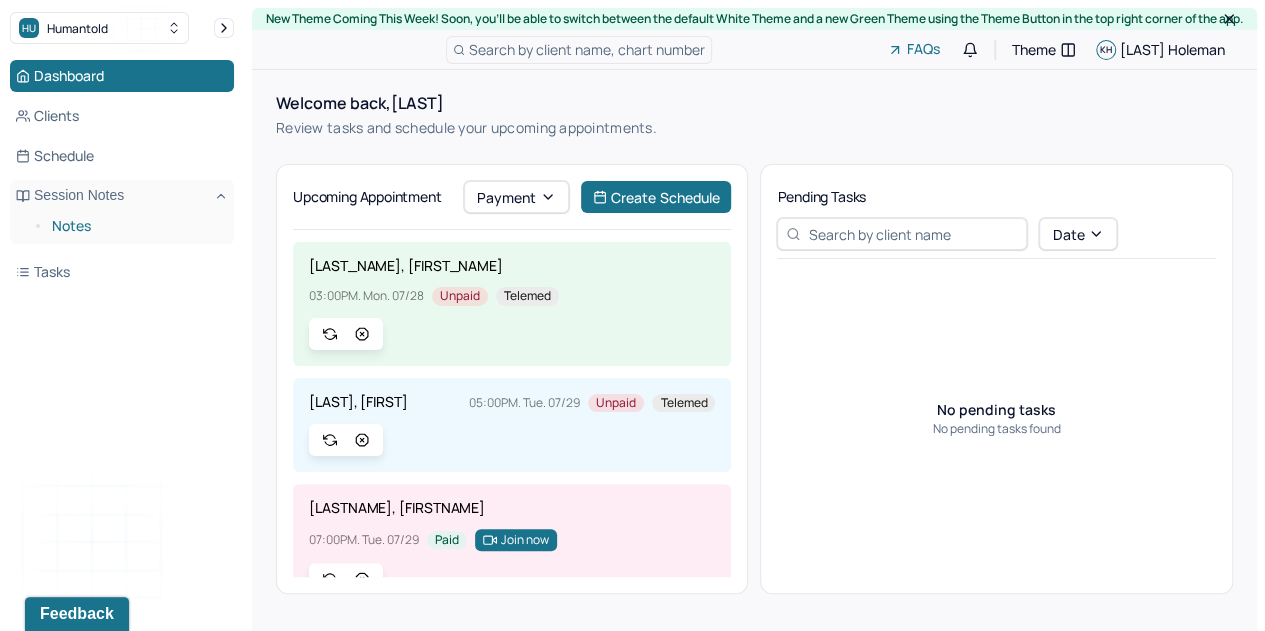 click on "Notes" at bounding box center [135, 226] 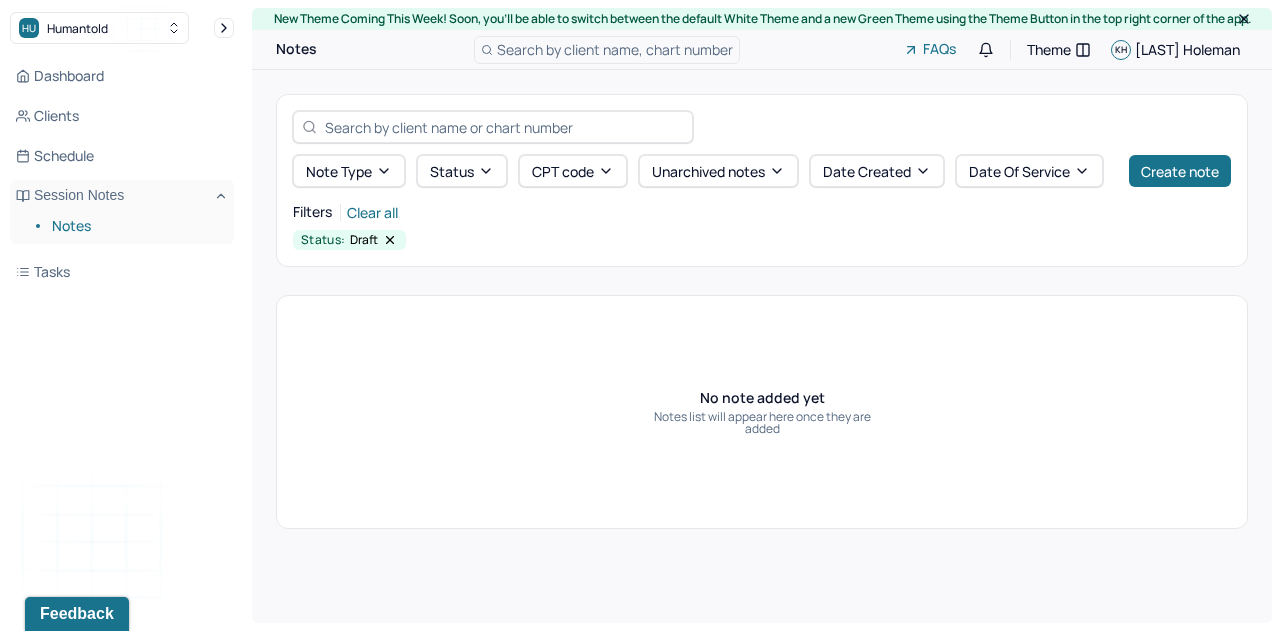 click at bounding box center (504, 127) 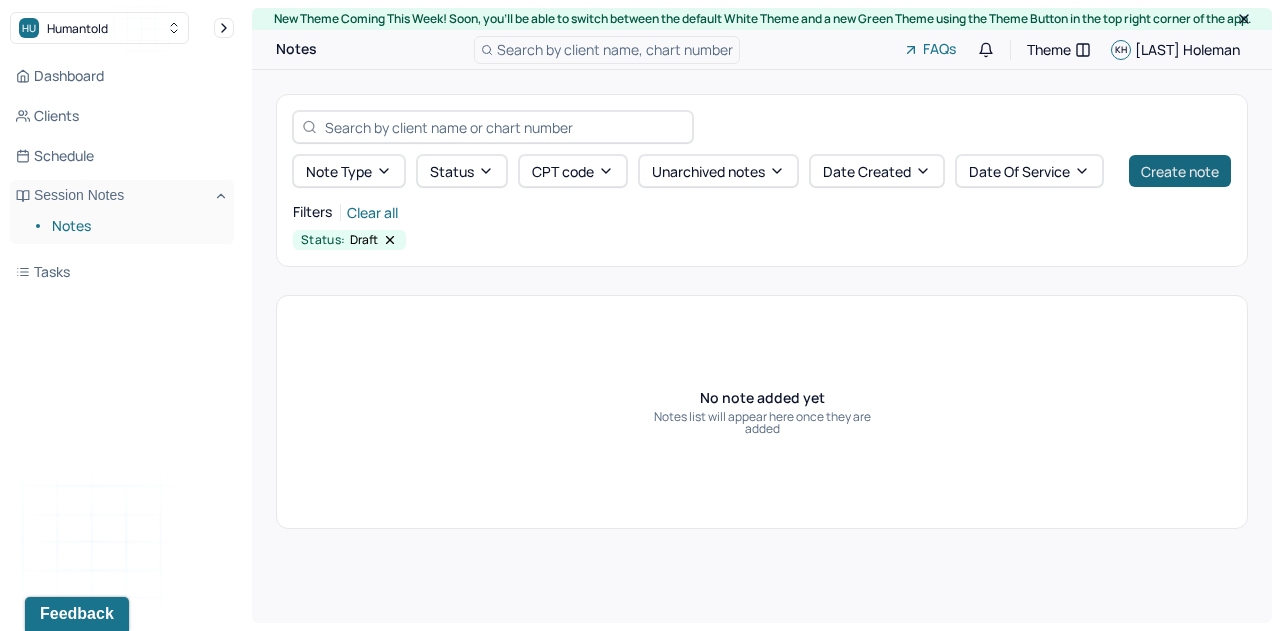click on "Create note" at bounding box center (1180, 171) 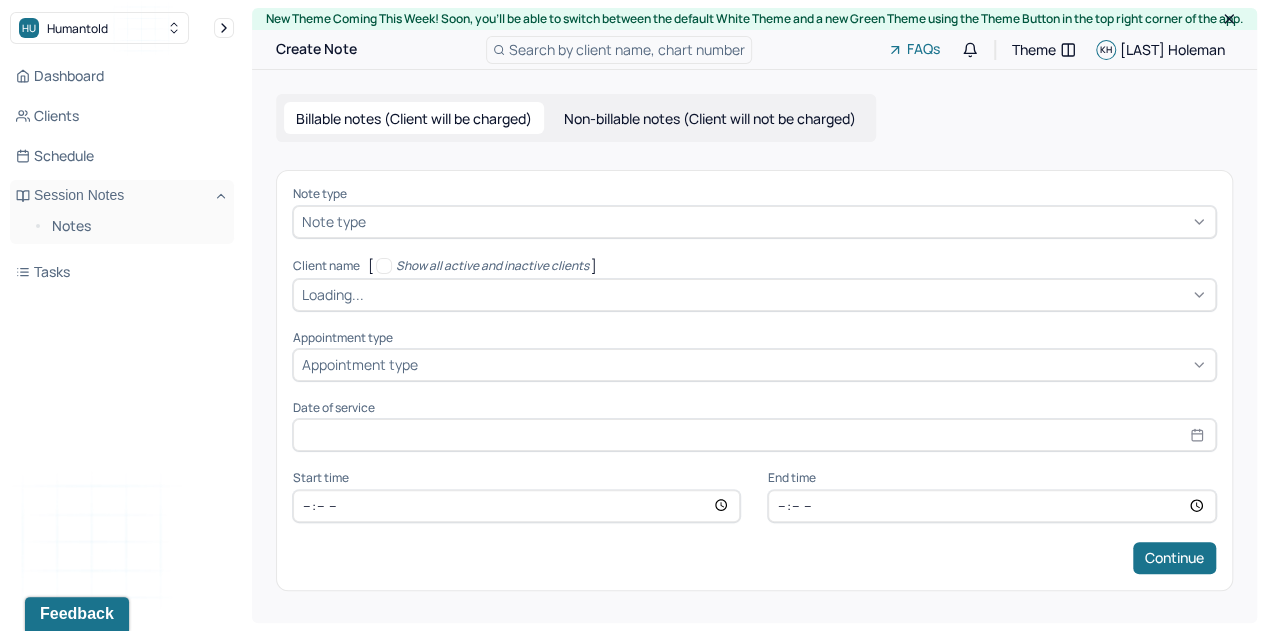click on "Non-billable notes (Client will not be charged)" at bounding box center (710, 118) 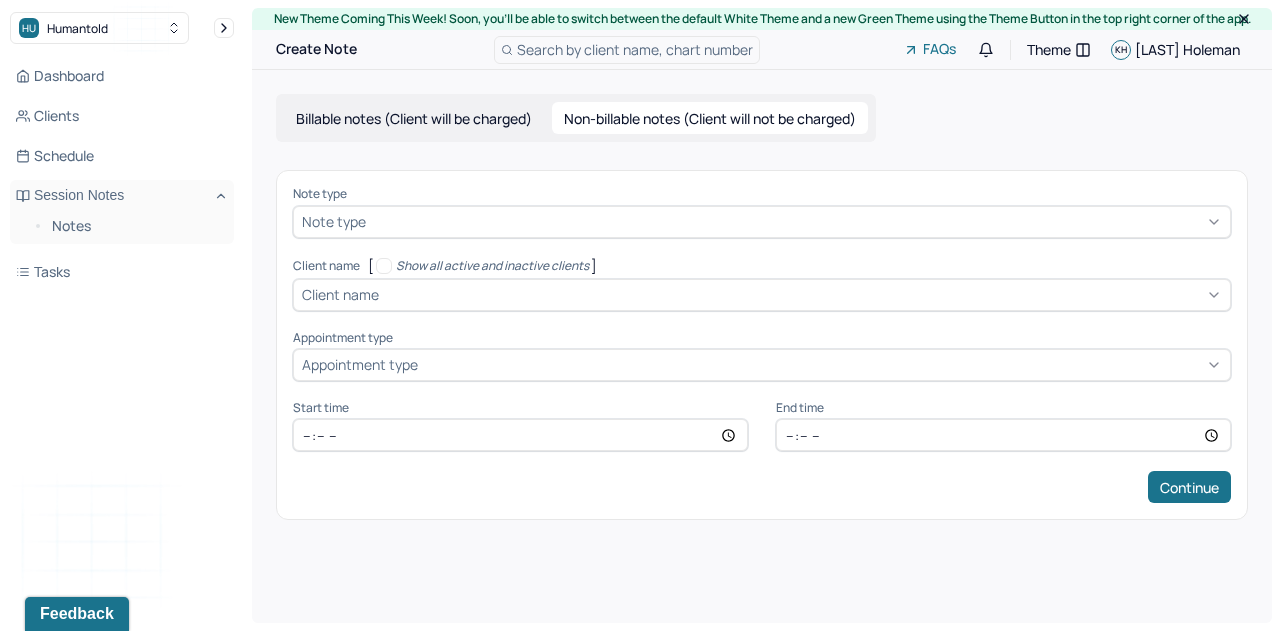 click at bounding box center (796, 221) 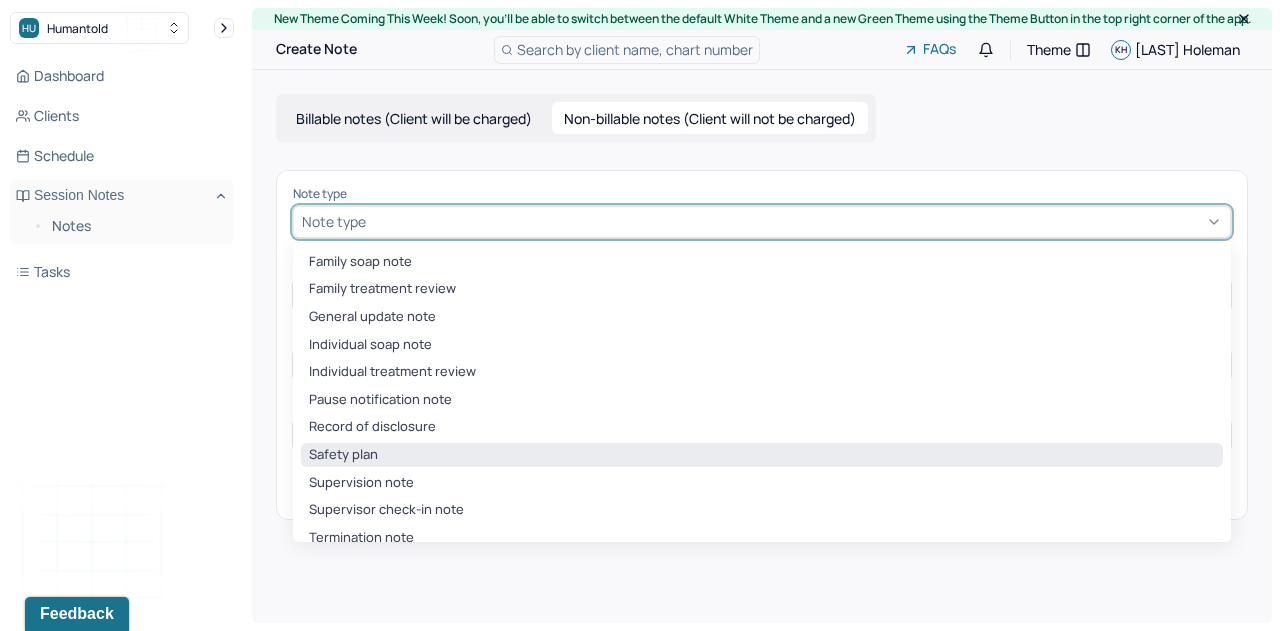 click on "Safety plan" at bounding box center (762, 455) 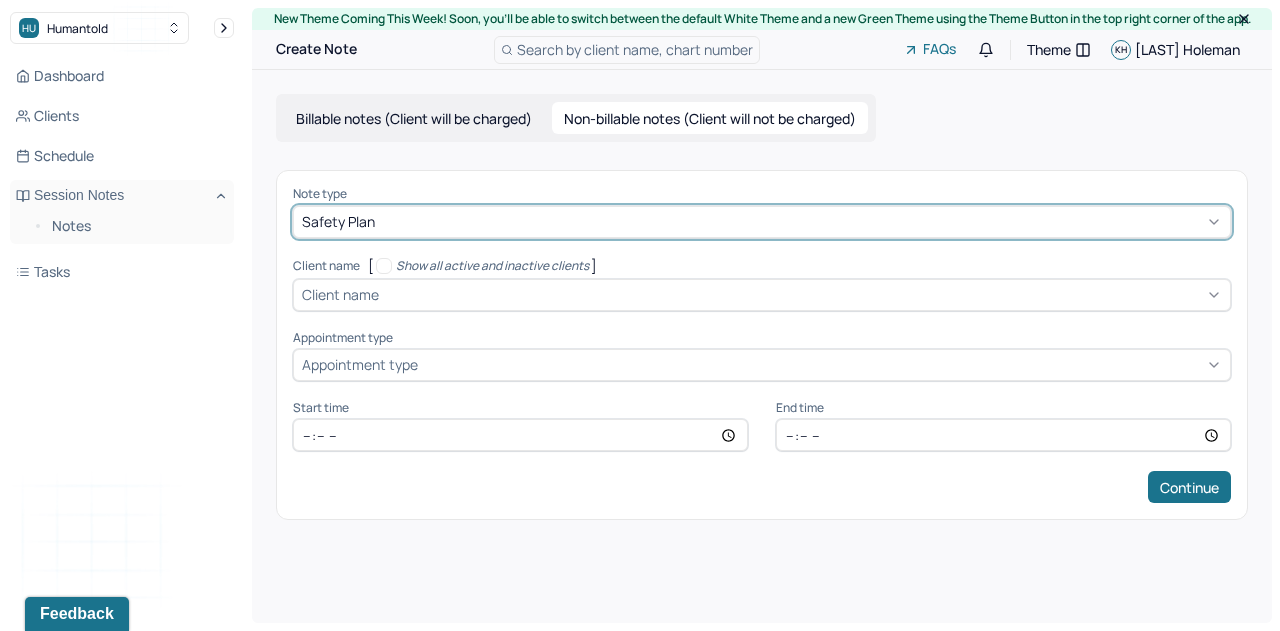 click on "Client name" at bounding box center [340, 294] 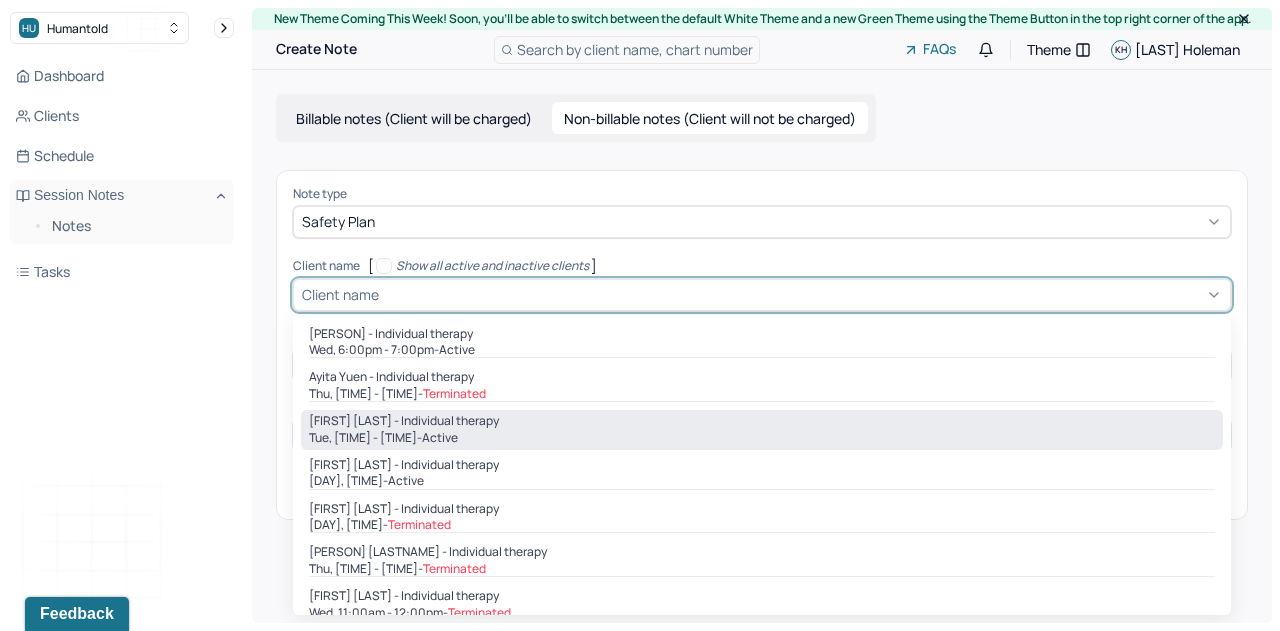 click on "Tue, 5:00pm - 6:00pm  -  active" at bounding box center (762, 438) 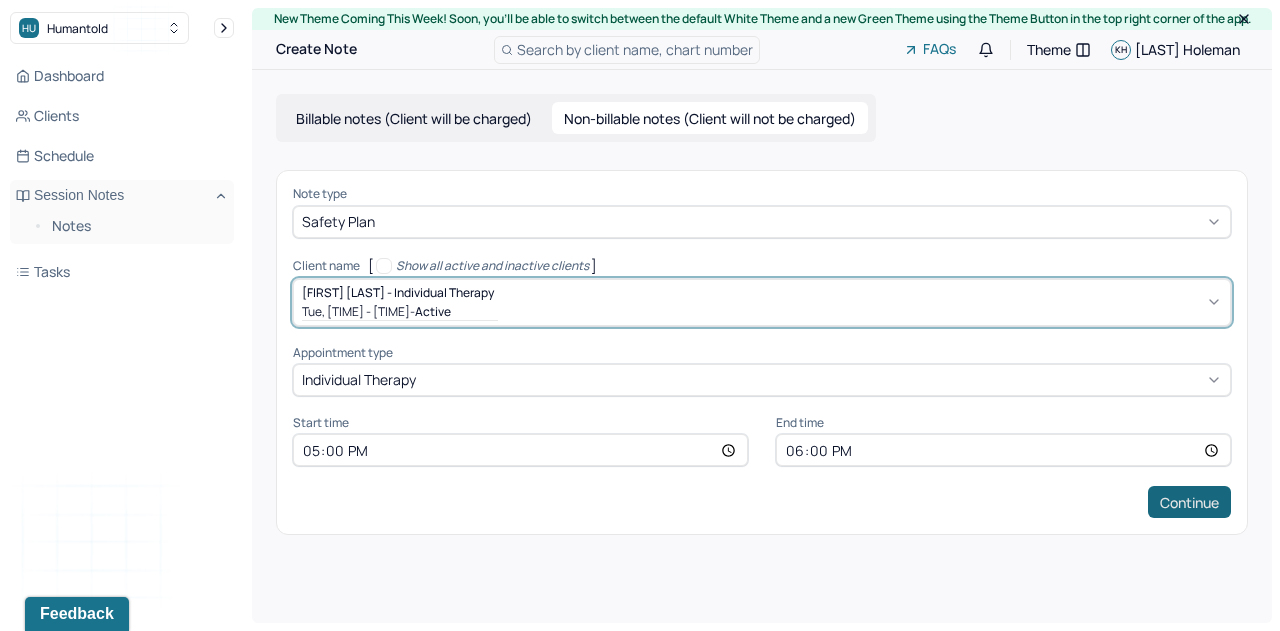 click on "Continue" at bounding box center [1189, 502] 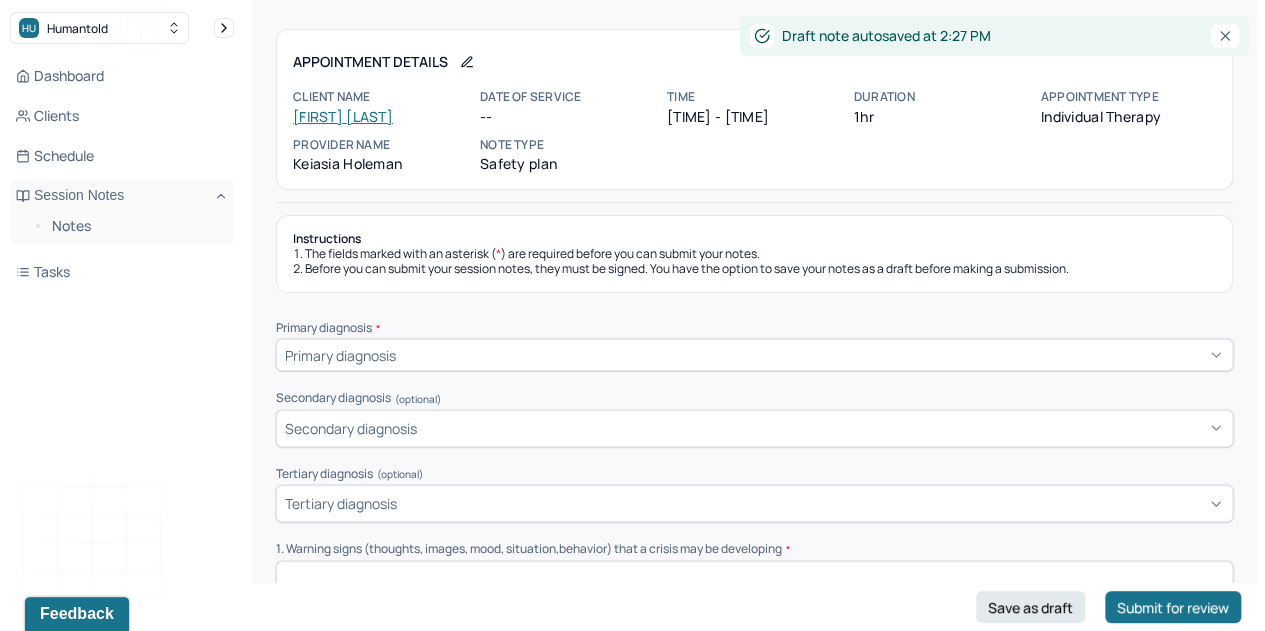 scroll, scrollTop: 86, scrollLeft: 0, axis: vertical 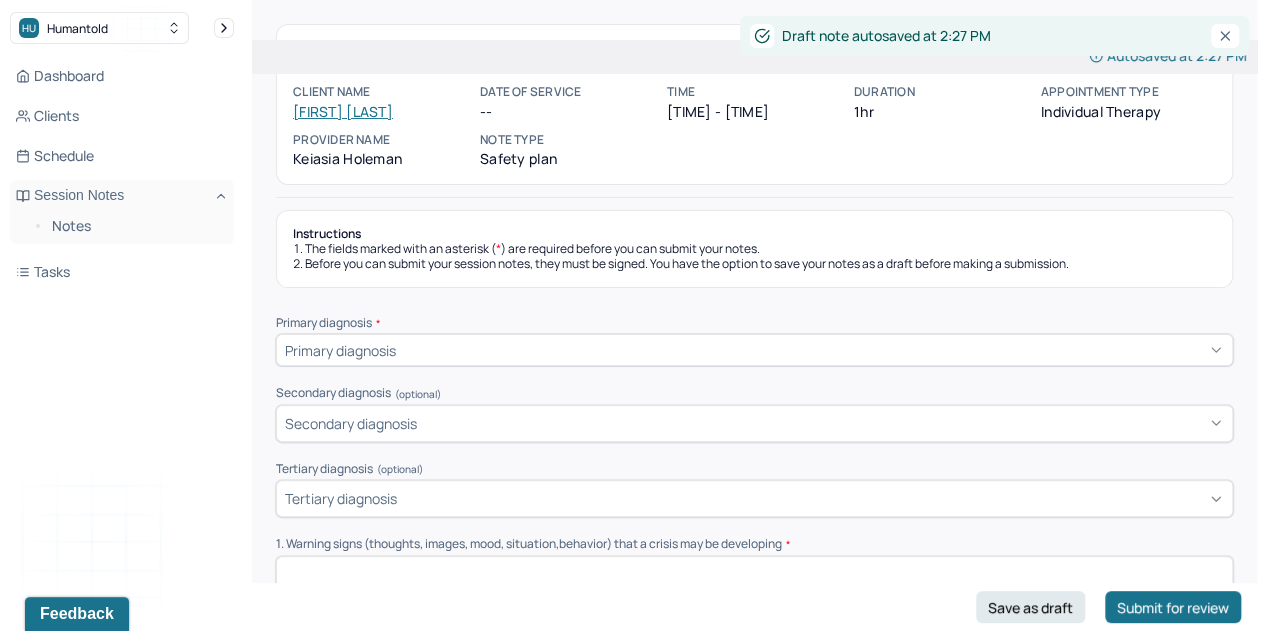 click on "Primary diagnosis" at bounding box center [754, 350] 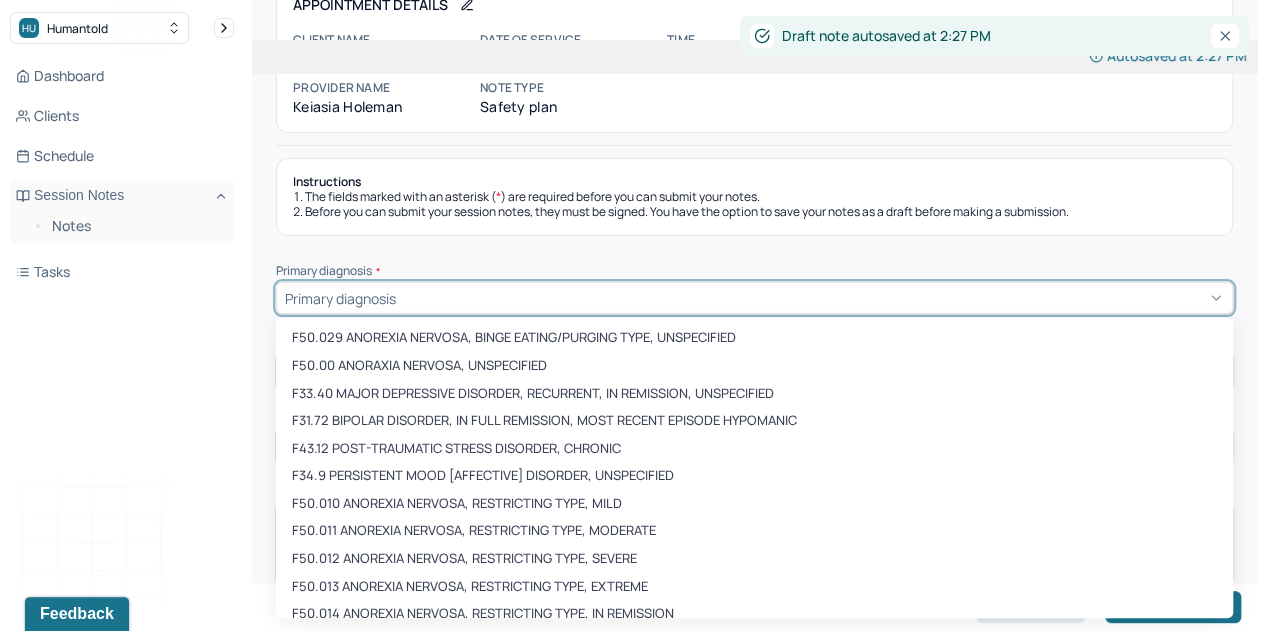 scroll, scrollTop: 146, scrollLeft: 0, axis: vertical 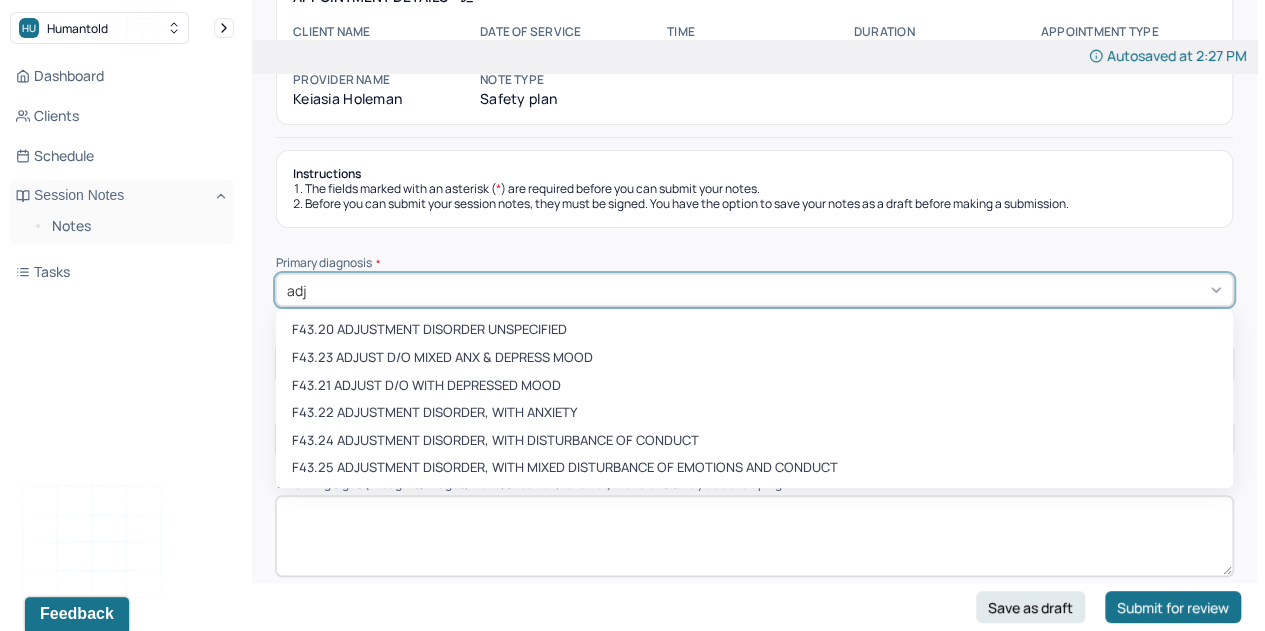type on "adju" 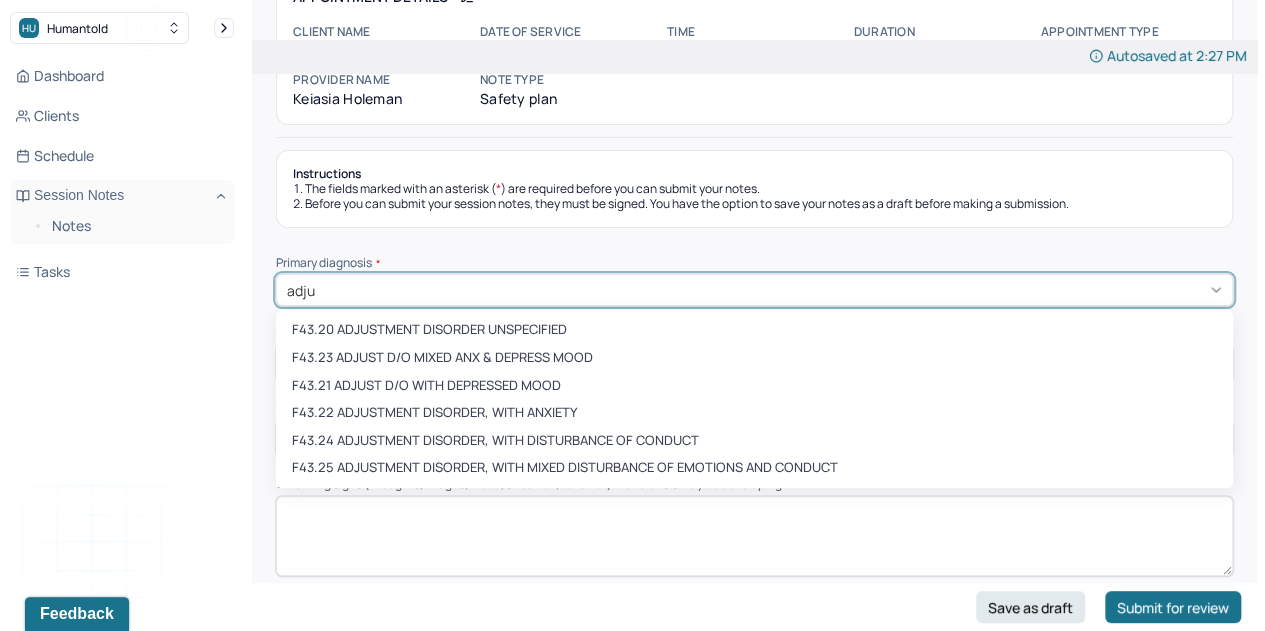 click on "[DIAGNOSIS] ADJUST D/O MIXED ANX & DEPRESS MOOD" at bounding box center [754, 358] 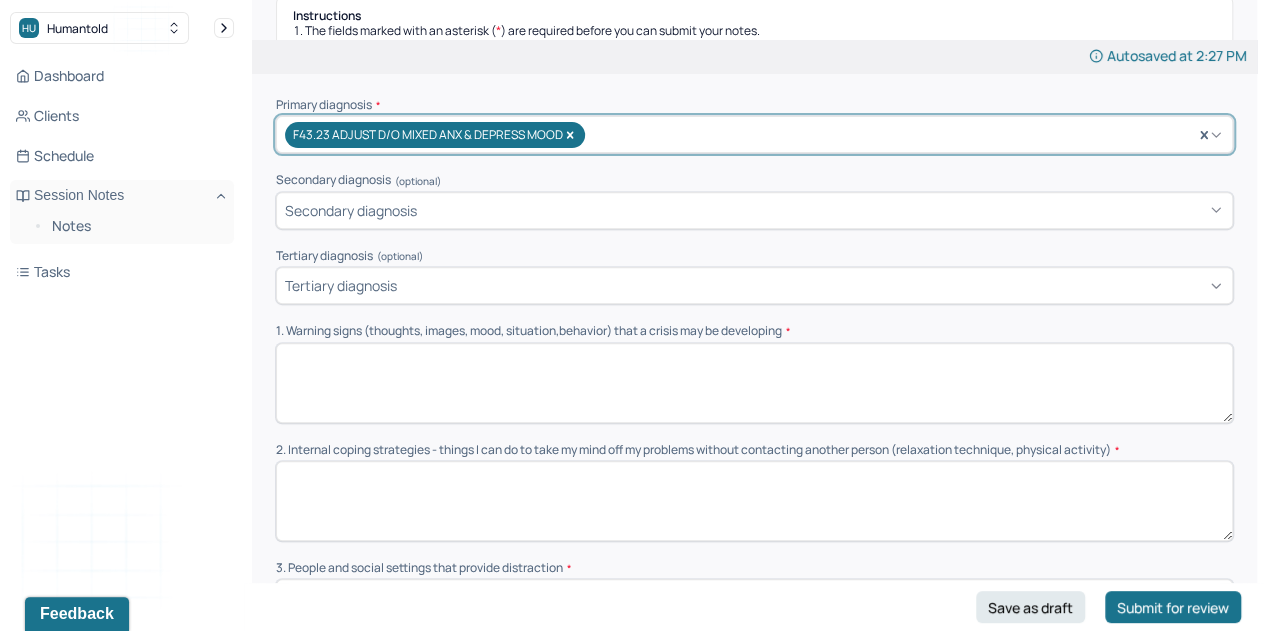 scroll, scrollTop: 306, scrollLeft: 0, axis: vertical 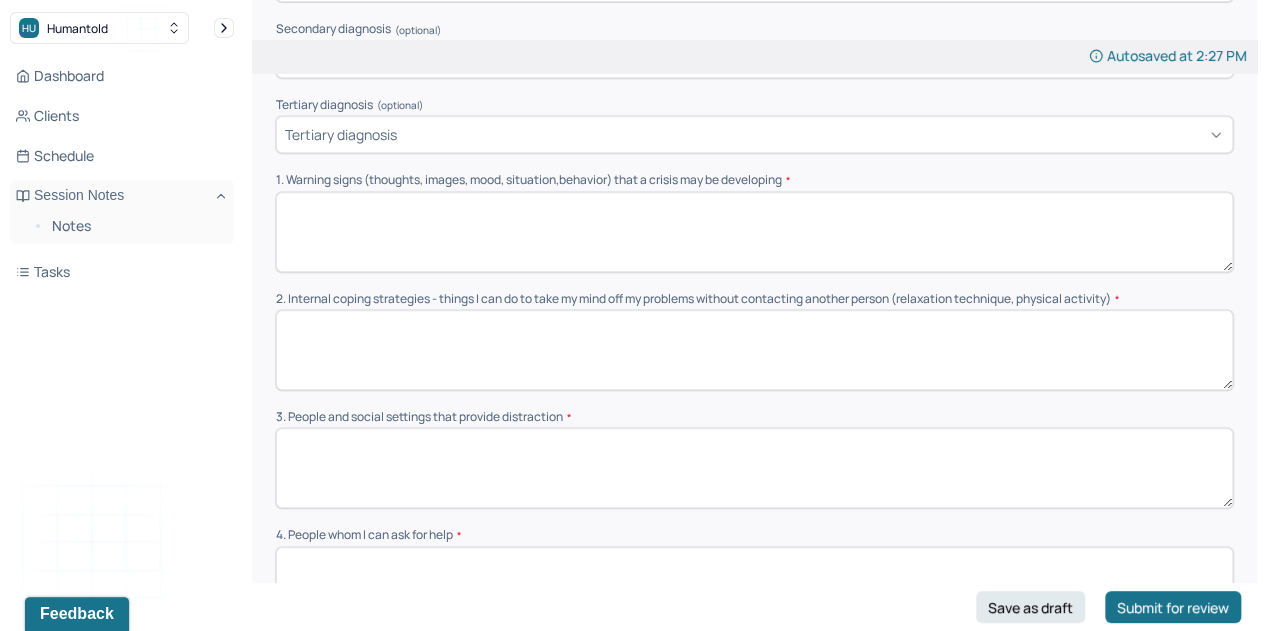 click at bounding box center [754, 232] 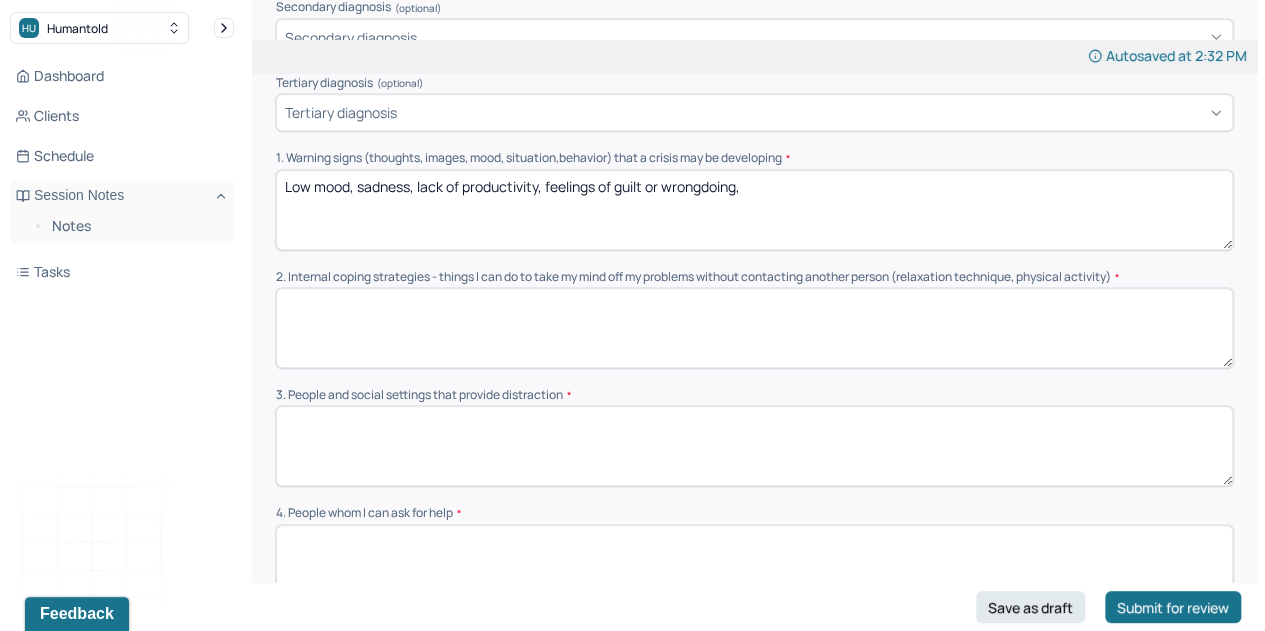 scroll, scrollTop: 481, scrollLeft: 0, axis: vertical 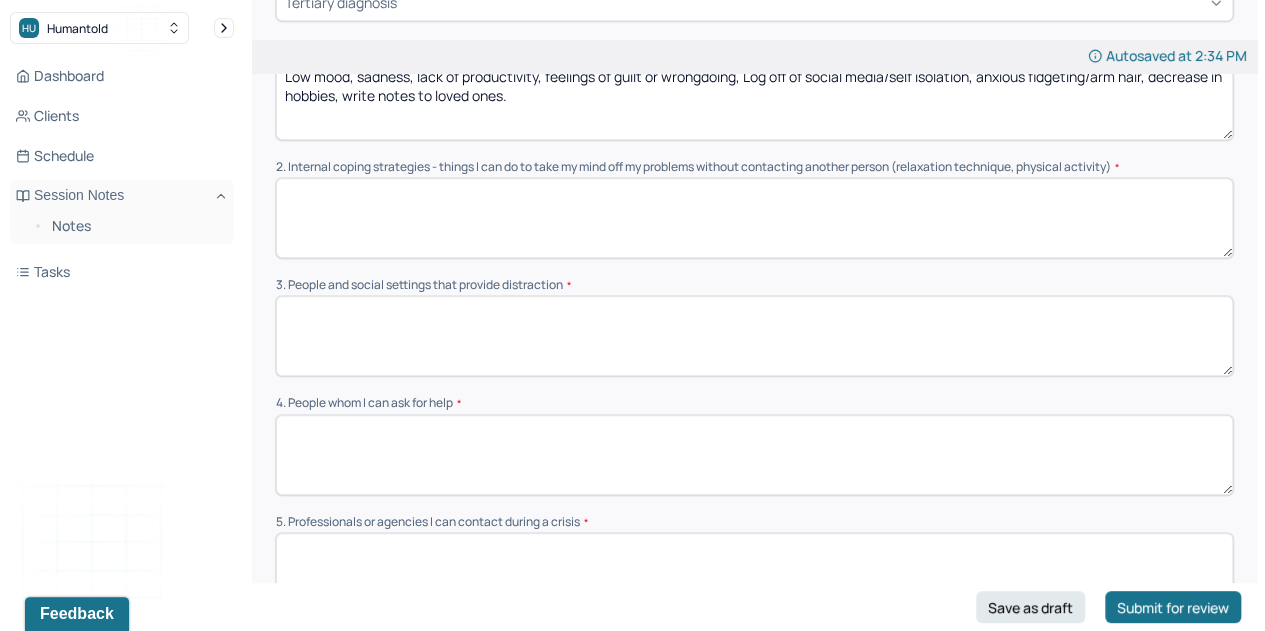 type on "Low mood, sadness, lack of productivity, feelings of guilt or wrongdoing, Log off of social media/self isolation, anxious fidgeting/arm hair, decrease in hobbies, write notes to loved ones." 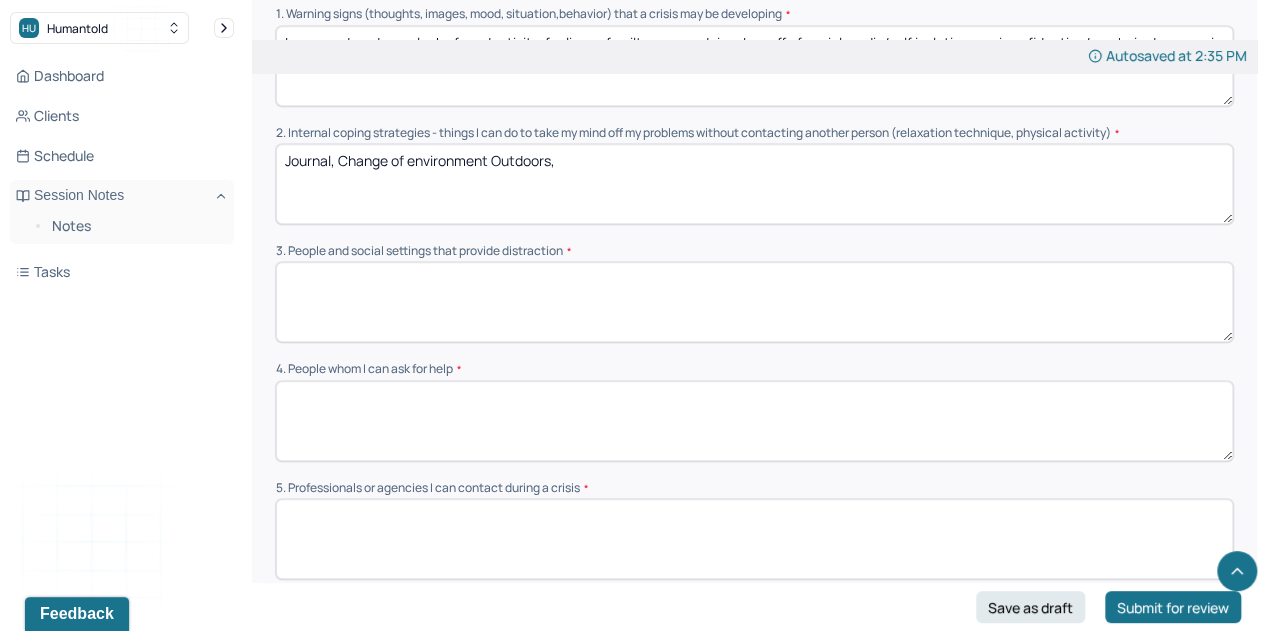 scroll, scrollTop: 625, scrollLeft: 0, axis: vertical 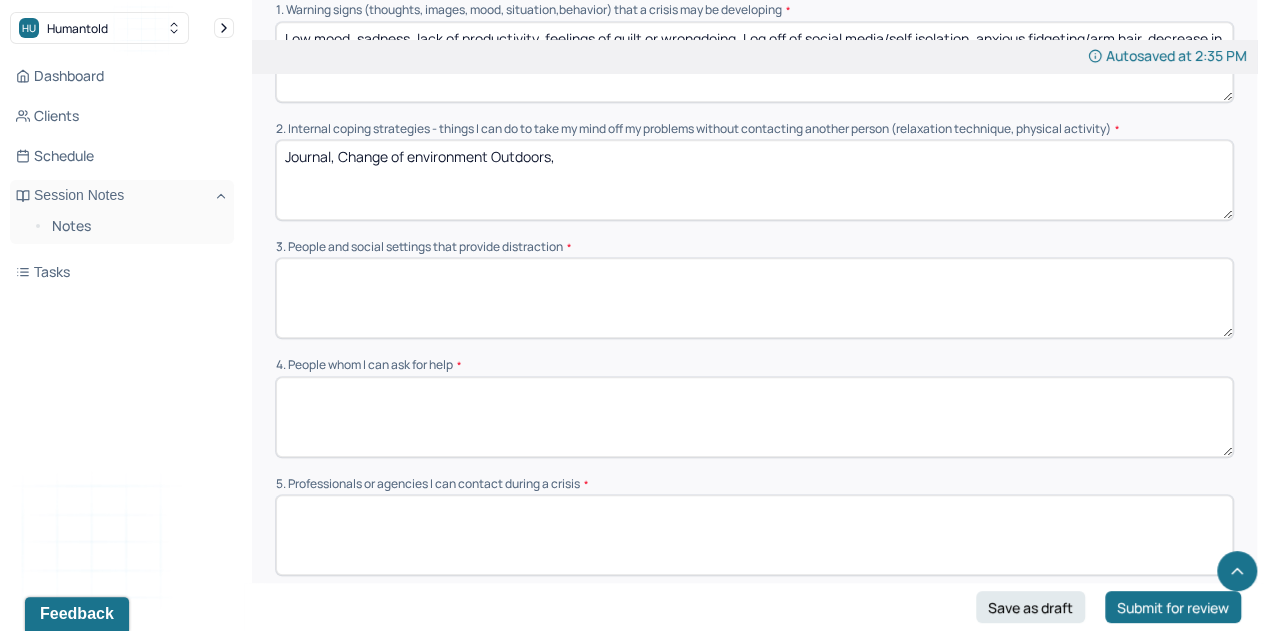 type on "Journal, Change of environment Outdoors," 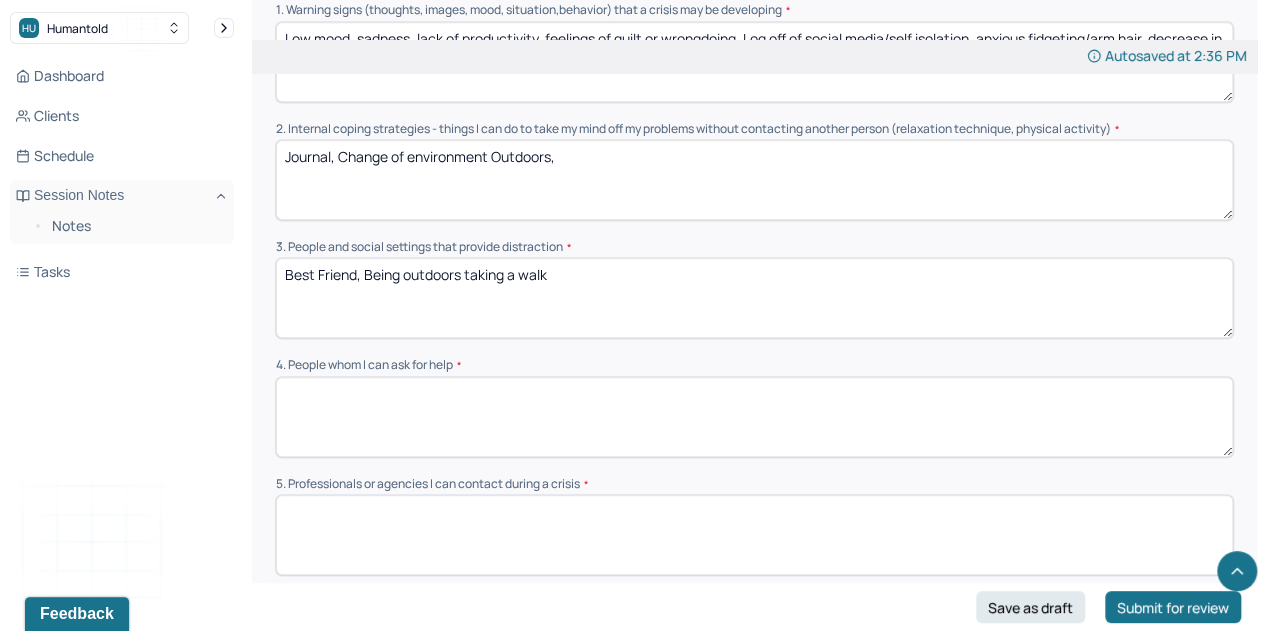 click on "Best Friend, Being outdoors taking a walk" at bounding box center [754, 298] 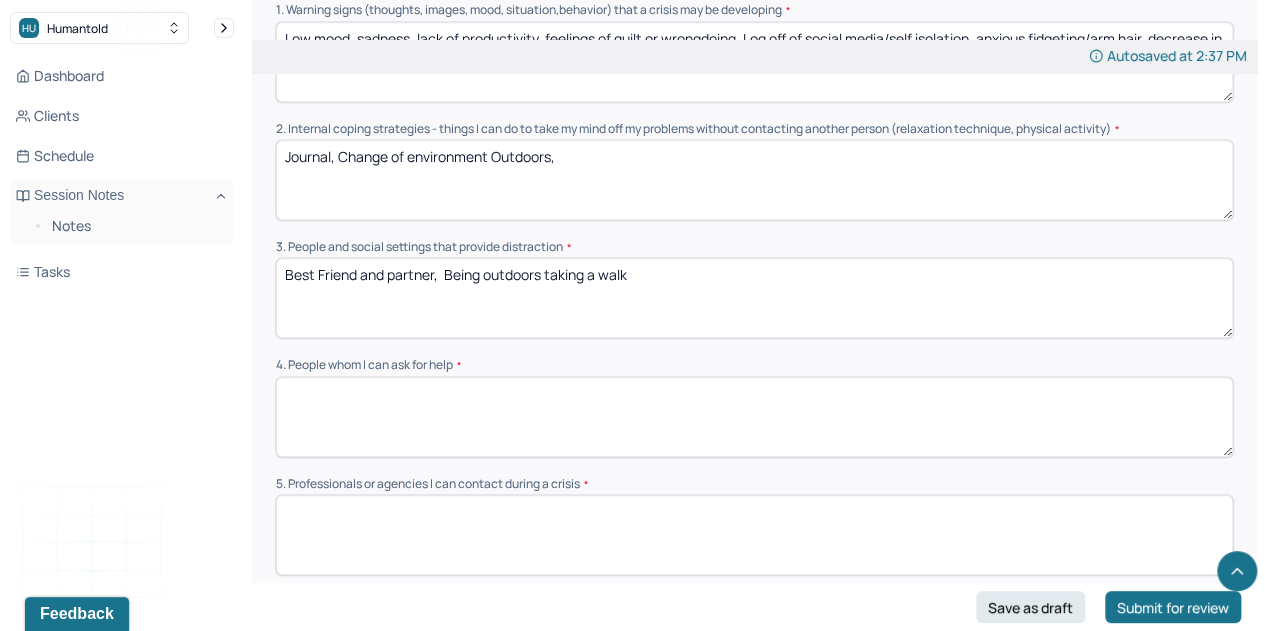 click on "Best Friend and partner,  Being outdoors taking a walk" at bounding box center (754, 298) 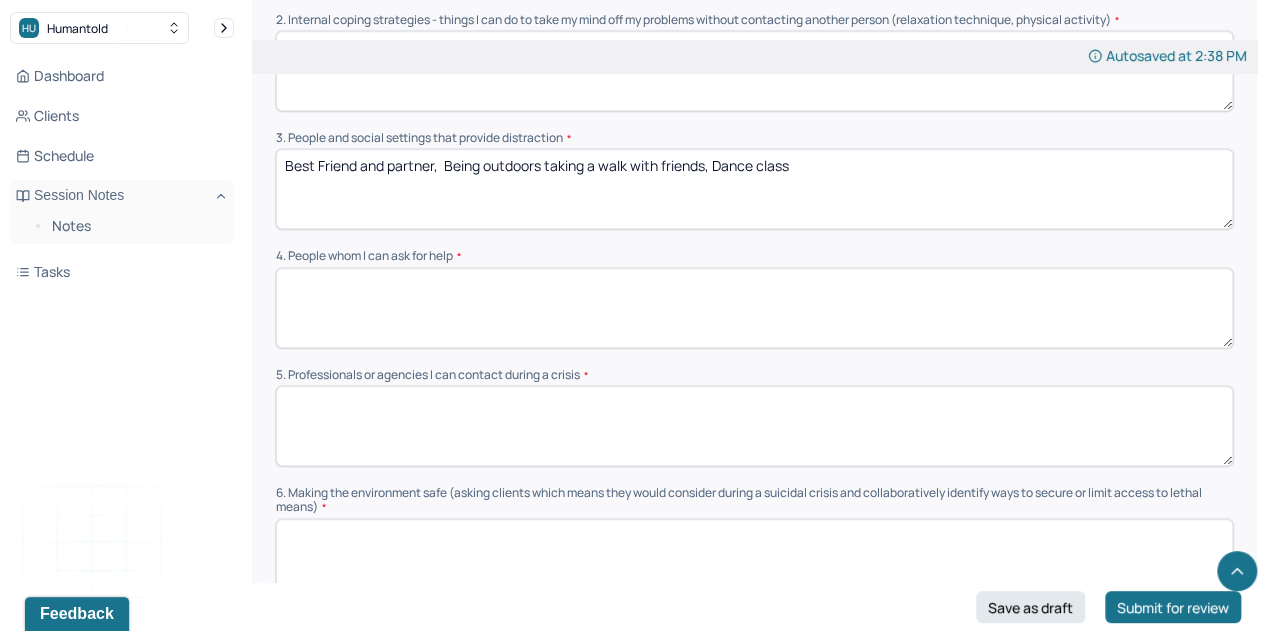 scroll, scrollTop: 738, scrollLeft: 0, axis: vertical 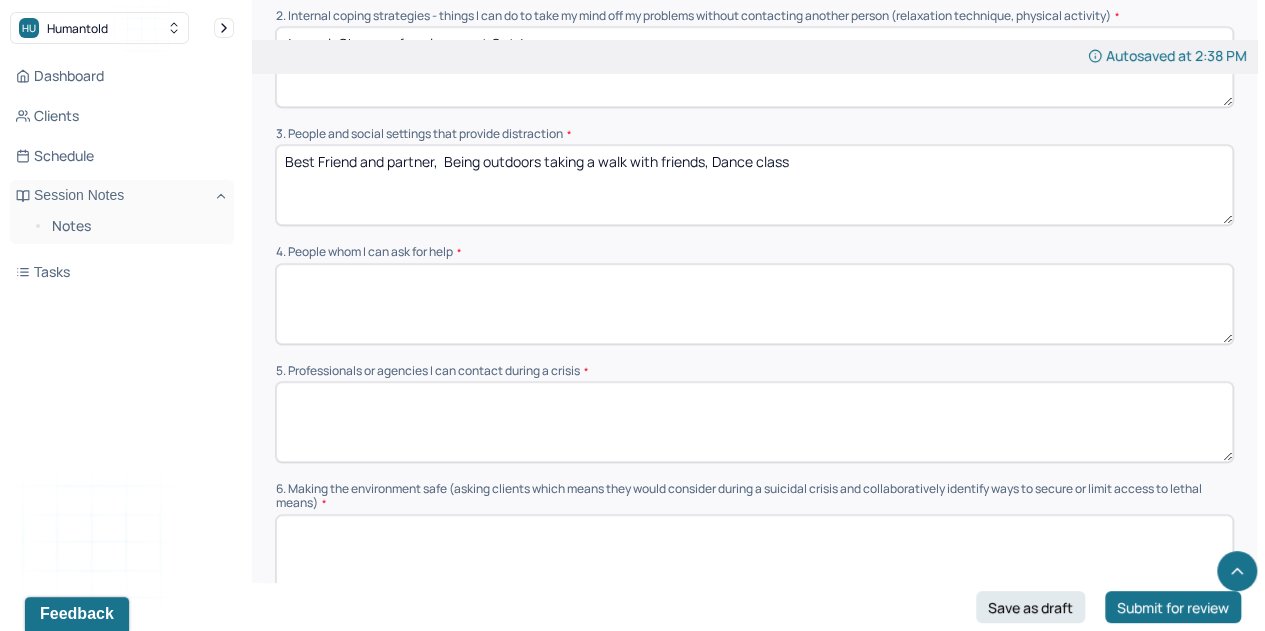 type on "Best Friend and partner,  Being outdoors taking a walk with friends, Dance class" 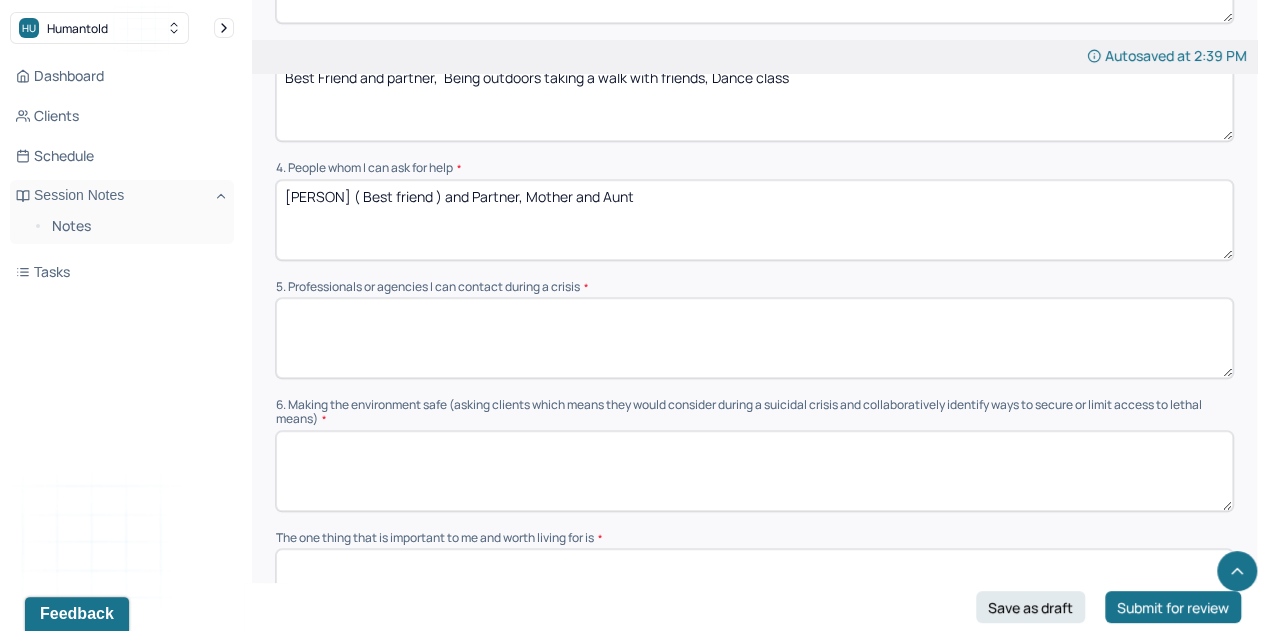 scroll, scrollTop: 835, scrollLeft: 0, axis: vertical 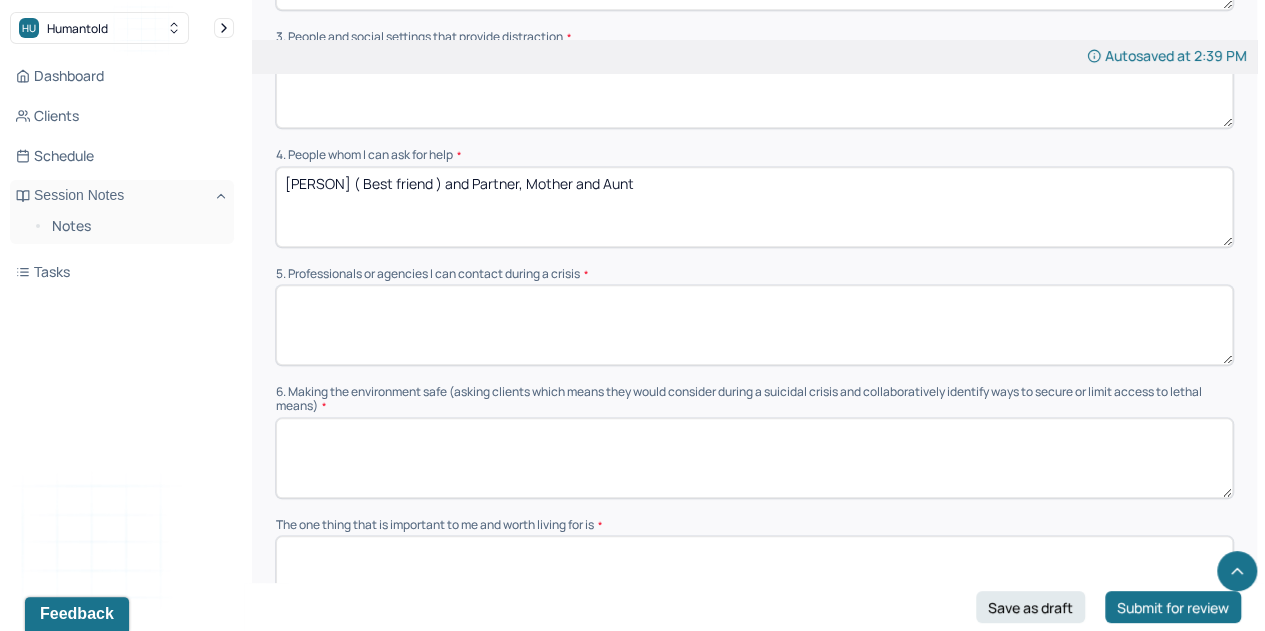 type on "Emile ( Best friend ) and Partner, Mother and Aunt" 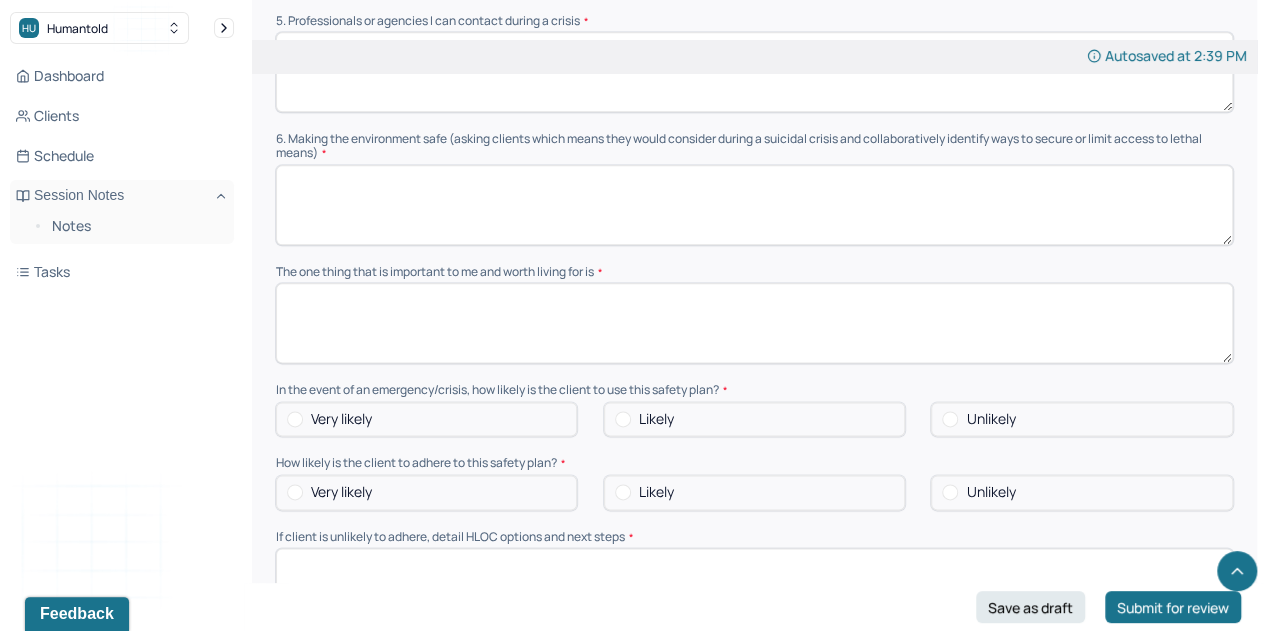 scroll, scrollTop: 1088, scrollLeft: 0, axis: vertical 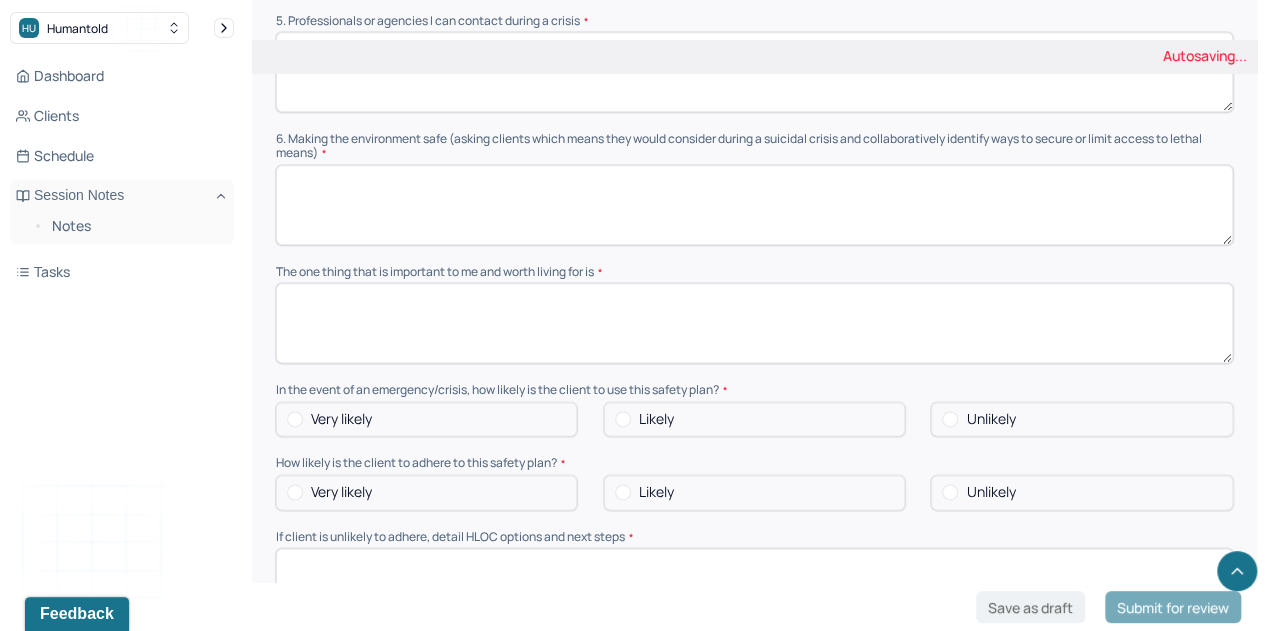 click at bounding box center [754, 205] 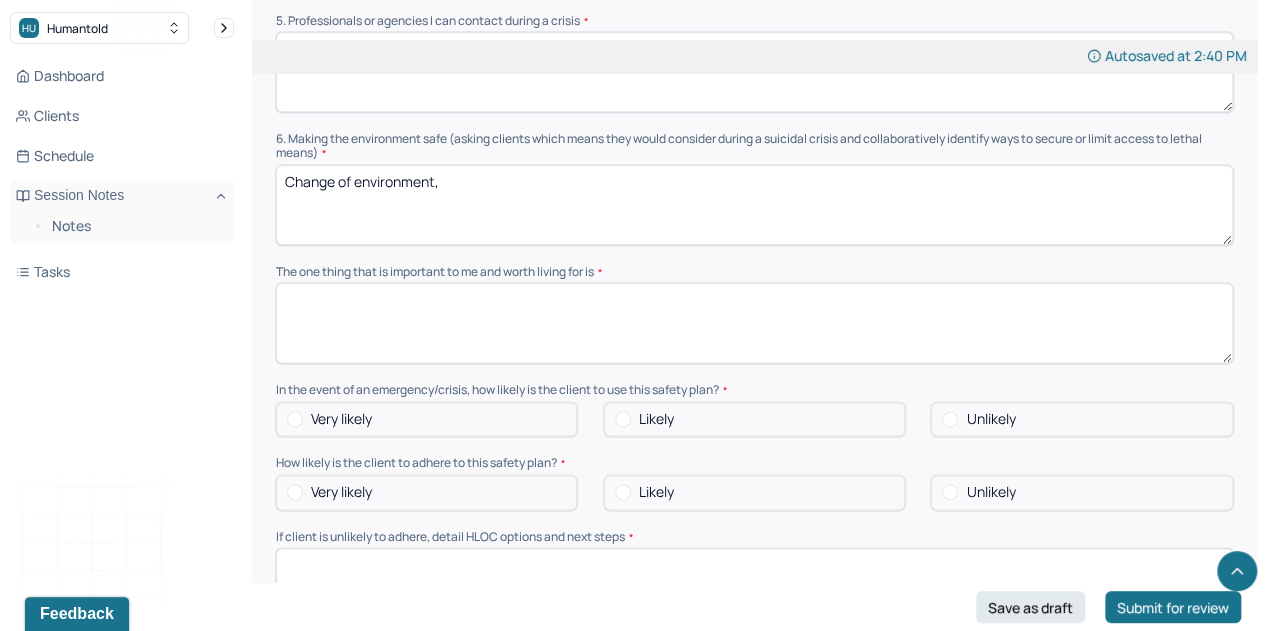 click on "Change of environment" at bounding box center (754, 205) 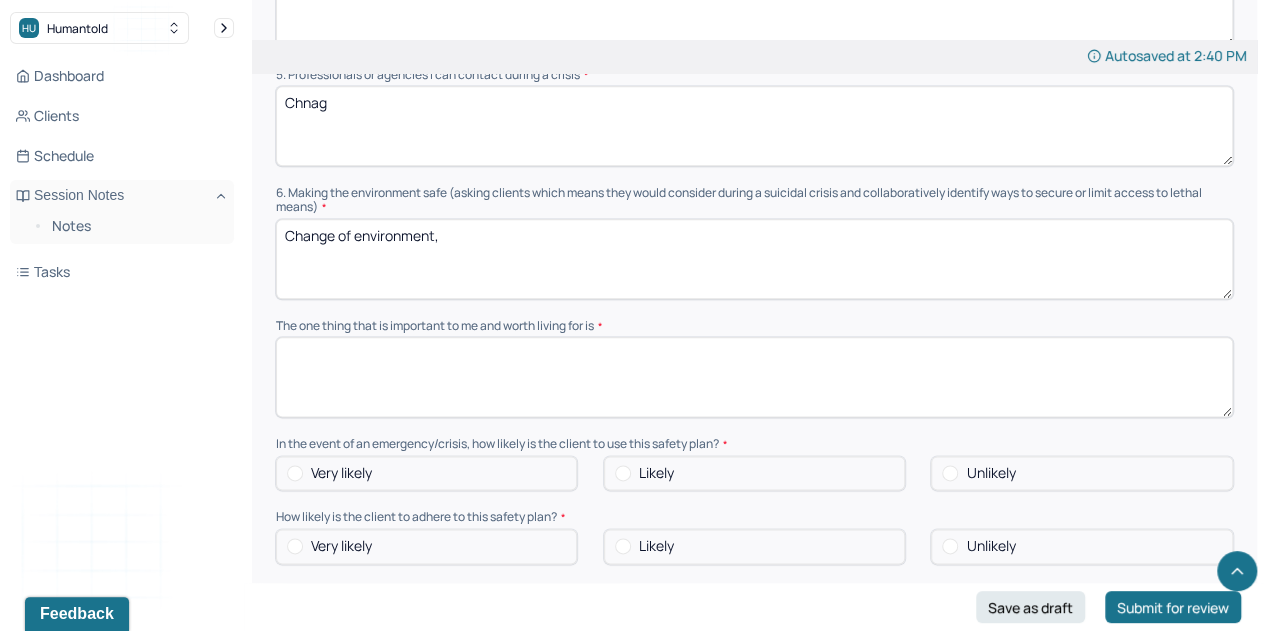 scroll, scrollTop: 1033, scrollLeft: 0, axis: vertical 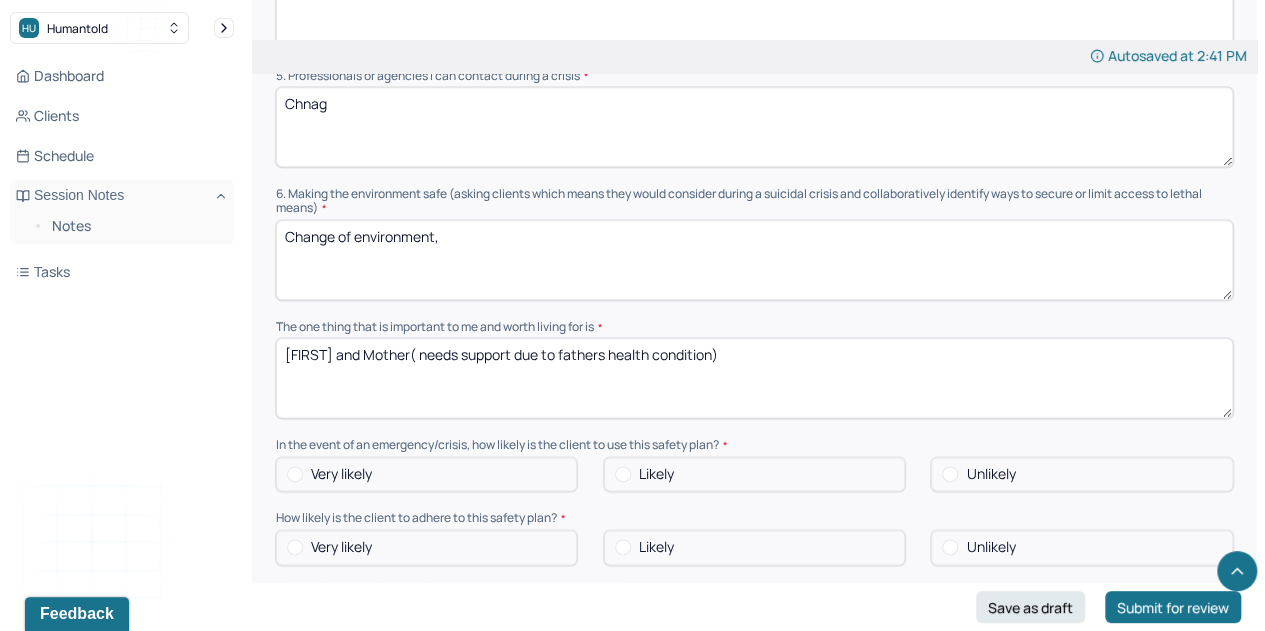 type on "Emile and Mother( needs support due to fathers health condition)" 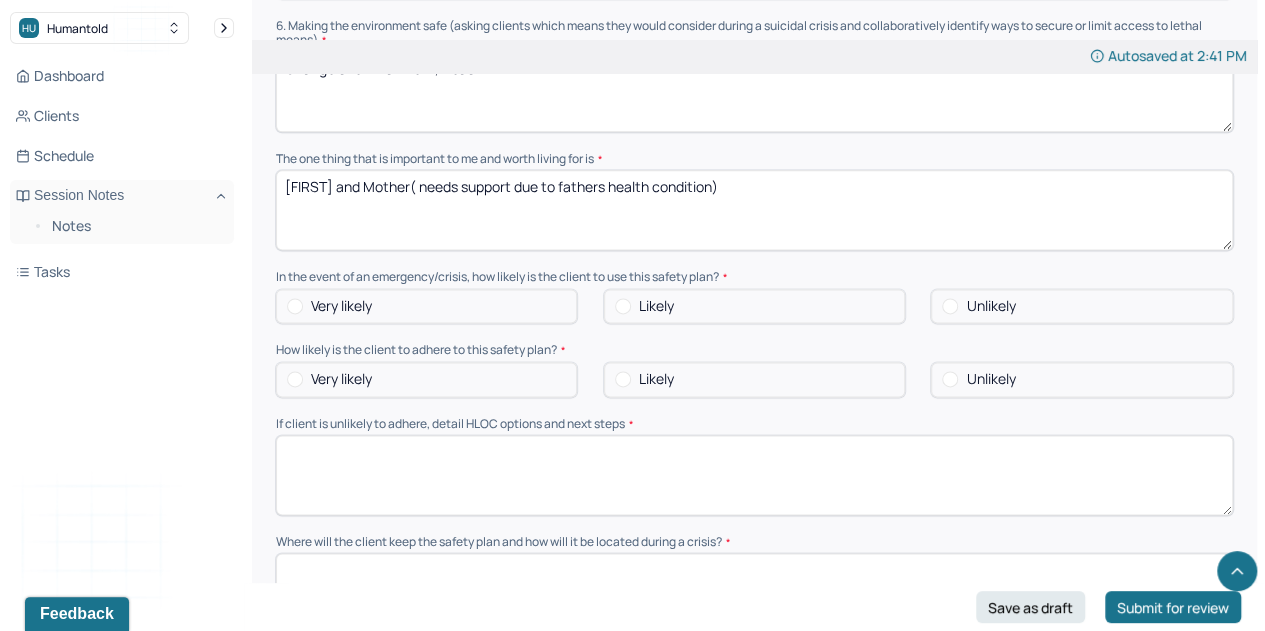 scroll, scrollTop: 1202, scrollLeft: 0, axis: vertical 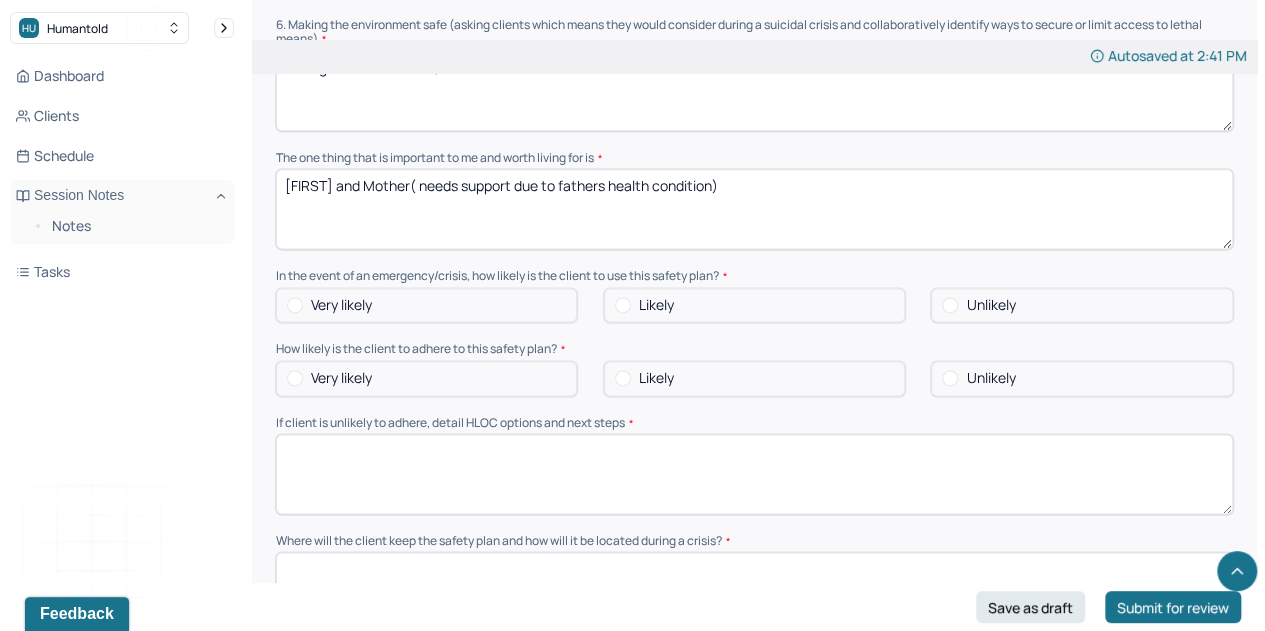 type on "Change of environment, Beach" 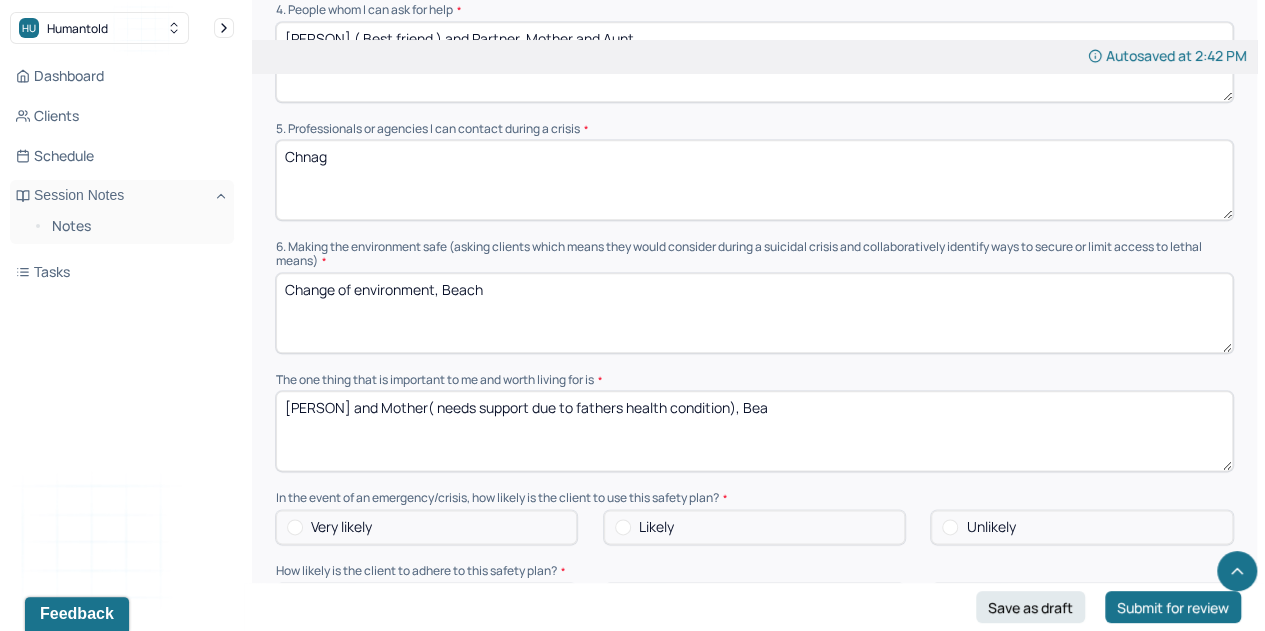 scroll, scrollTop: 981, scrollLeft: 0, axis: vertical 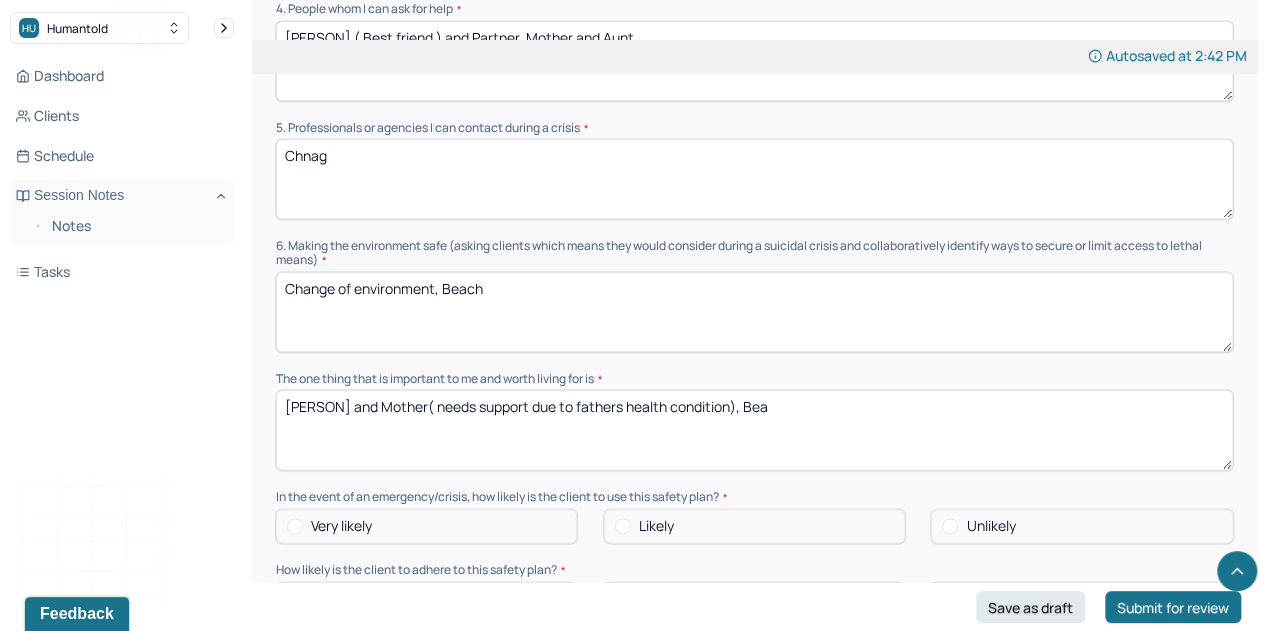 type on "Emile and Mother( needs support due to fathers health condition), Beach" 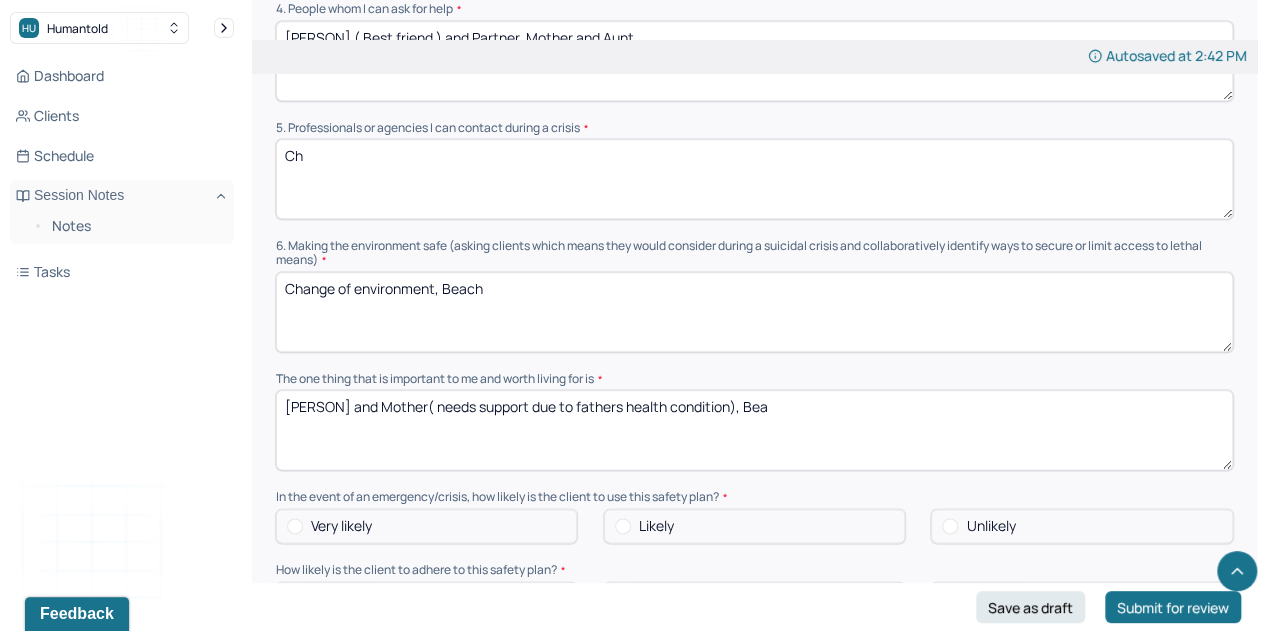 type on "C" 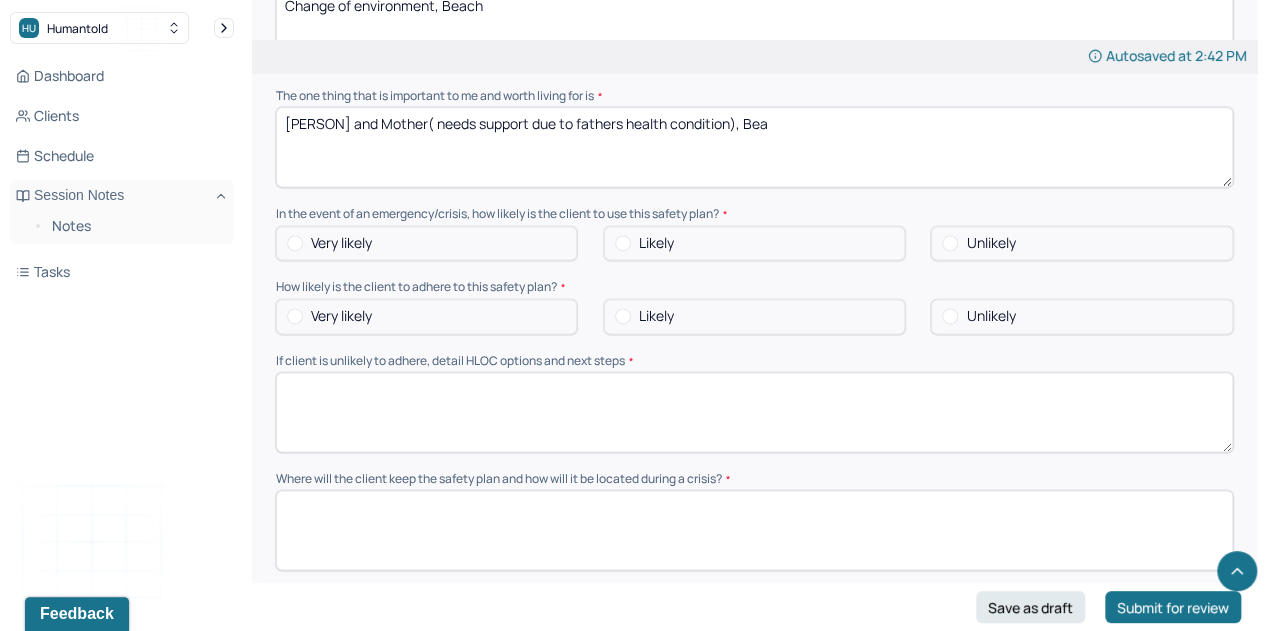 scroll, scrollTop: 1266, scrollLeft: 0, axis: vertical 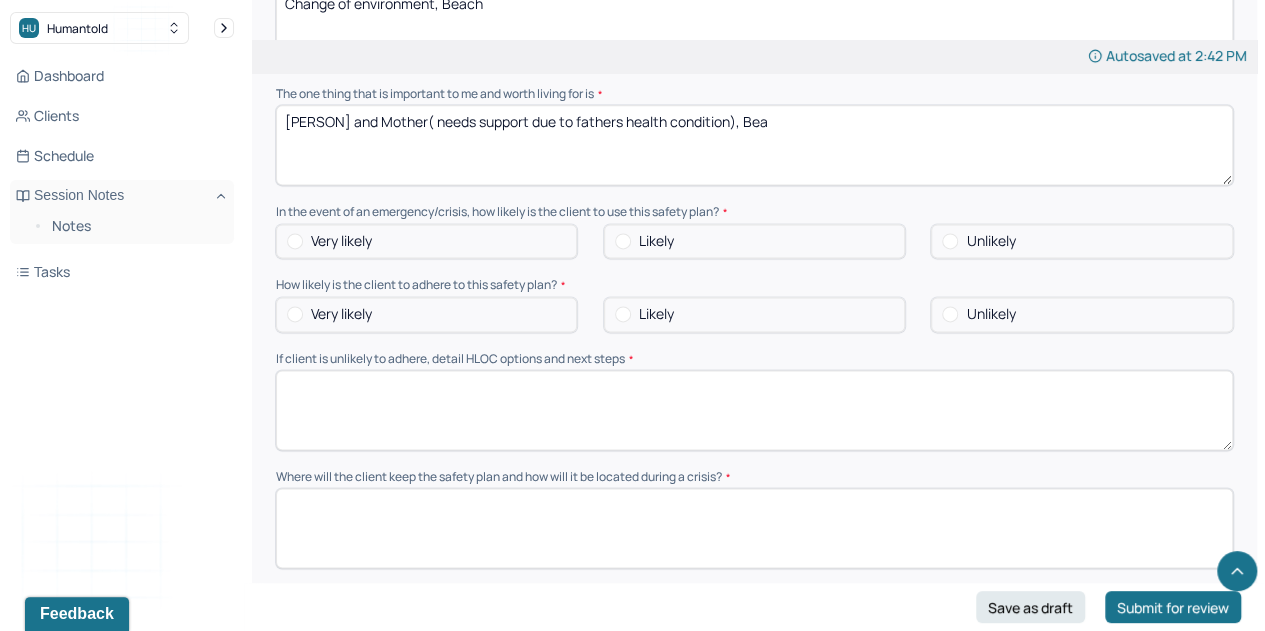 click on "Likely" at bounding box center (754, 241) 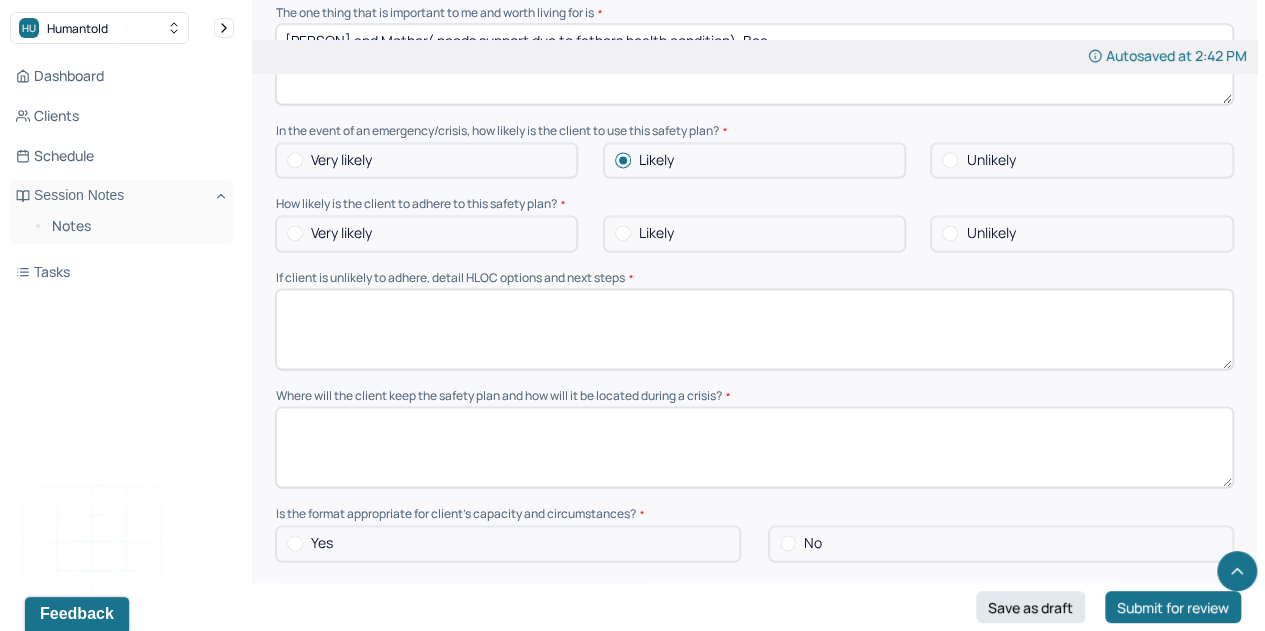 scroll, scrollTop: 1348, scrollLeft: 0, axis: vertical 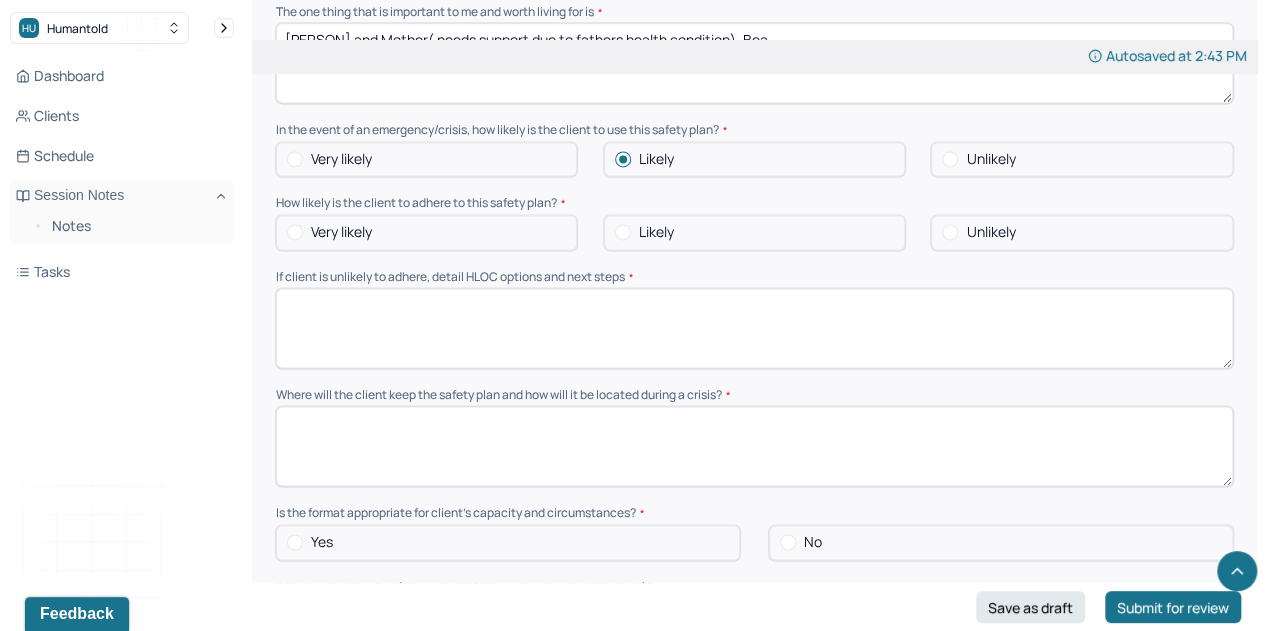 click on "Very likely" at bounding box center [341, 159] 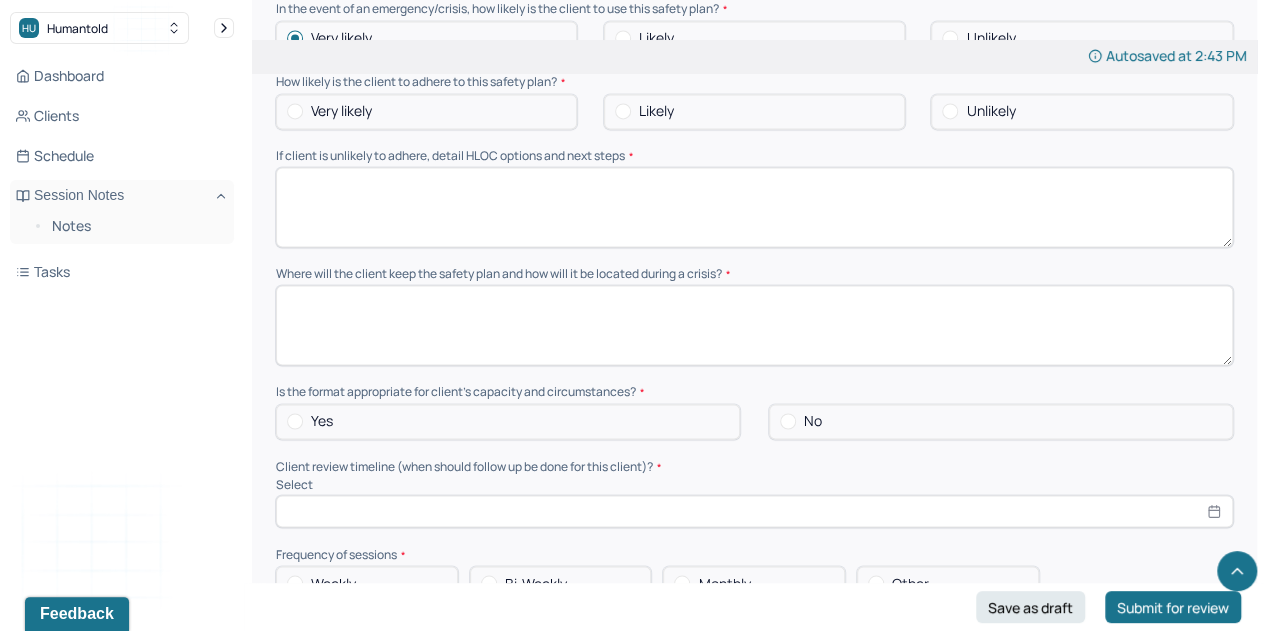 scroll, scrollTop: 1782, scrollLeft: 0, axis: vertical 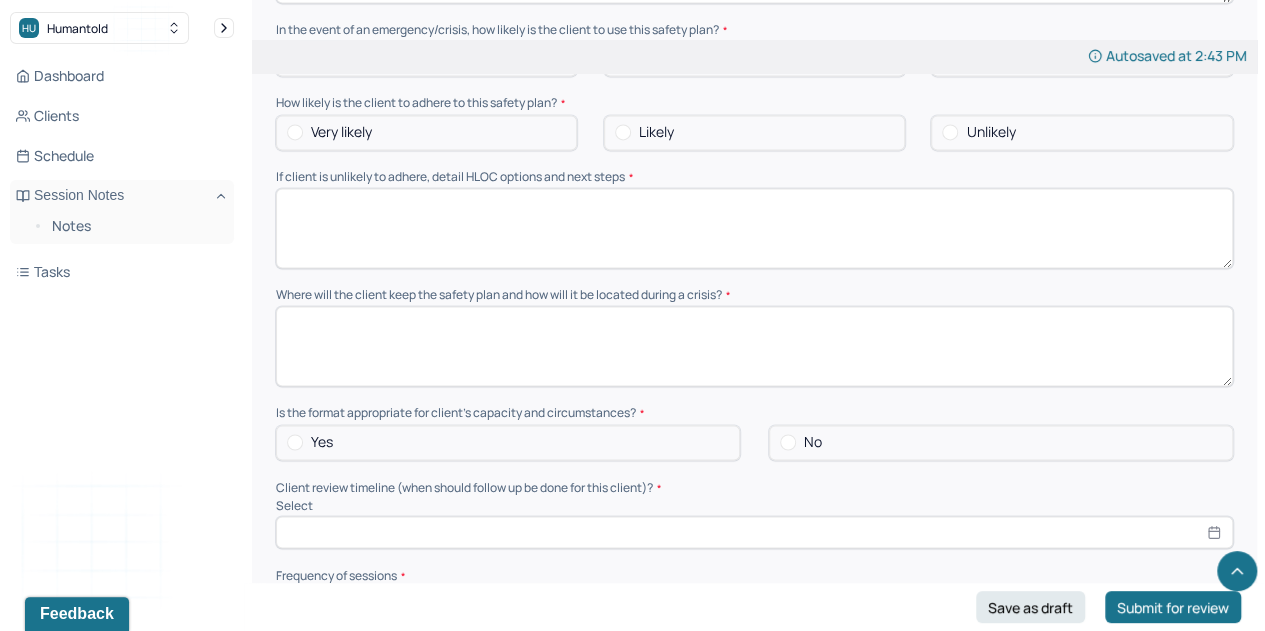 click on "Likely" at bounding box center (754, 132) 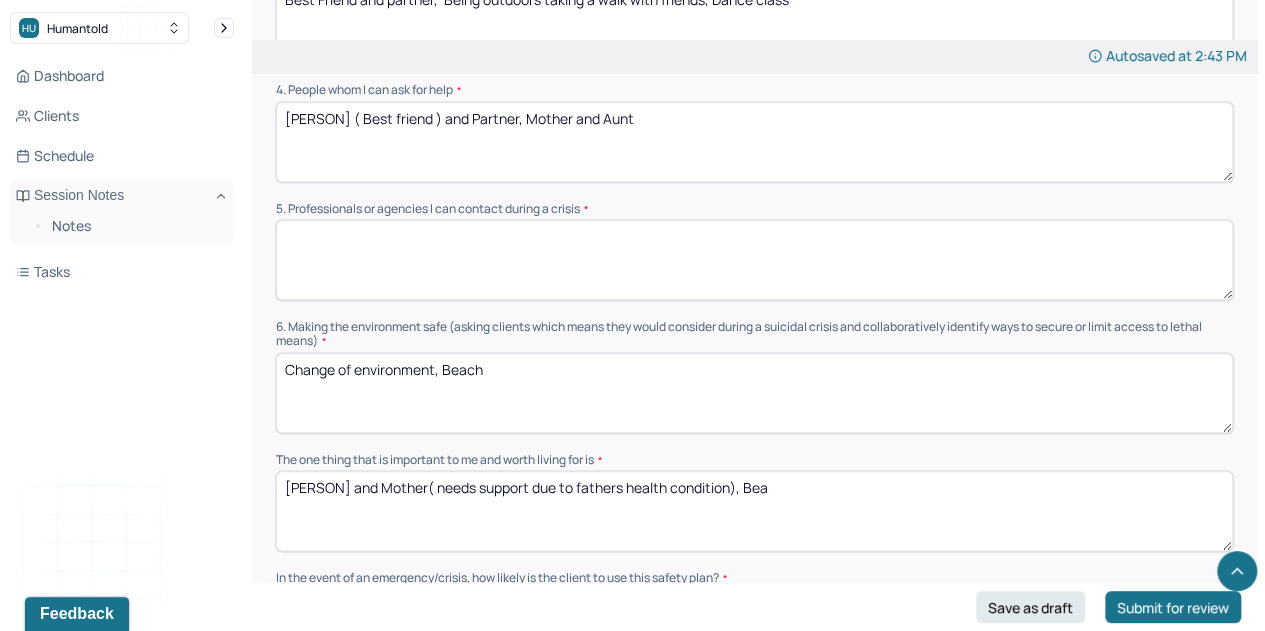 scroll, scrollTop: 899, scrollLeft: 0, axis: vertical 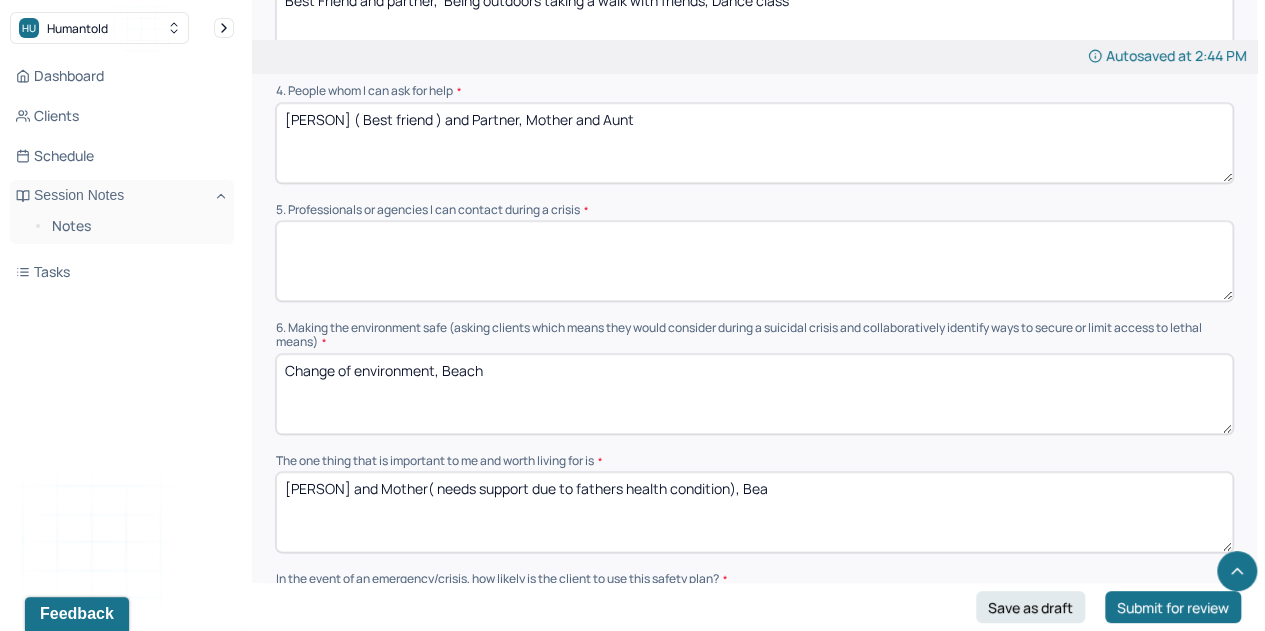 click at bounding box center (754, 261) 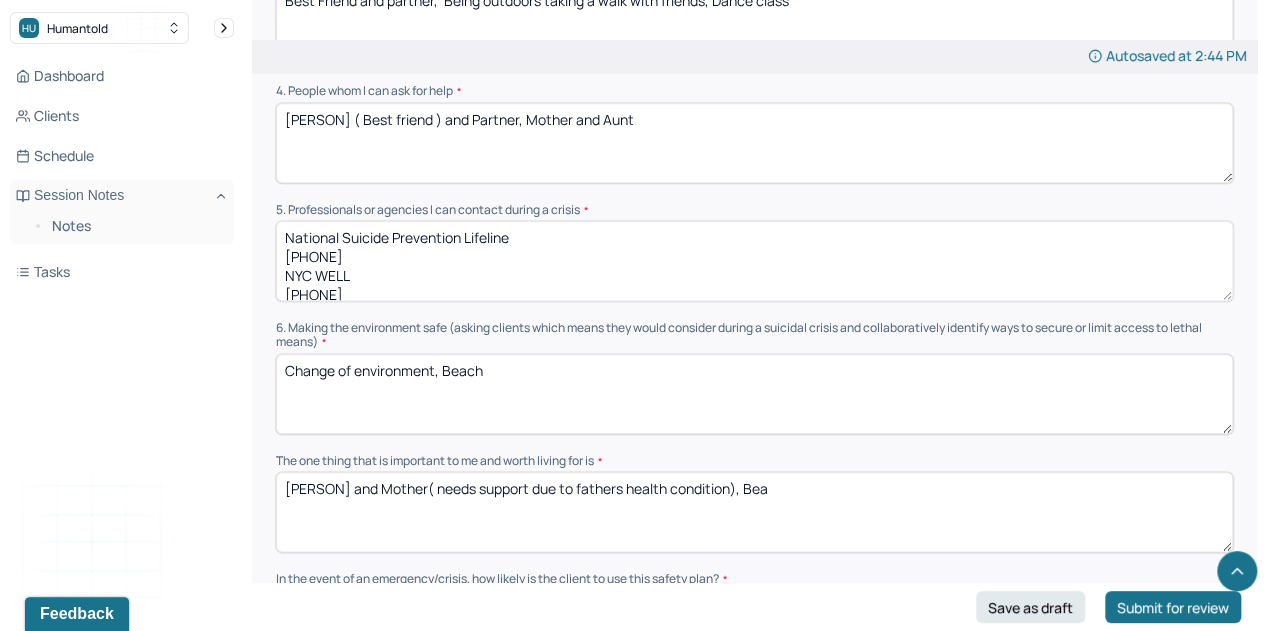 scroll, scrollTop: 39, scrollLeft: 0, axis: vertical 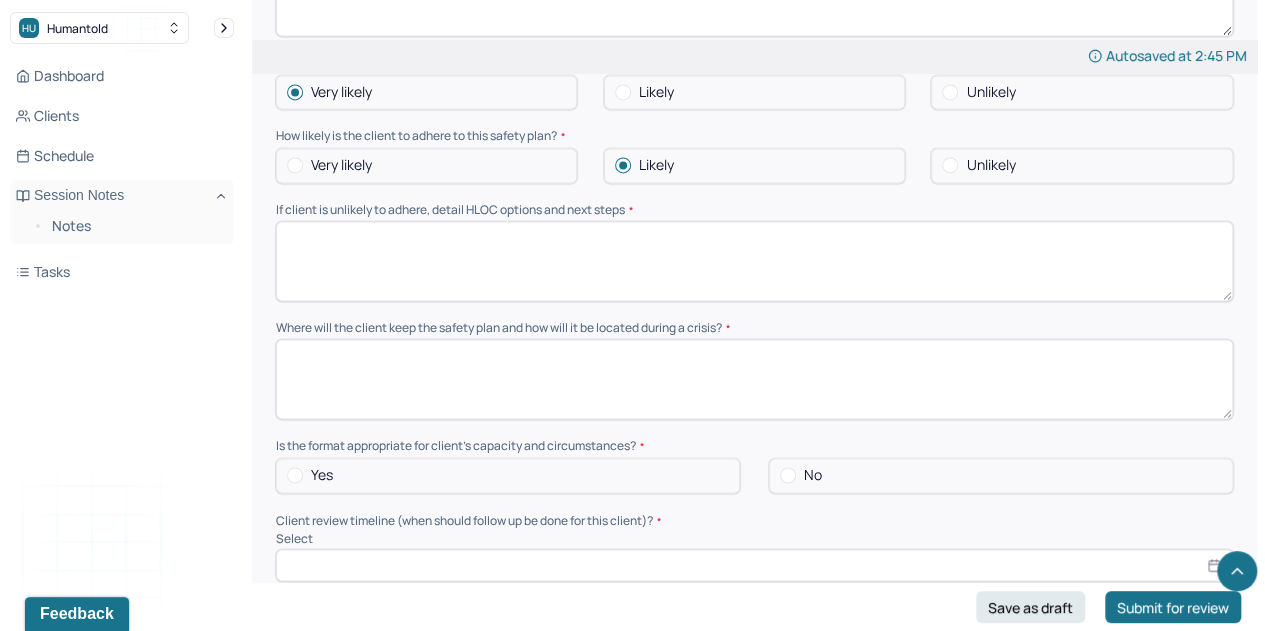 type on "National Suicide Prevention Lifeline
800.273.TALK
NYC WELL
888.NYC.WELL
Substance Use/Addiction and Mental Health
800.662.HELP" 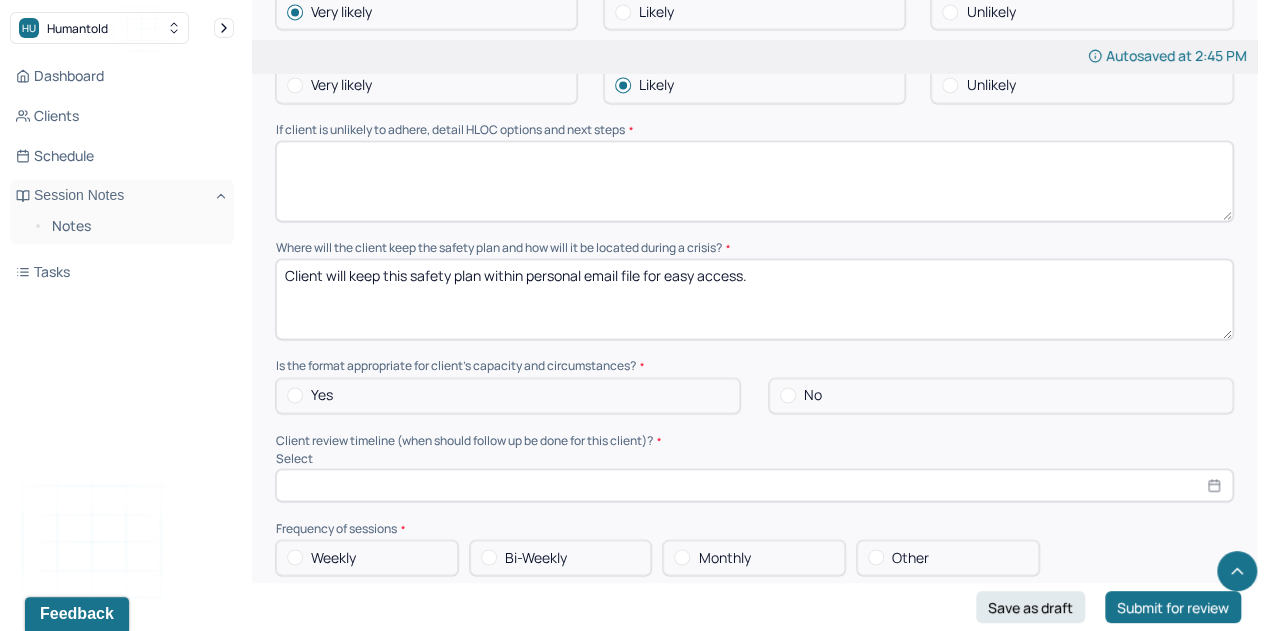 scroll, scrollTop: 1497, scrollLeft: 0, axis: vertical 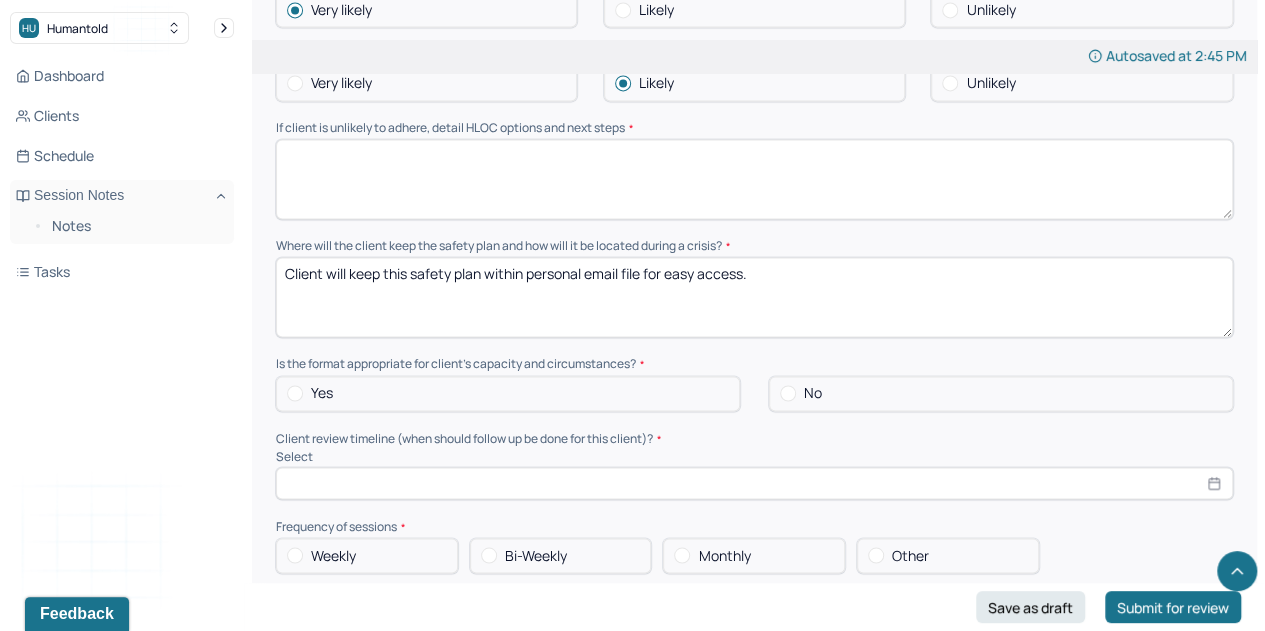 type on "Client will keep this safety plan within personal email file for easy access." 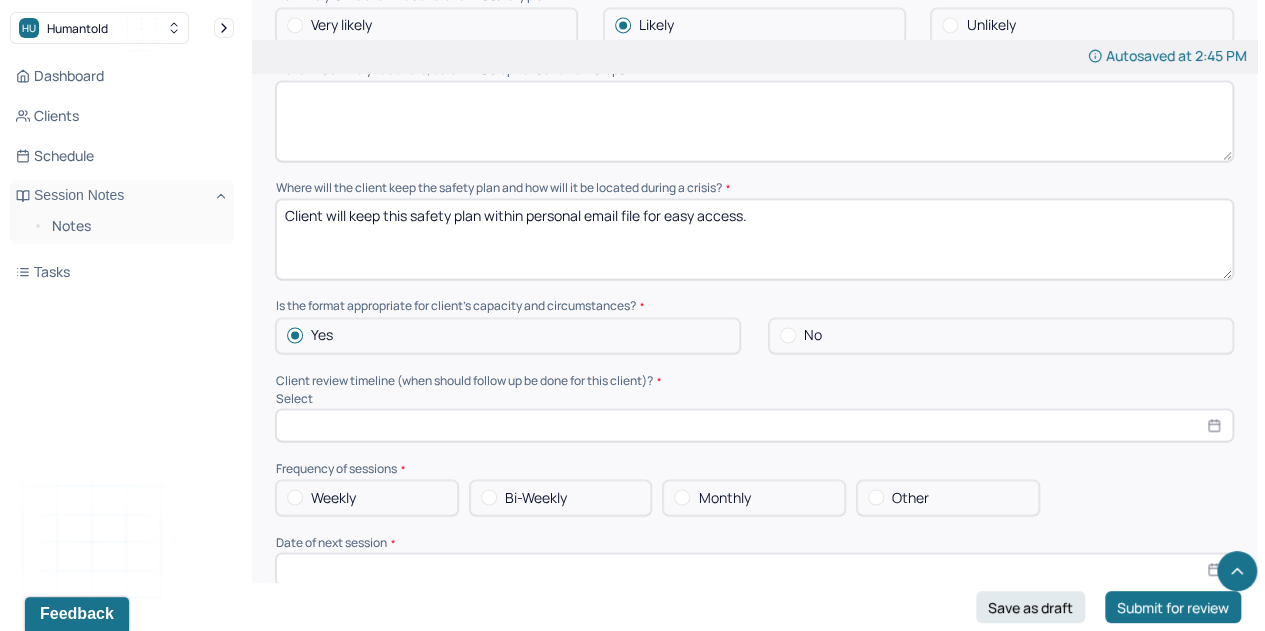 scroll, scrollTop: 1556, scrollLeft: 0, axis: vertical 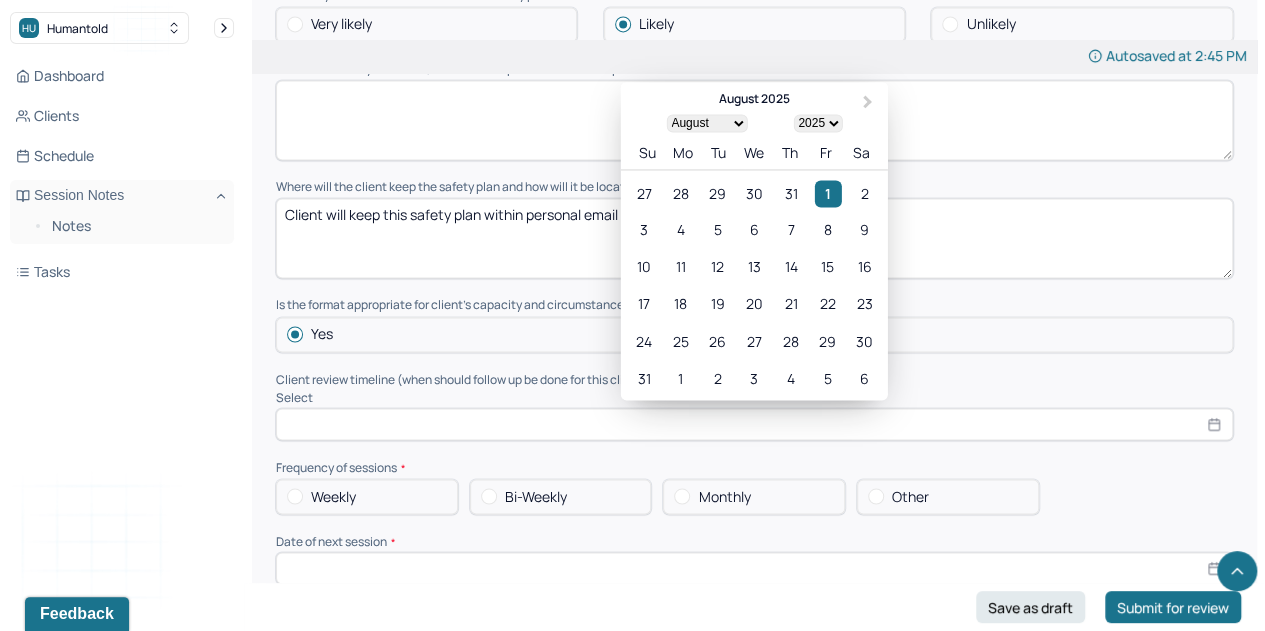 click at bounding box center [754, 424] 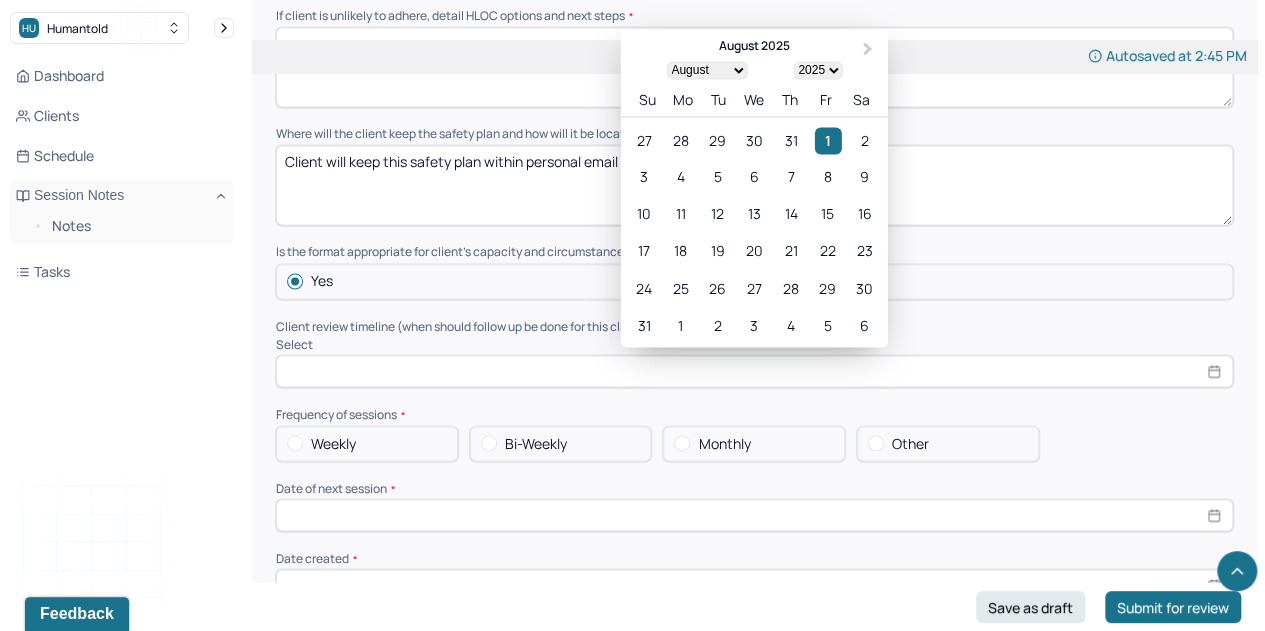 scroll, scrollTop: 1610, scrollLeft: 0, axis: vertical 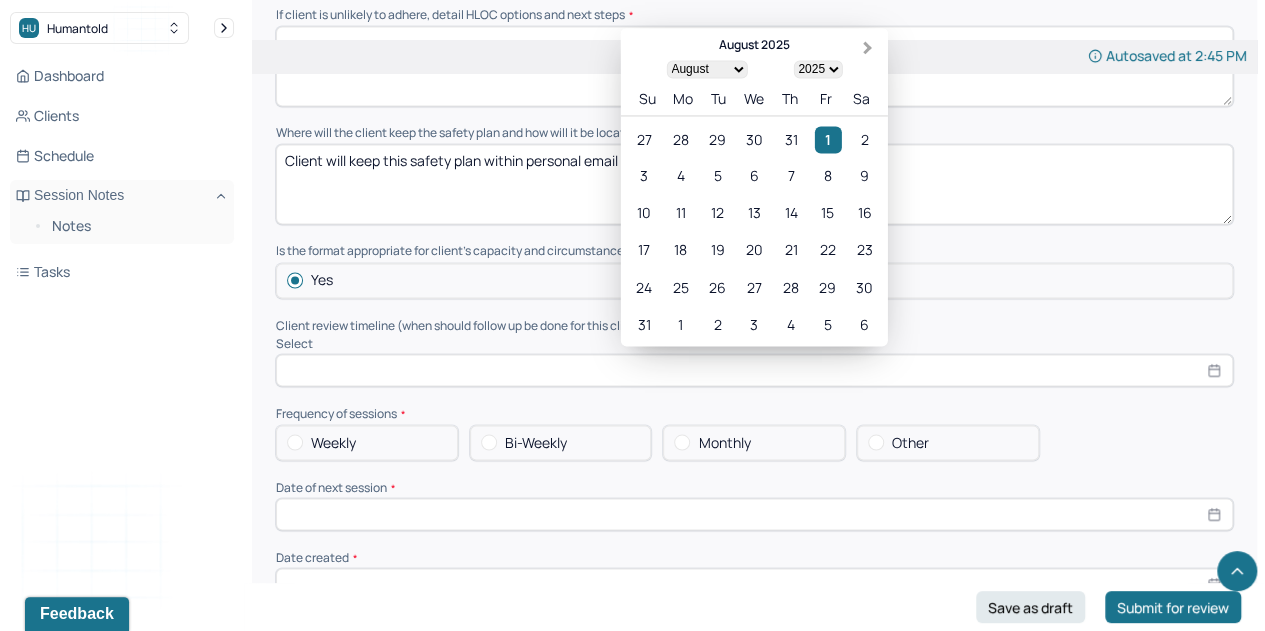 click on "Next Month" at bounding box center [870, 49] 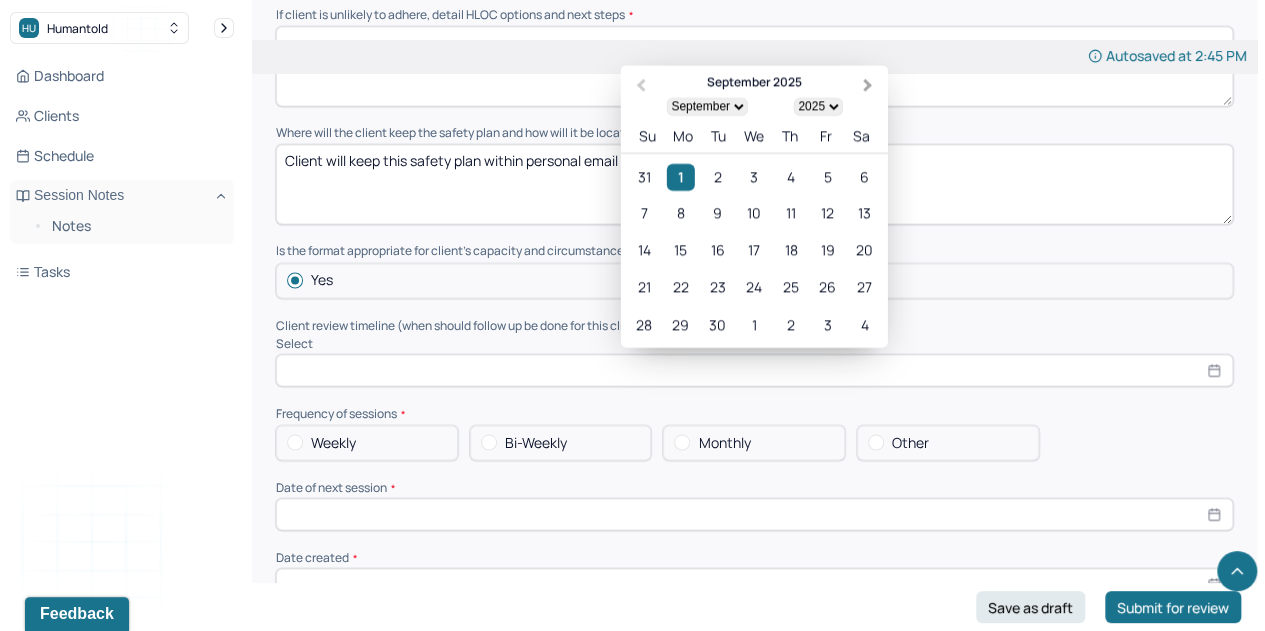click on "Autosaved at 2:45 PM" at bounding box center [754, 56] 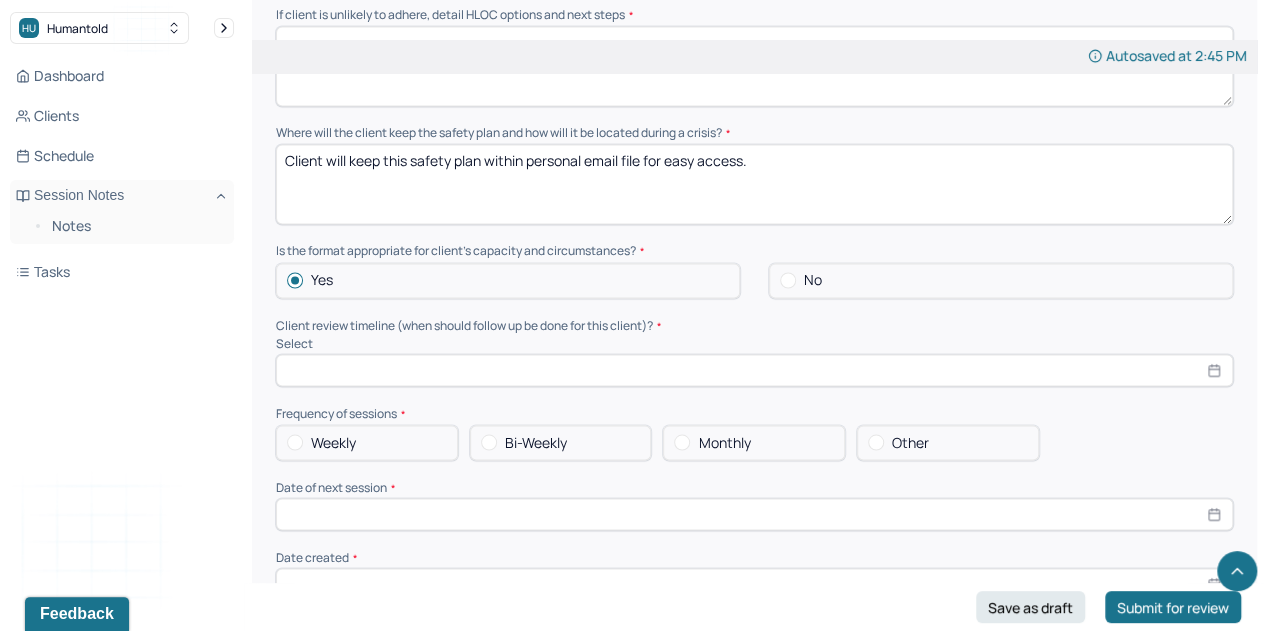 click at bounding box center (754, 370) 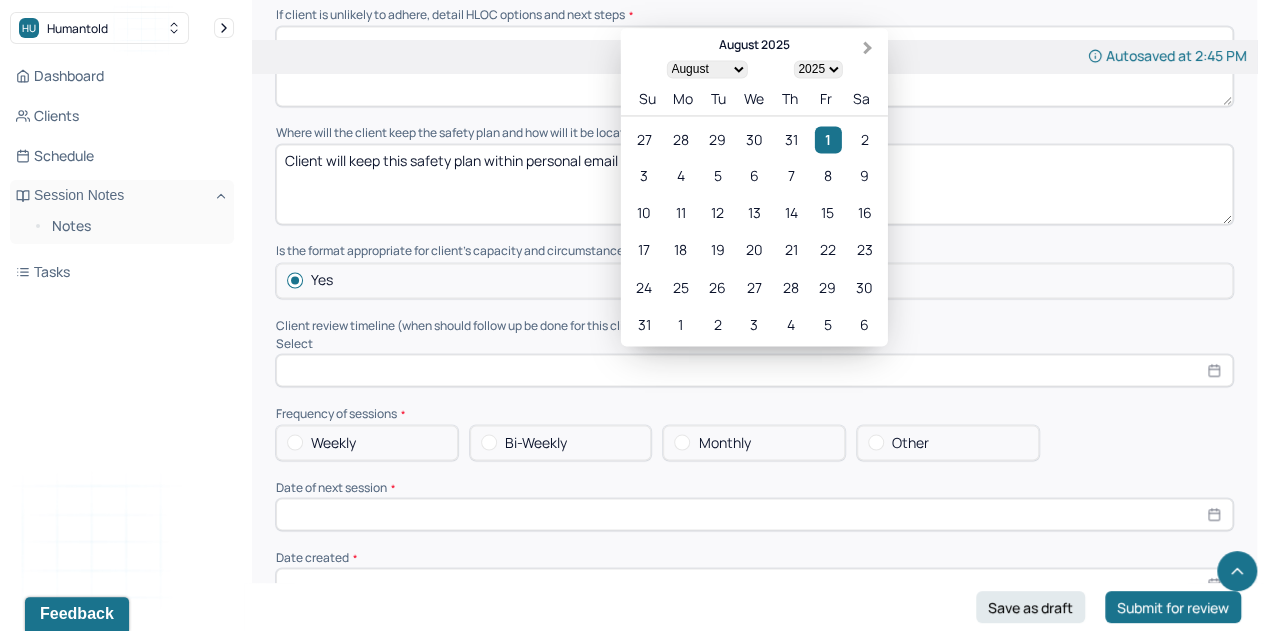 click on "Next Month" at bounding box center (870, 49) 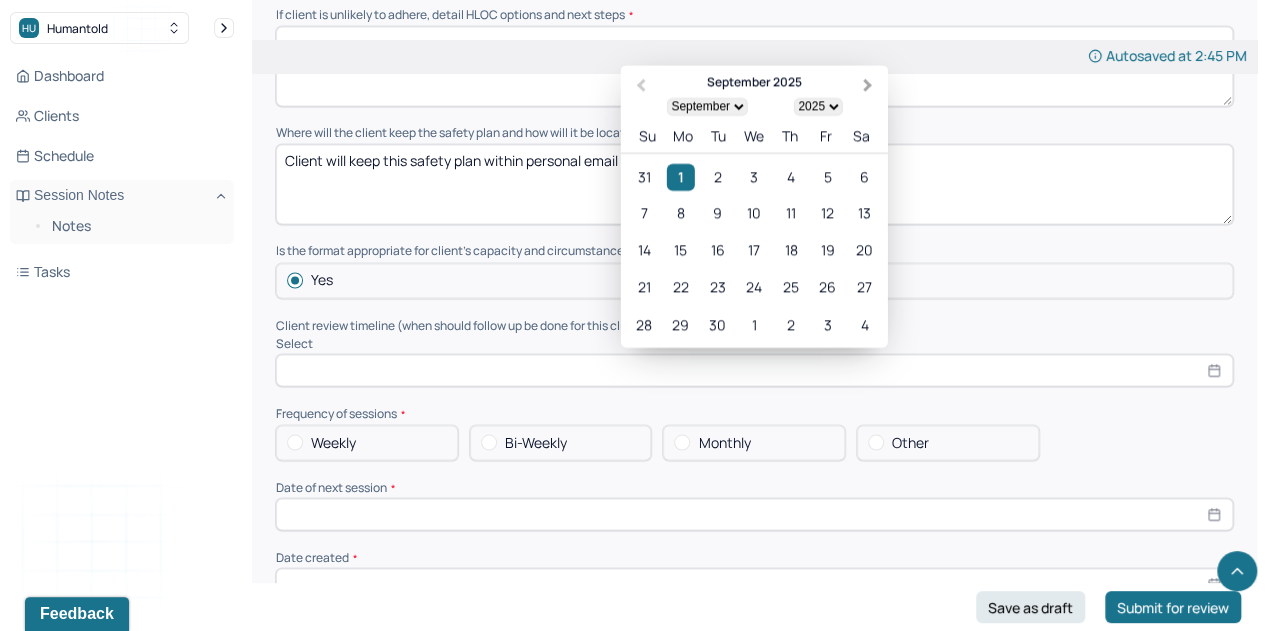 click on "Next Month" at bounding box center [870, 87] 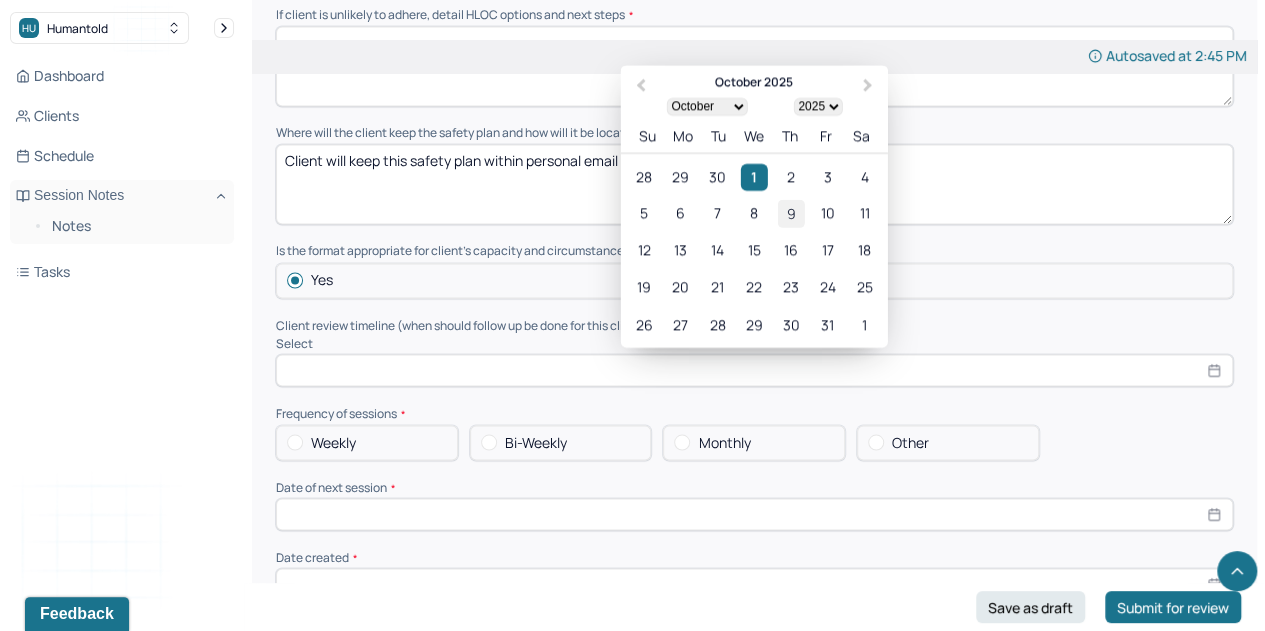 click on "9" at bounding box center (790, 213) 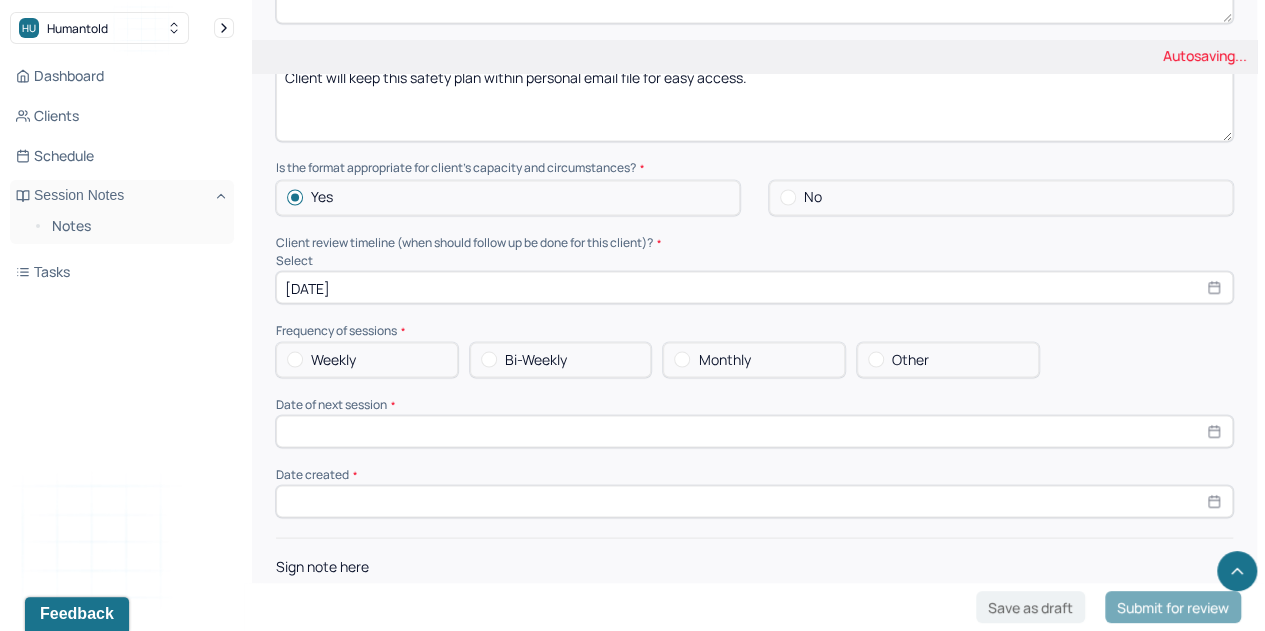 click on "Weekly" at bounding box center [367, 359] 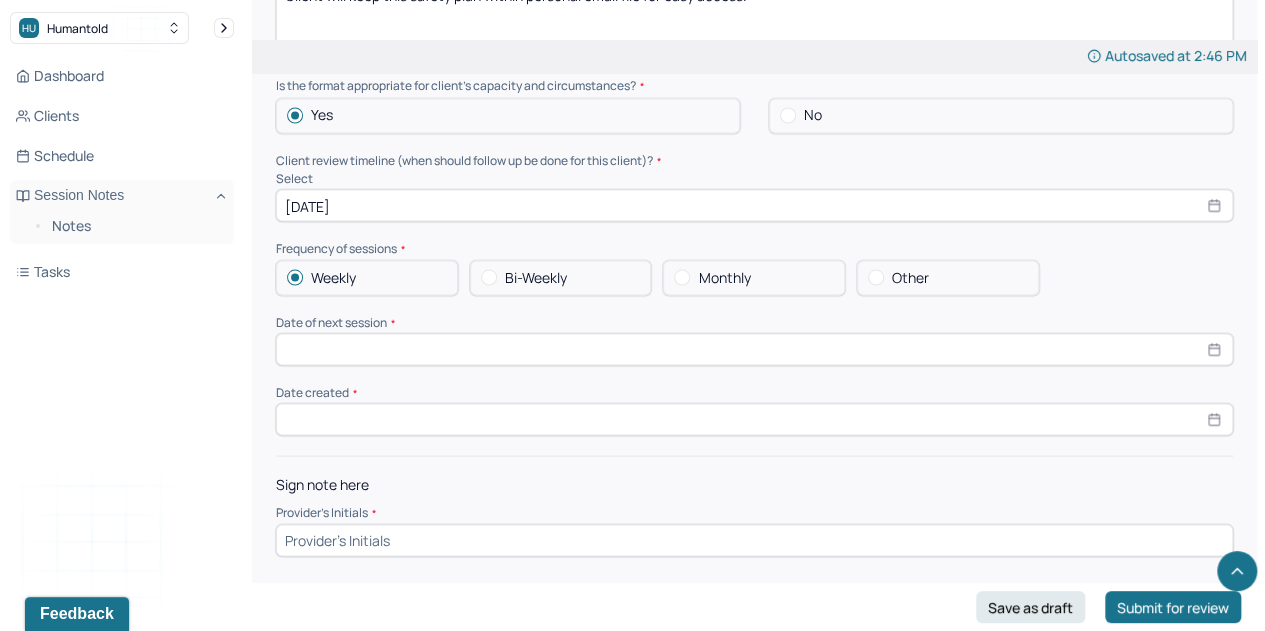 scroll, scrollTop: 1782, scrollLeft: 0, axis: vertical 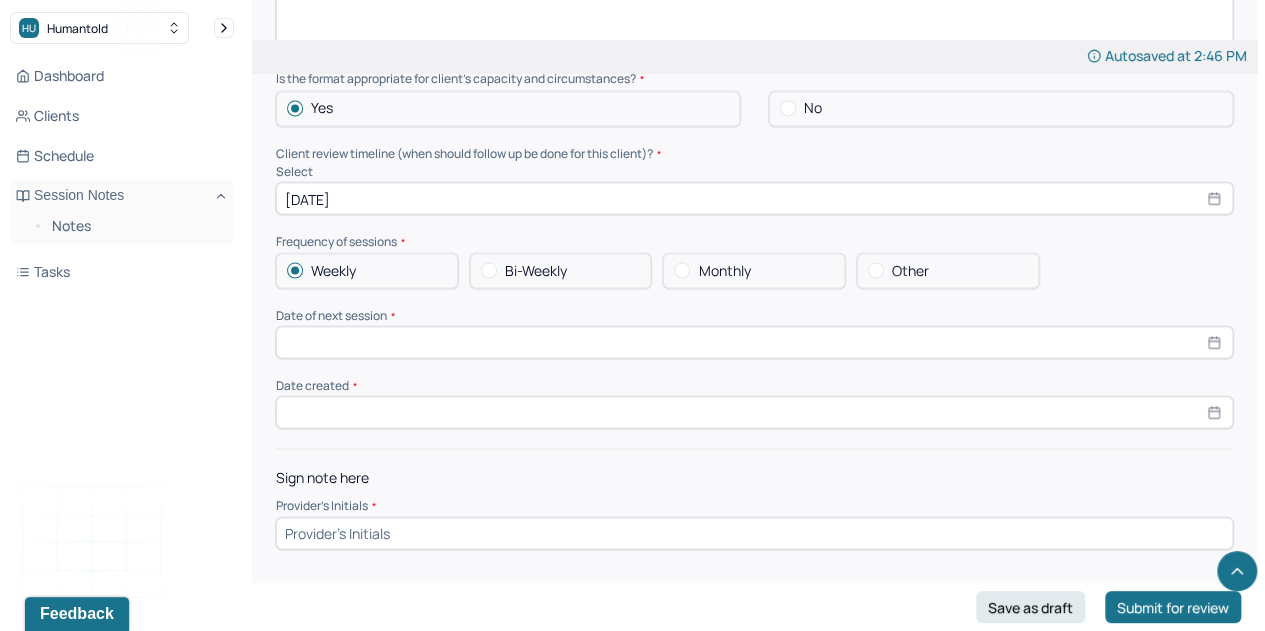 click at bounding box center [754, 342] 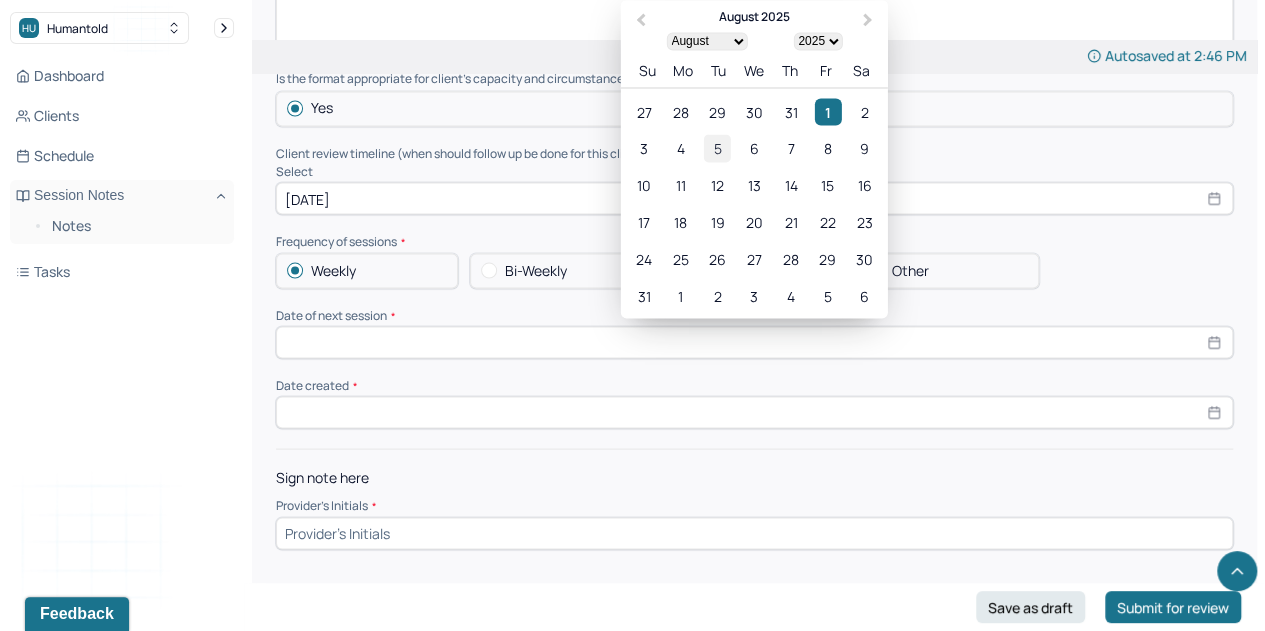 click on "5" at bounding box center (717, 147) 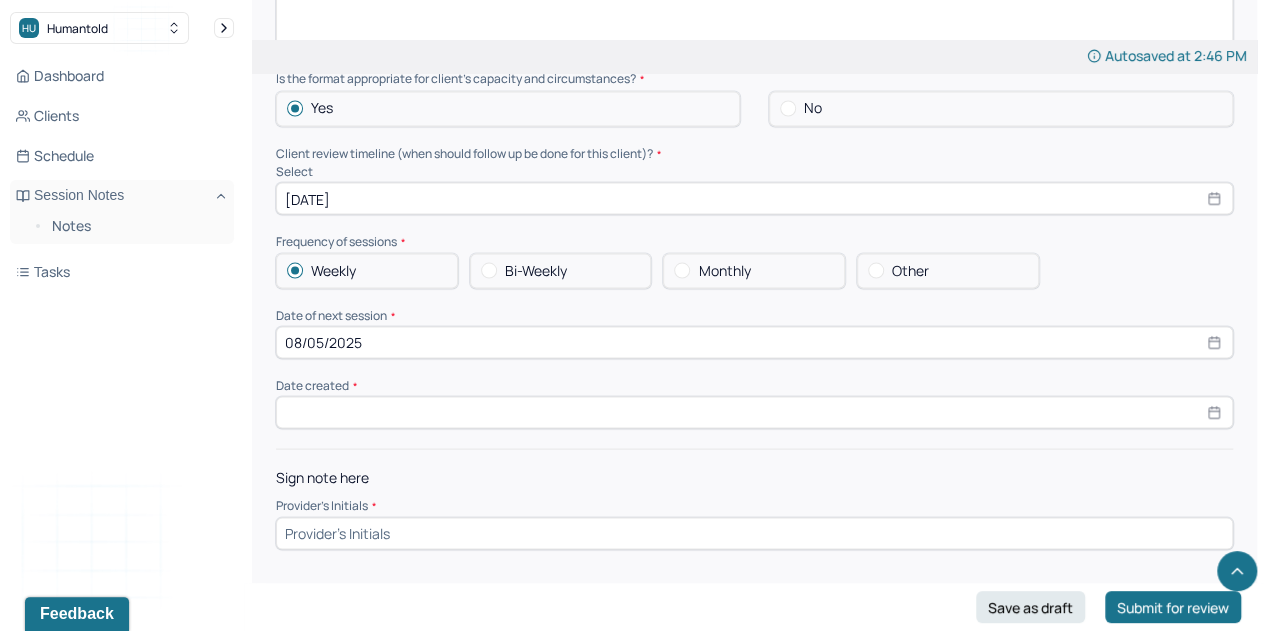 select on "7" 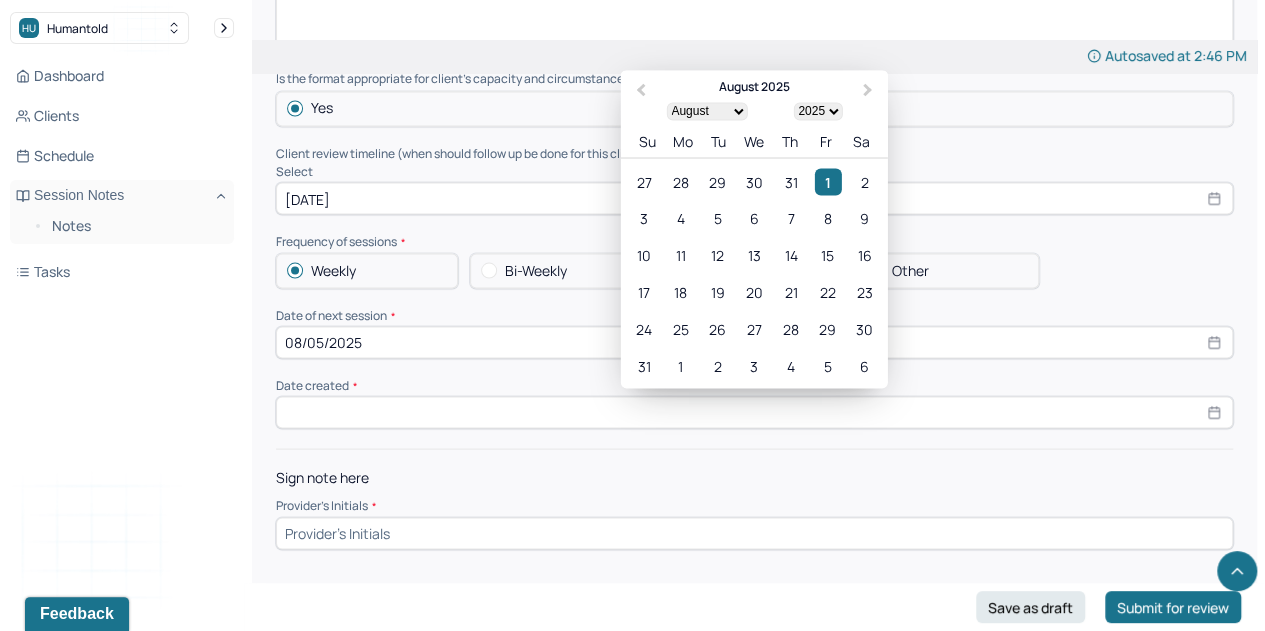 click at bounding box center [754, 412] 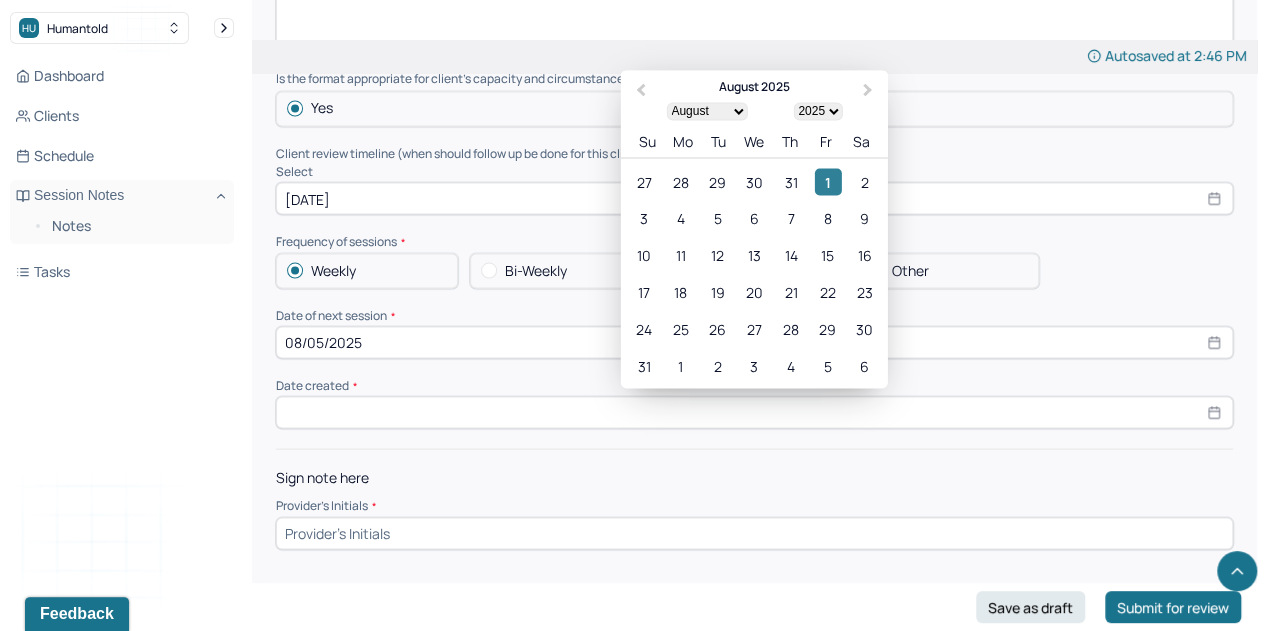 click on "1" at bounding box center [827, 181] 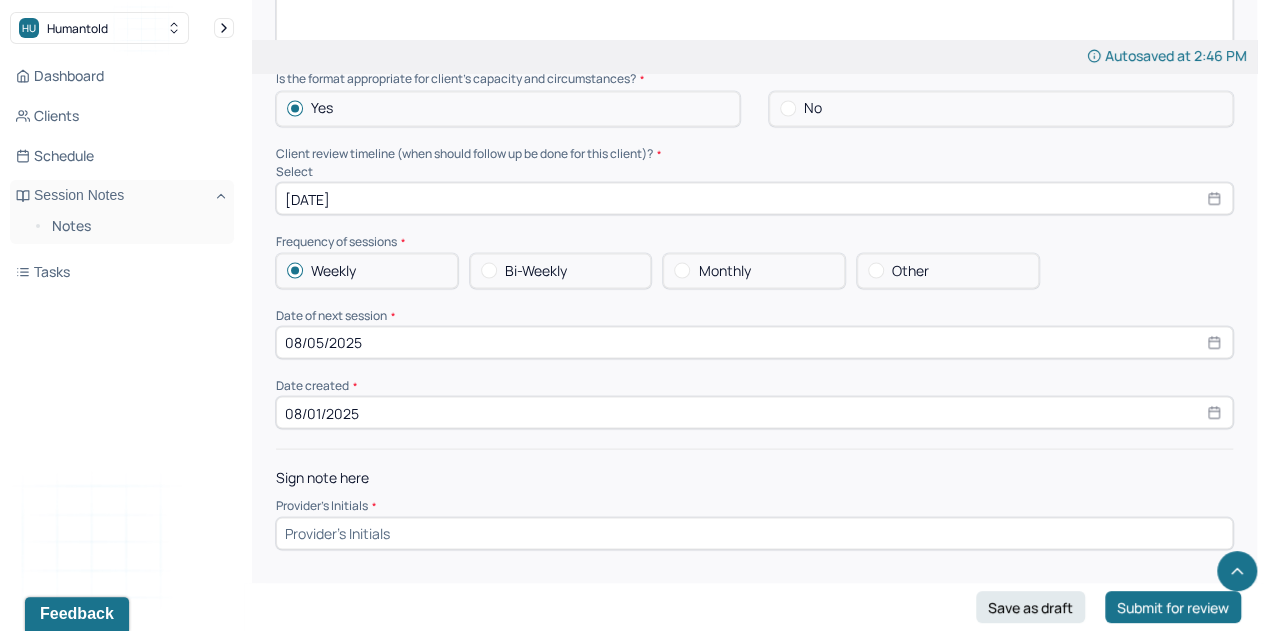 click at bounding box center (754, 533) 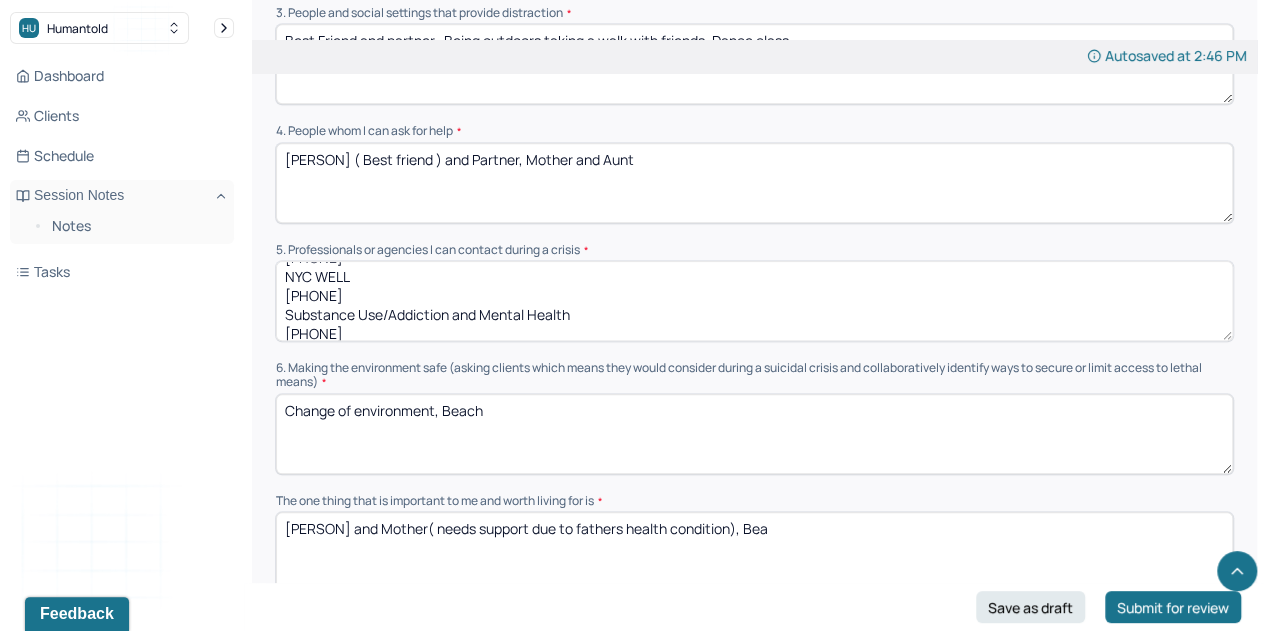 scroll, scrollTop: 849, scrollLeft: 0, axis: vertical 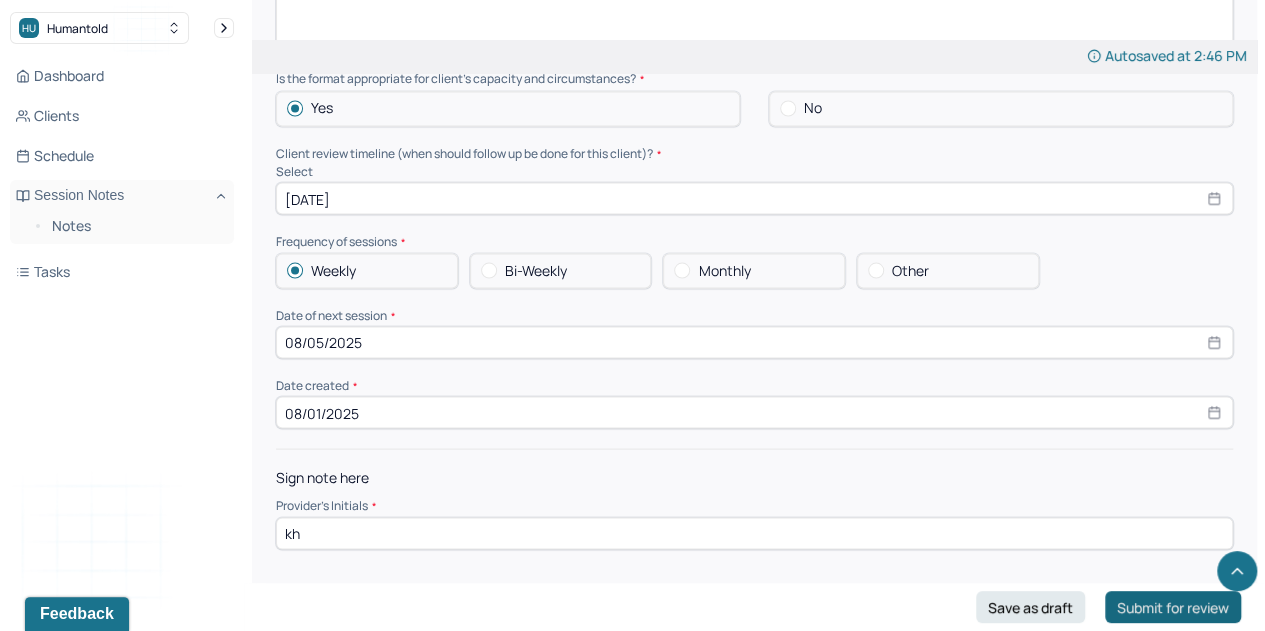 type on "kh" 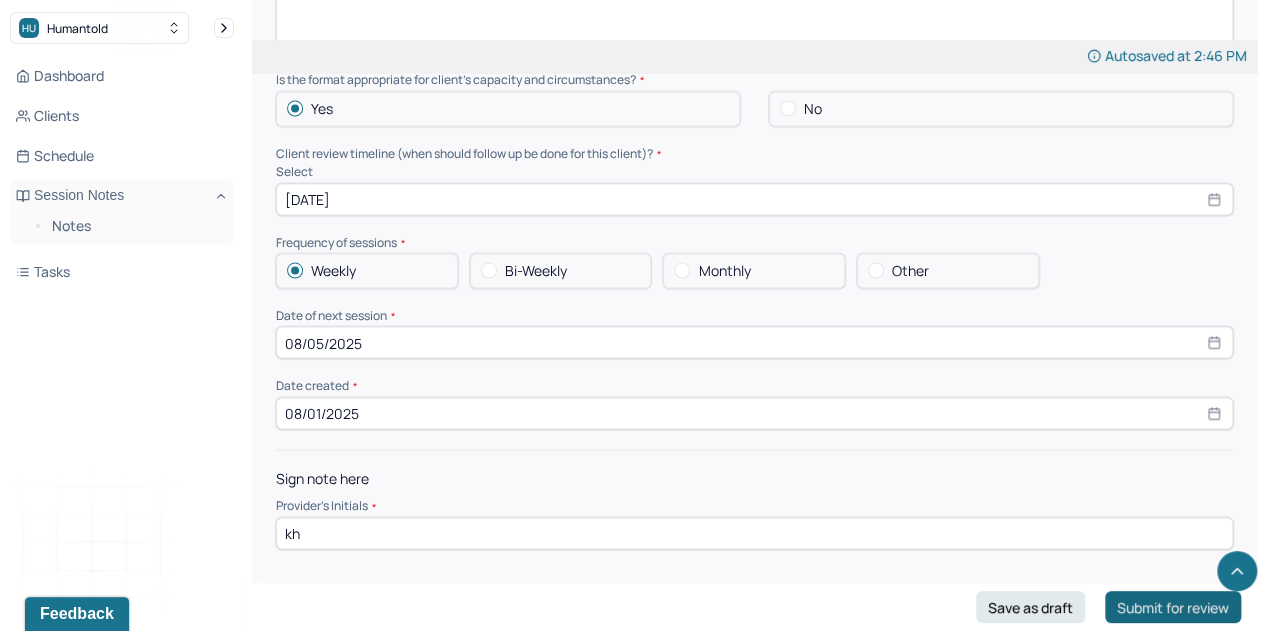 click on "Submit for review" at bounding box center [1173, 607] 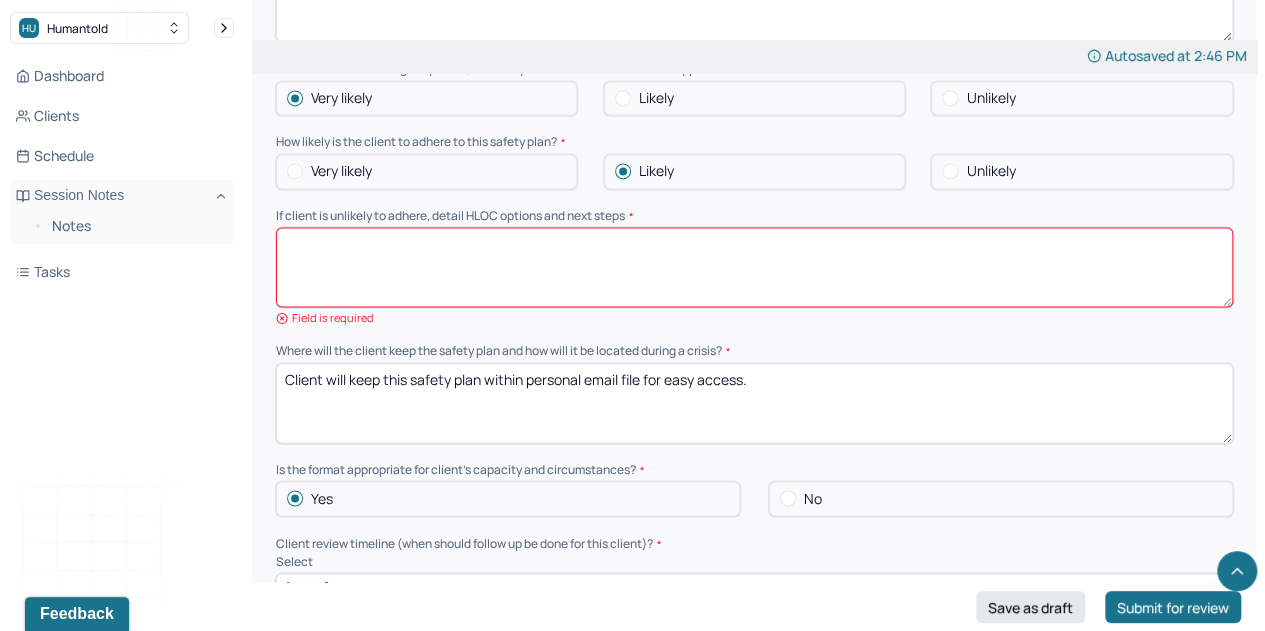 scroll, scrollTop: 1407, scrollLeft: 0, axis: vertical 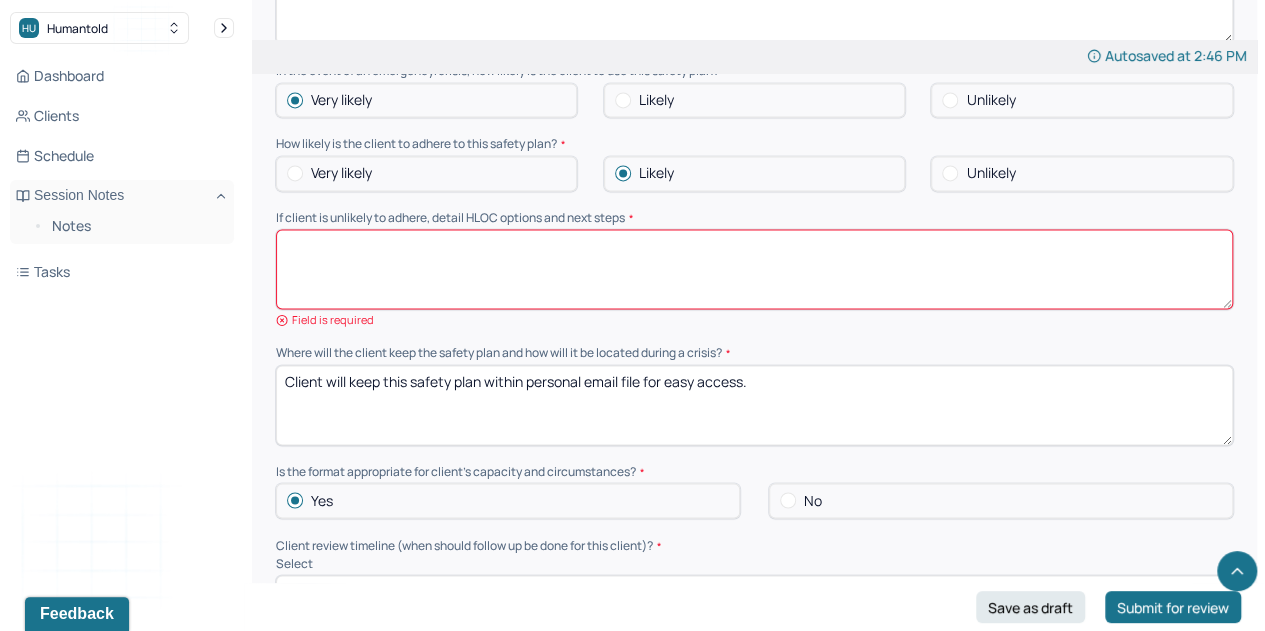 click at bounding box center [754, 269] 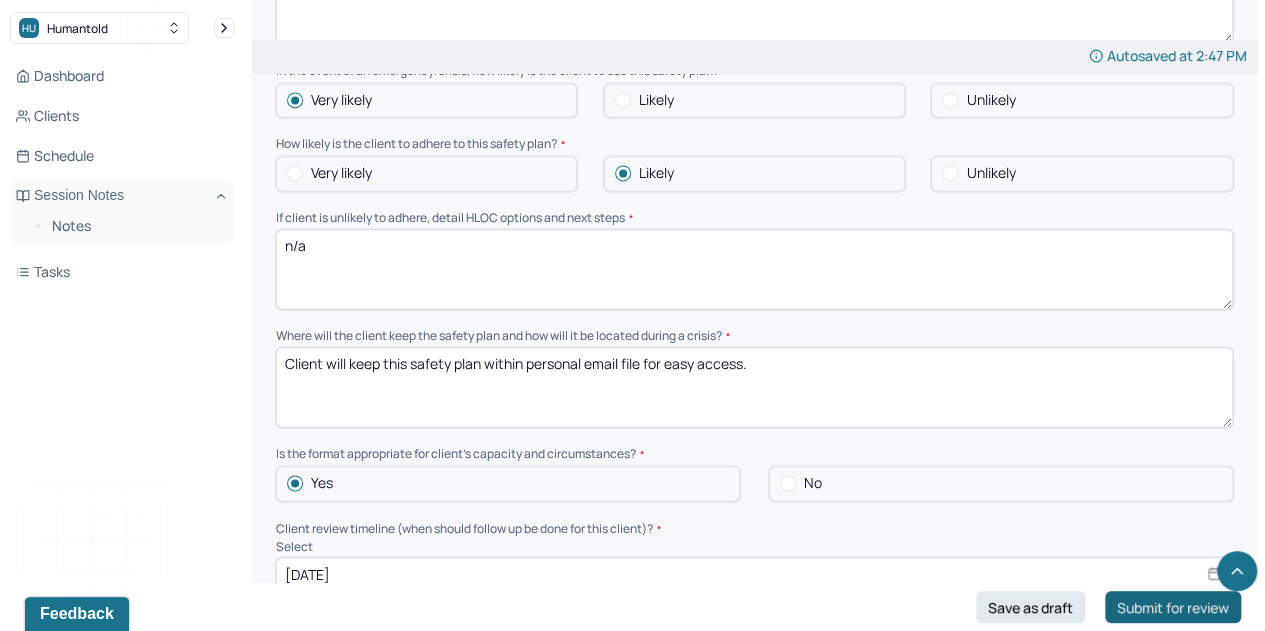 type on "n/a" 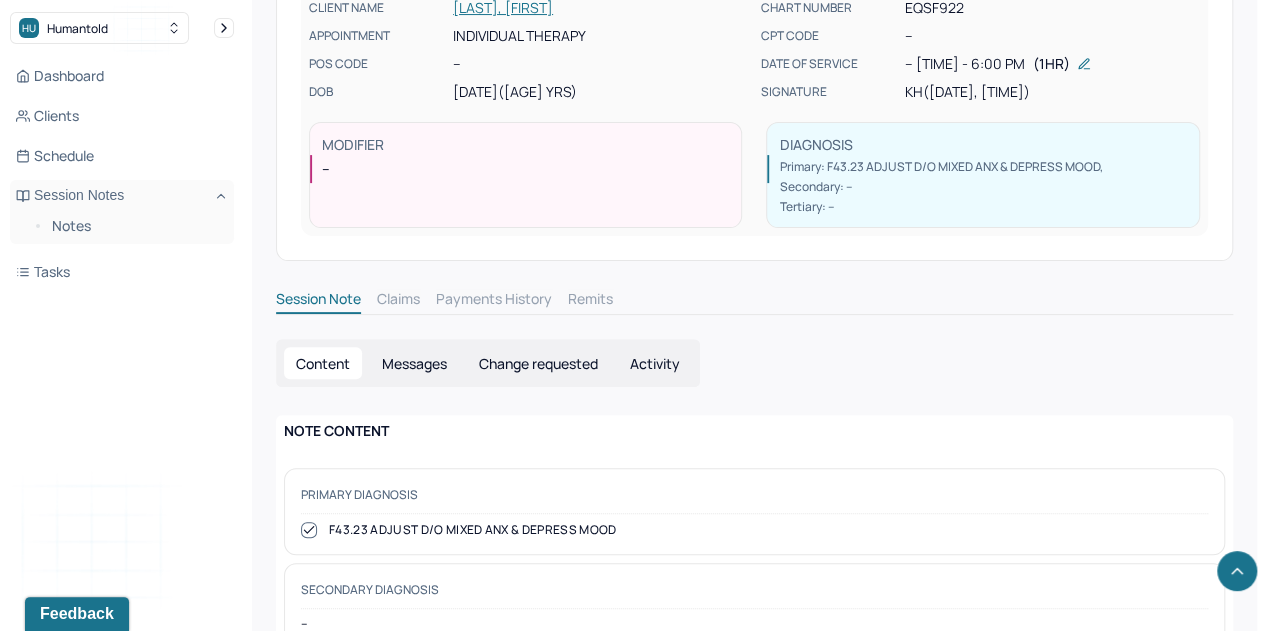 scroll, scrollTop: 0, scrollLeft: 0, axis: both 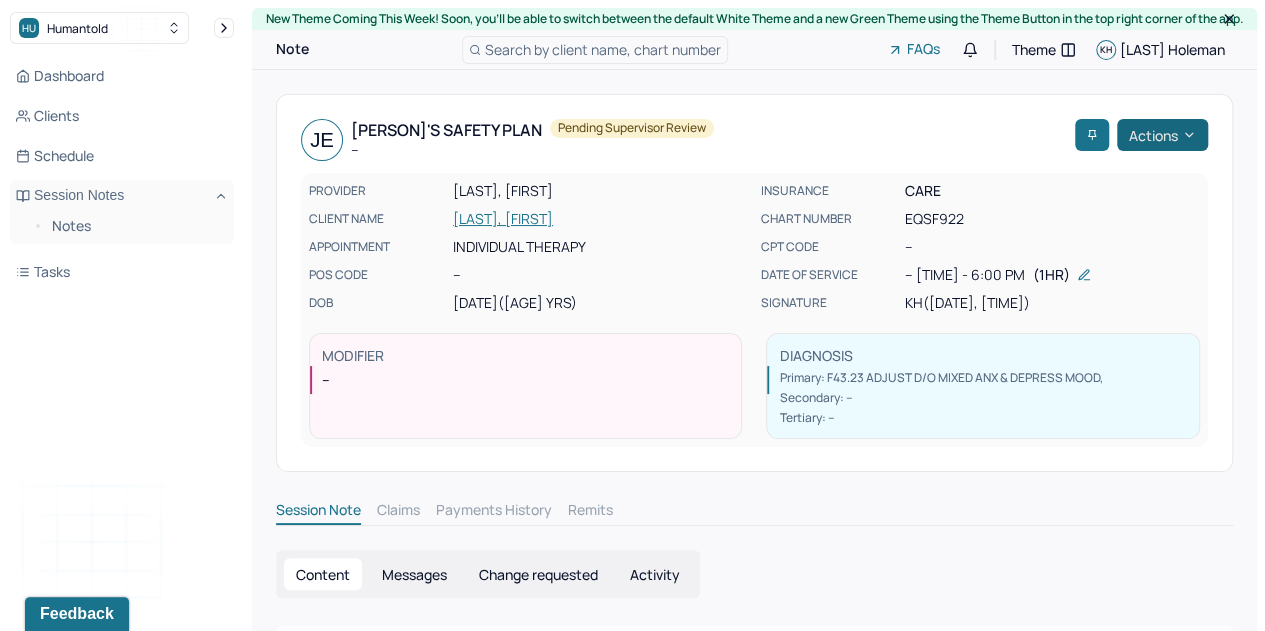 click 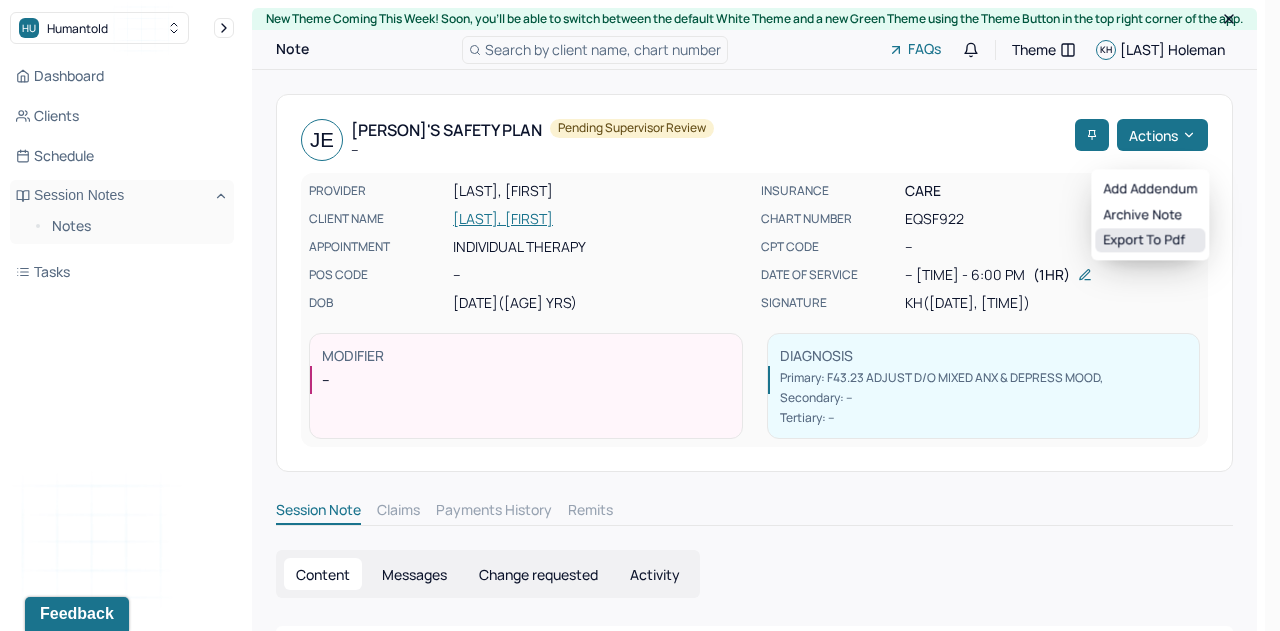 click on "Export to pdf" at bounding box center [1150, 241] 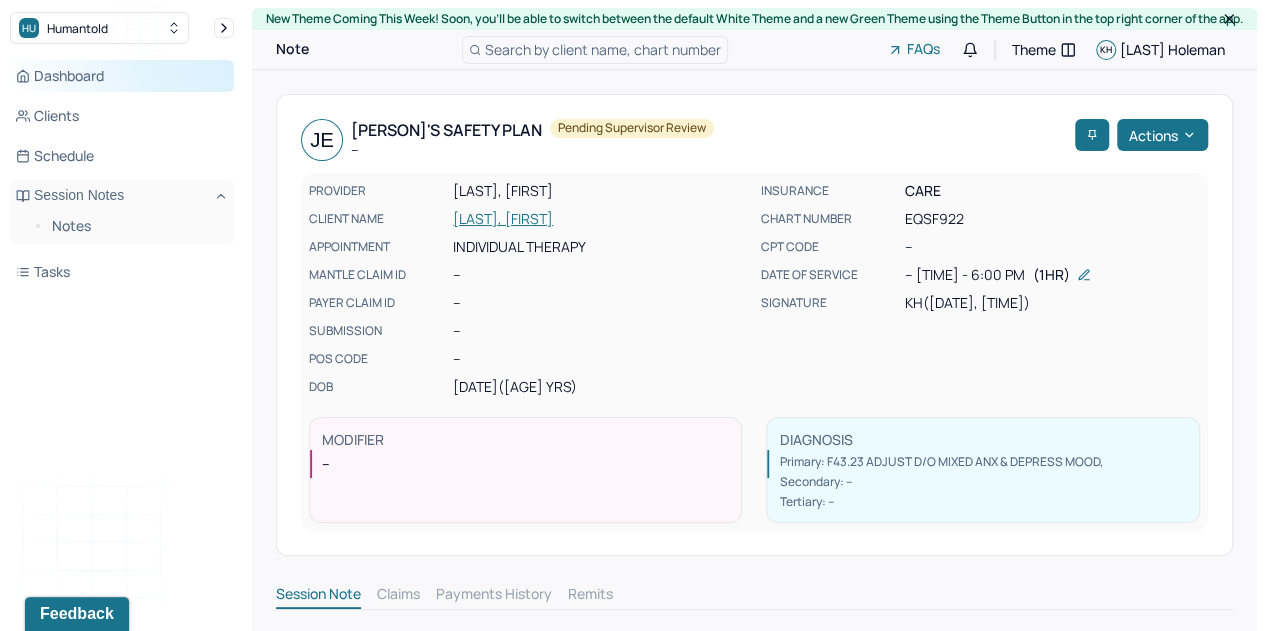 click on "Dashboard" at bounding box center (122, 76) 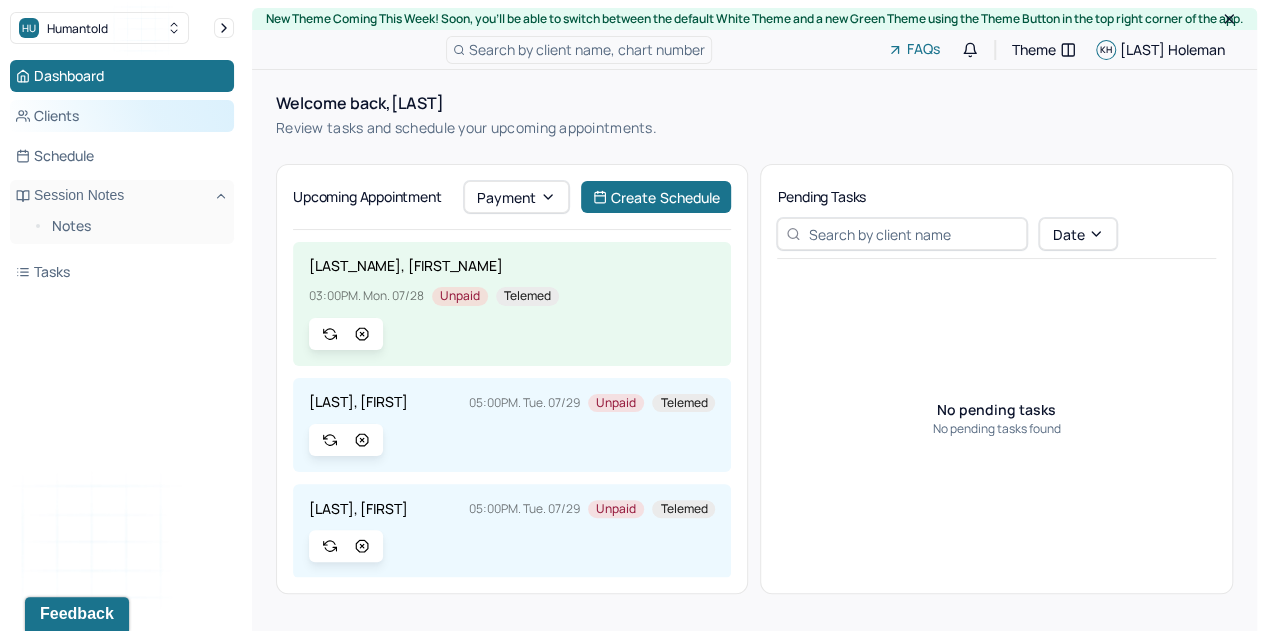 click on "Clients" at bounding box center (122, 116) 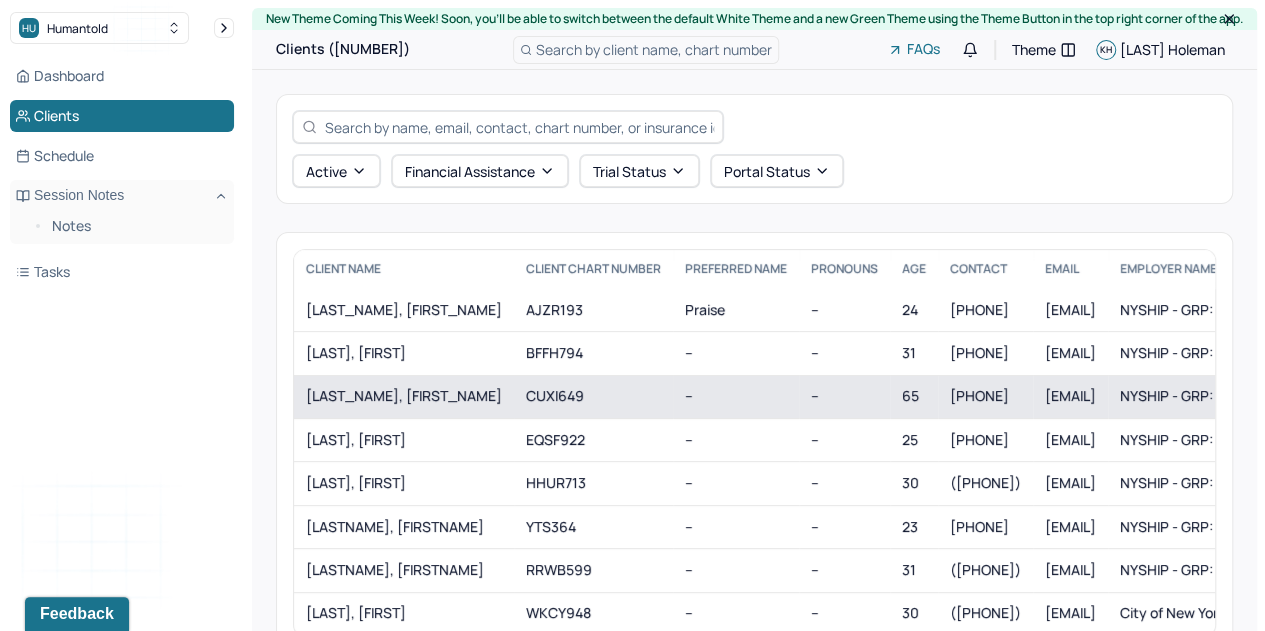 scroll, scrollTop: 80, scrollLeft: 0, axis: vertical 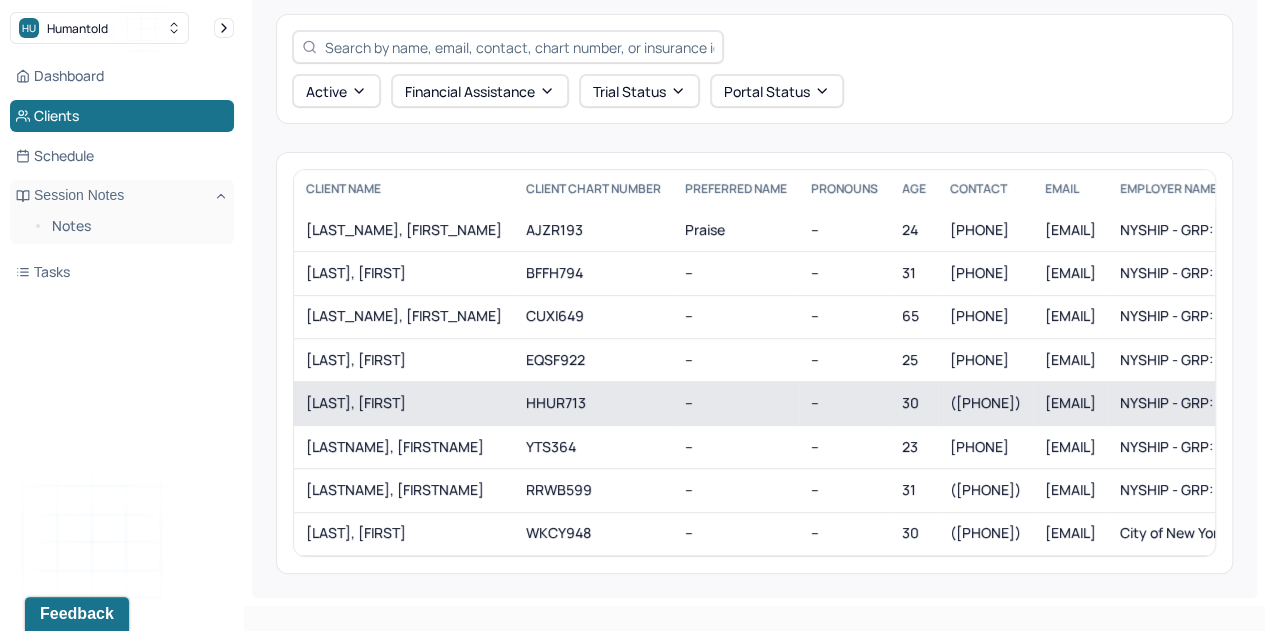 click on "HHUR713" at bounding box center [593, 403] 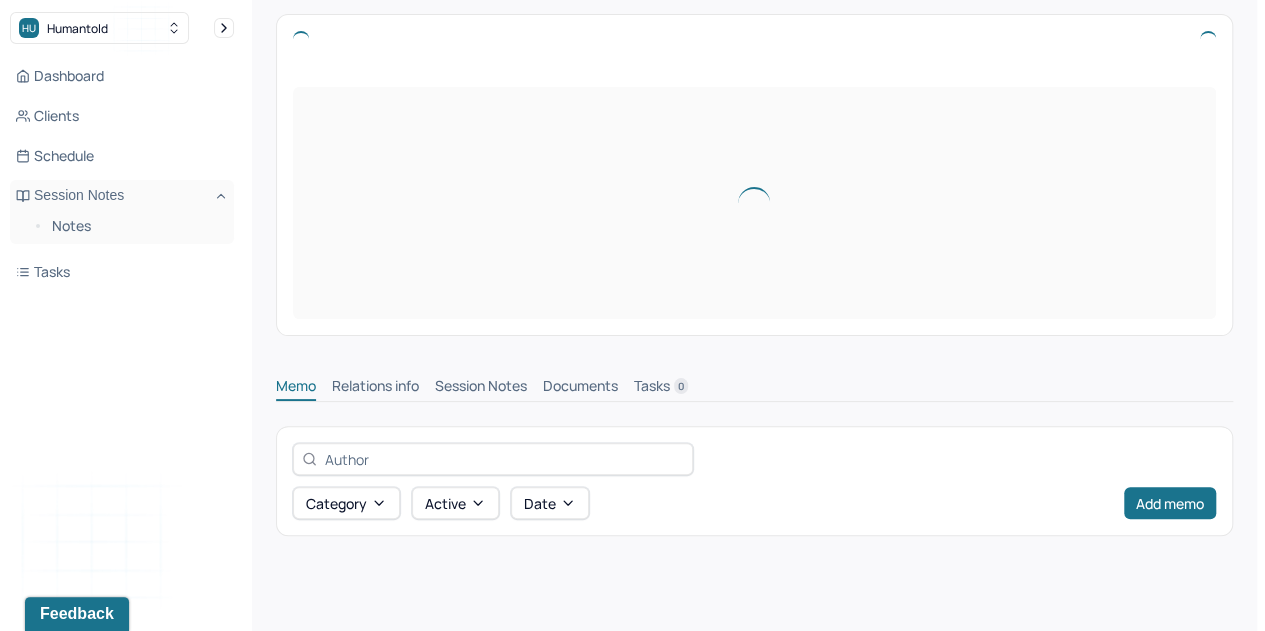 scroll, scrollTop: 0, scrollLeft: 0, axis: both 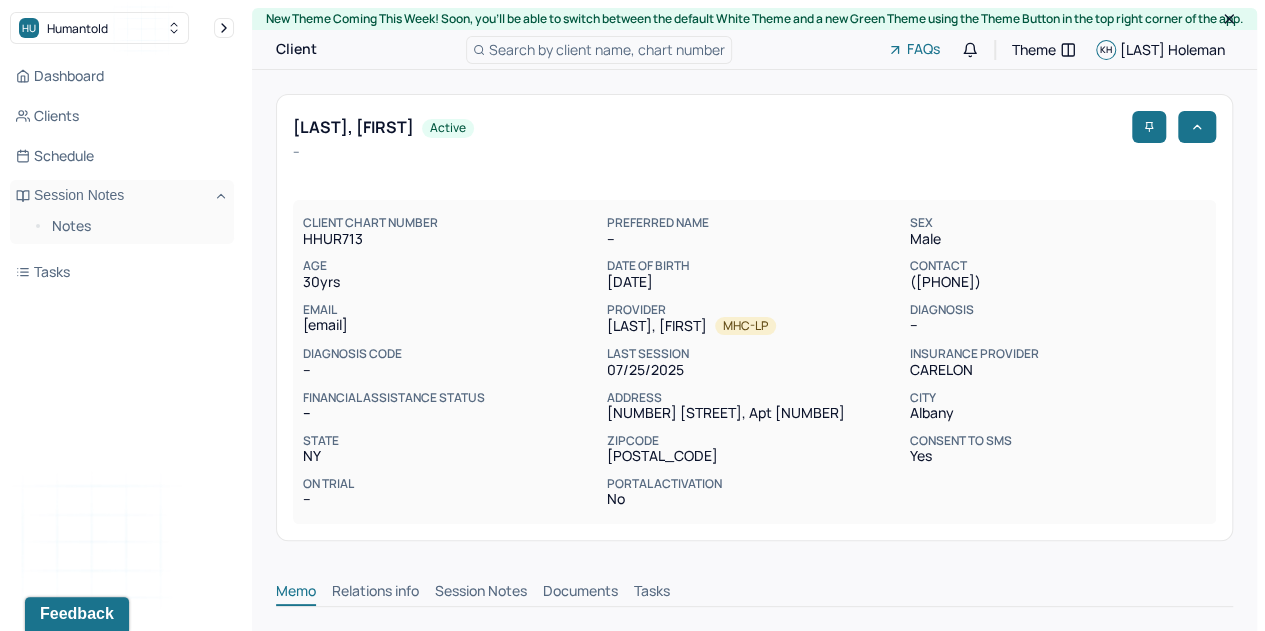 click on "Session Notes" at bounding box center [481, 593] 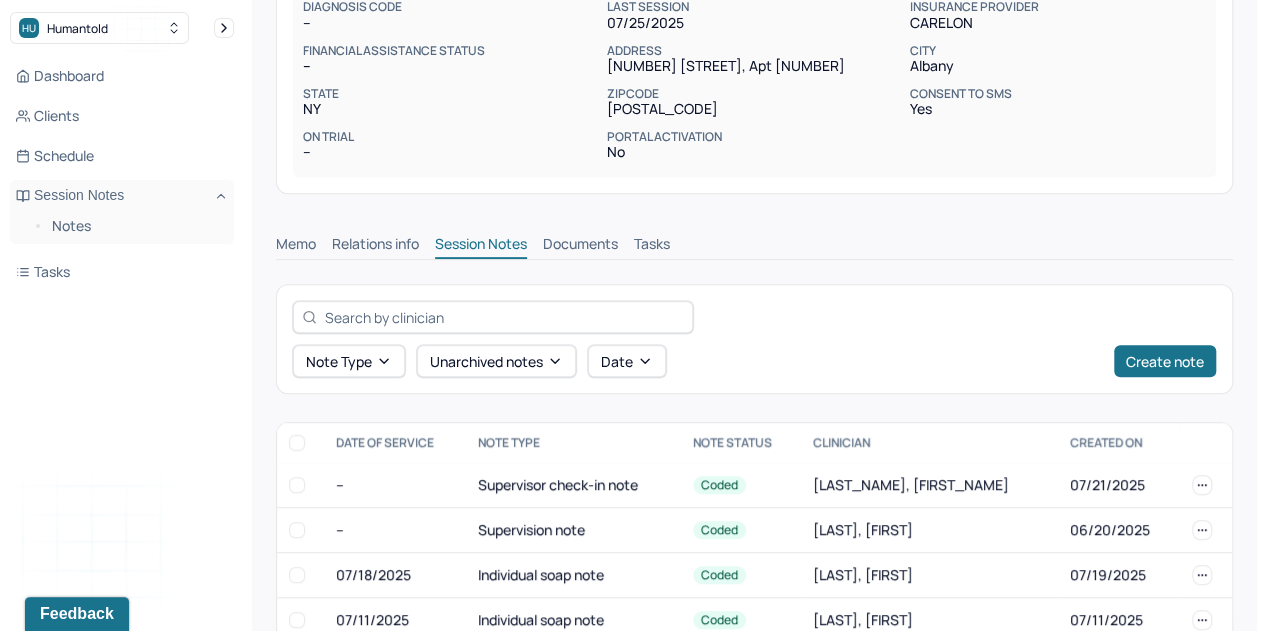 scroll, scrollTop: 362, scrollLeft: 0, axis: vertical 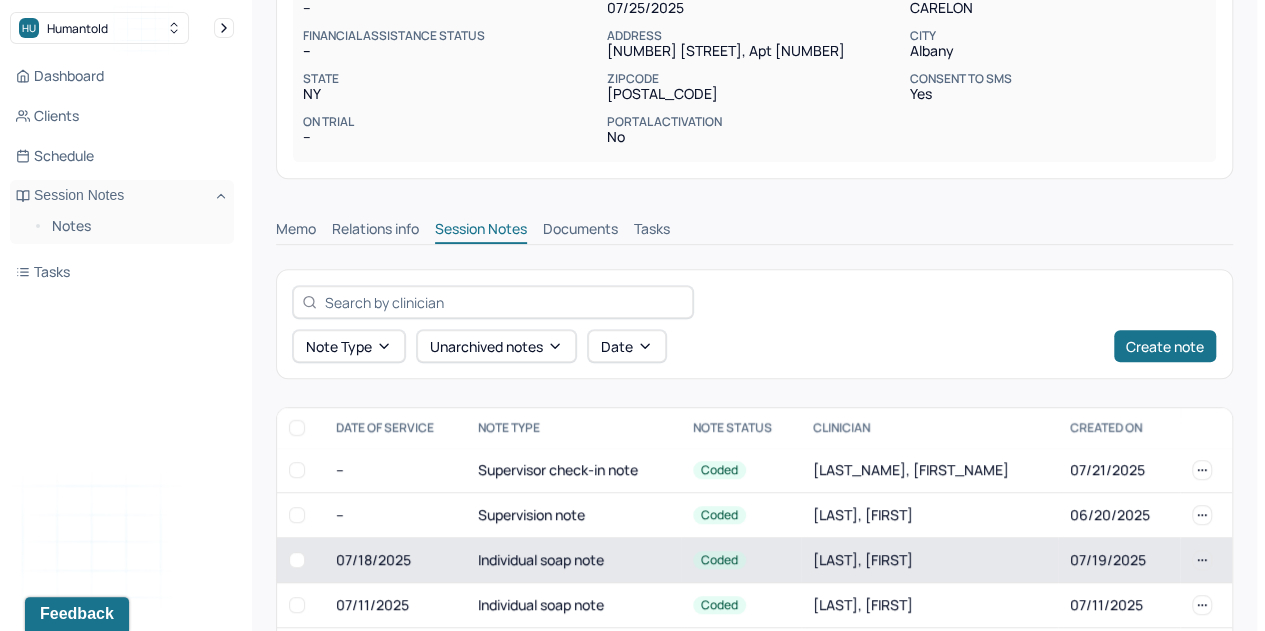 click on "Individual soap note" at bounding box center (573, 560) 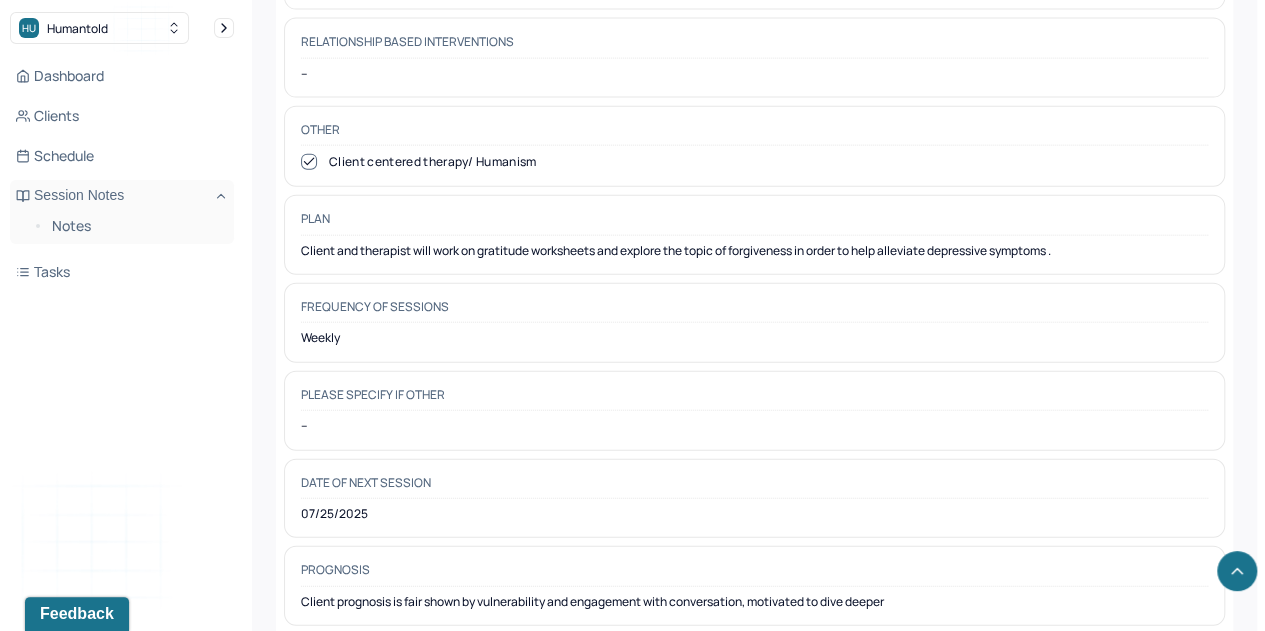 scroll, scrollTop: 2272, scrollLeft: 0, axis: vertical 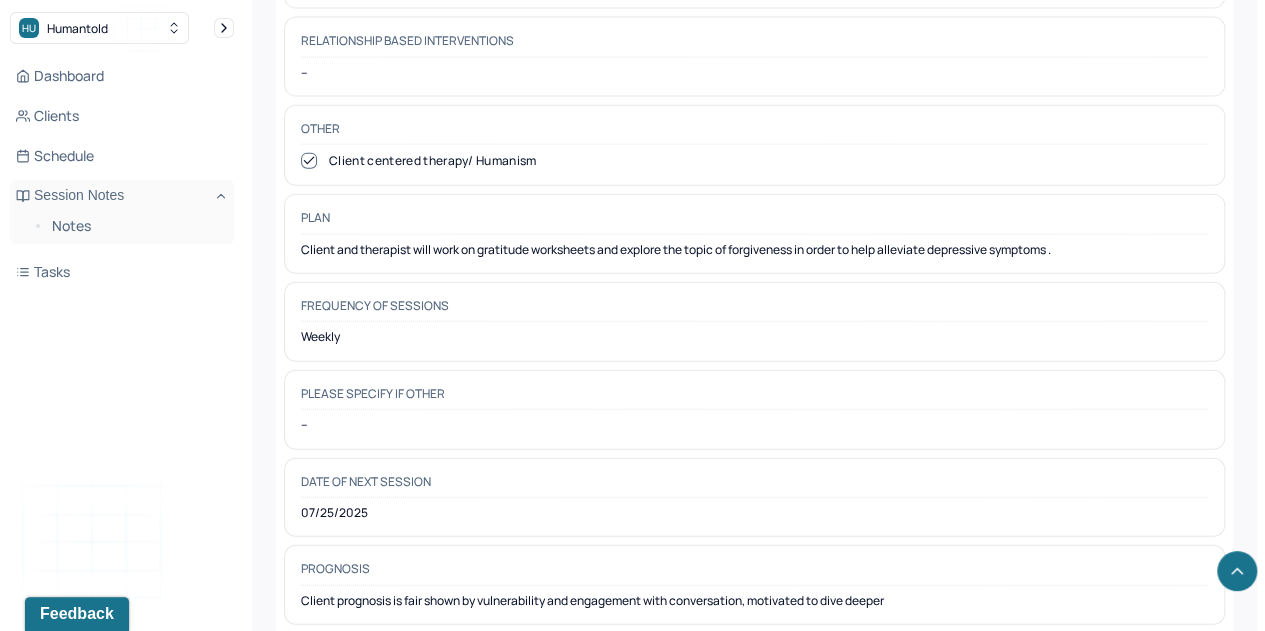 click on "Prognosis" at bounding box center [754, 573] 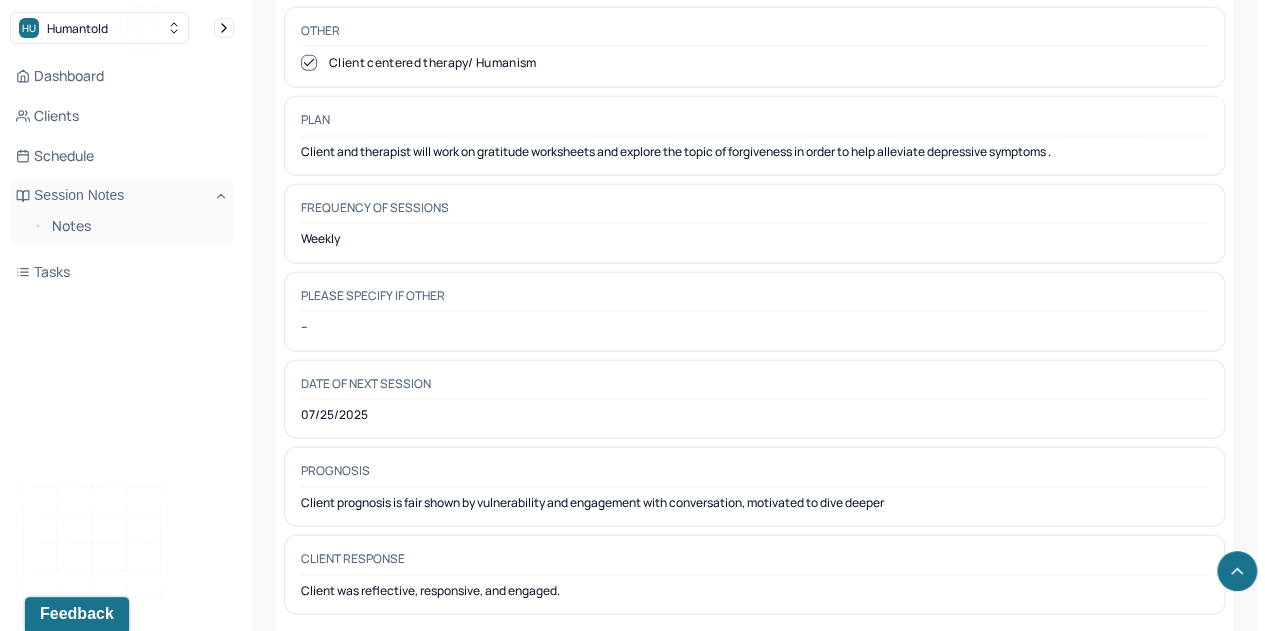 scroll, scrollTop: 2188, scrollLeft: 0, axis: vertical 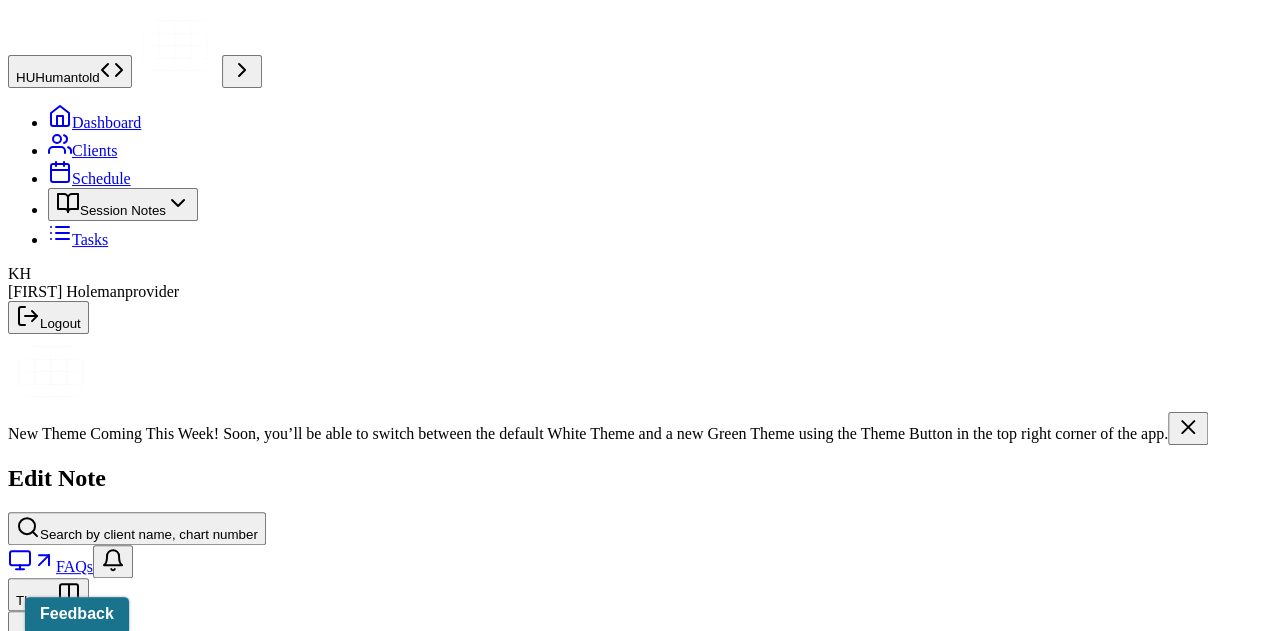 click on "Dashboard" at bounding box center (94, 122) 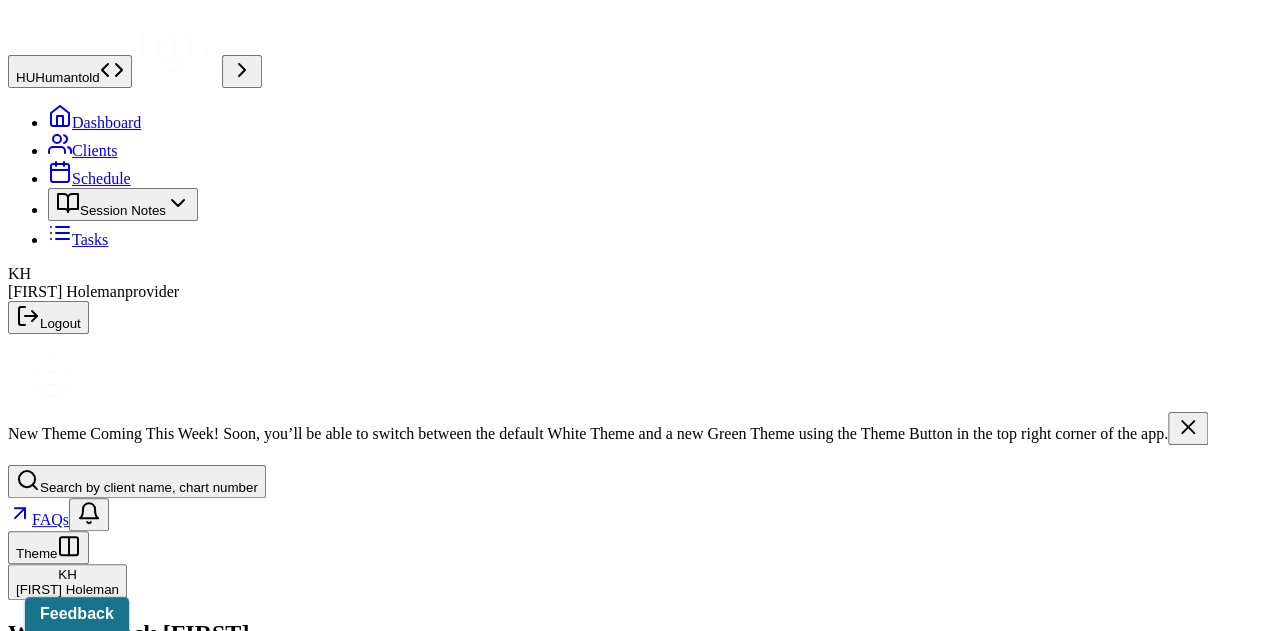 click on "Clients" at bounding box center (82, 150) 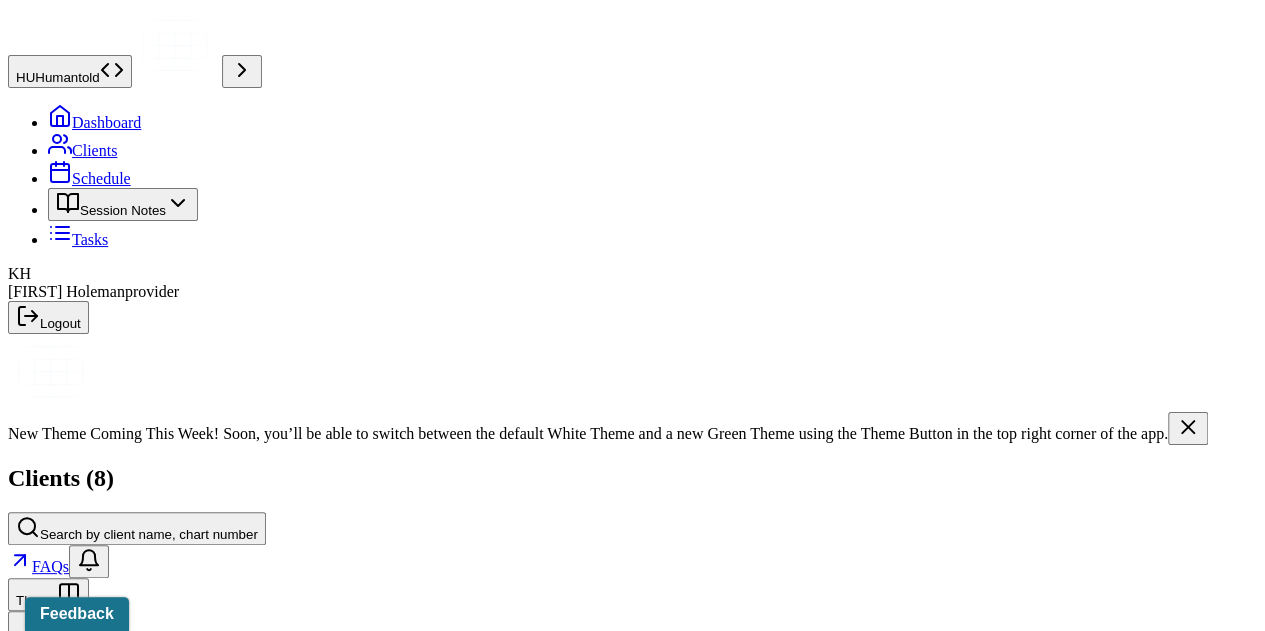 click on "[LAST], [FIRST]" at bounding box center [58, 989] 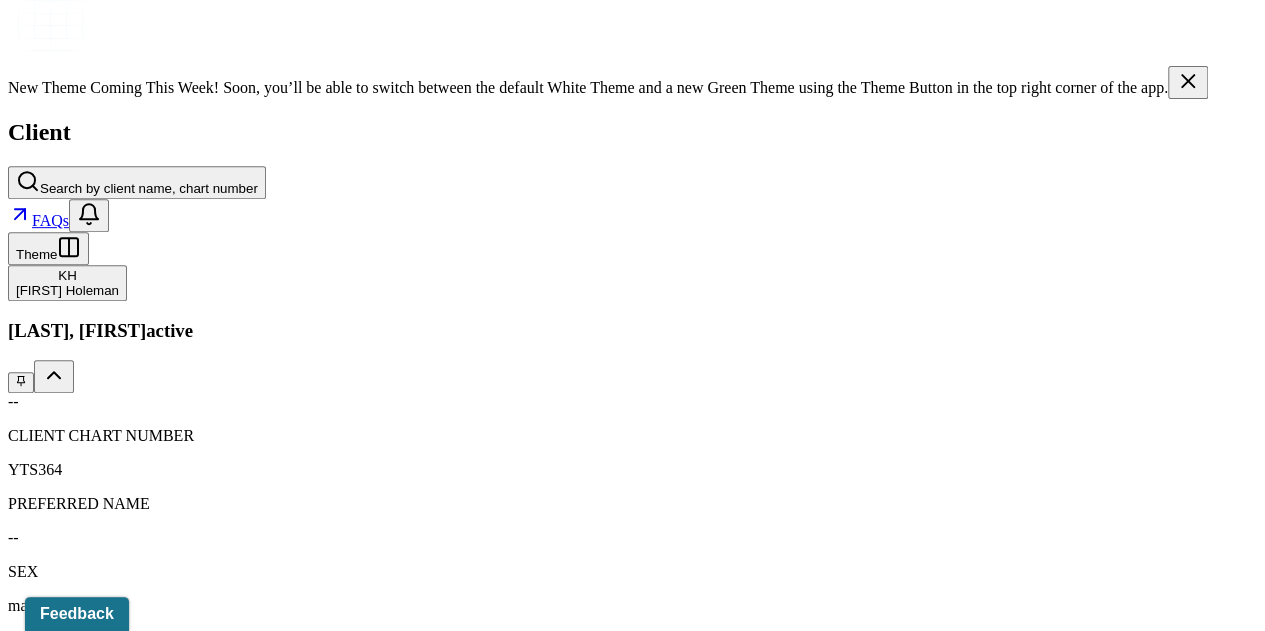 scroll, scrollTop: 350, scrollLeft: 0, axis: vertical 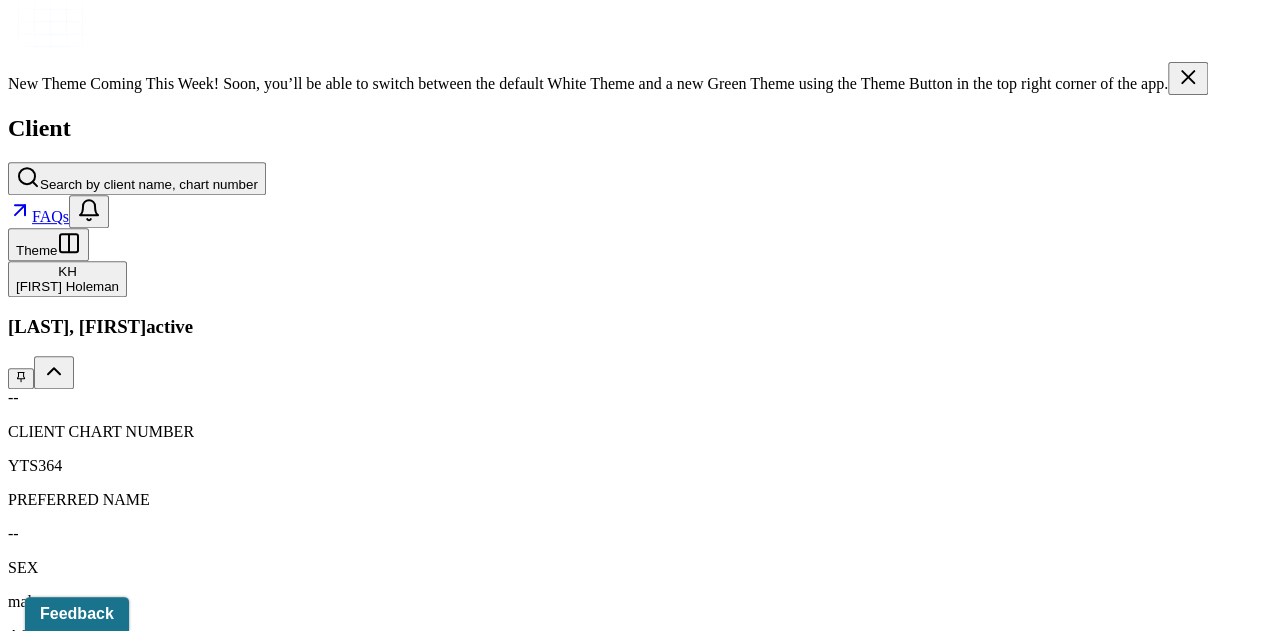 click on "Session Notes" at bounding box center (209, 1827) 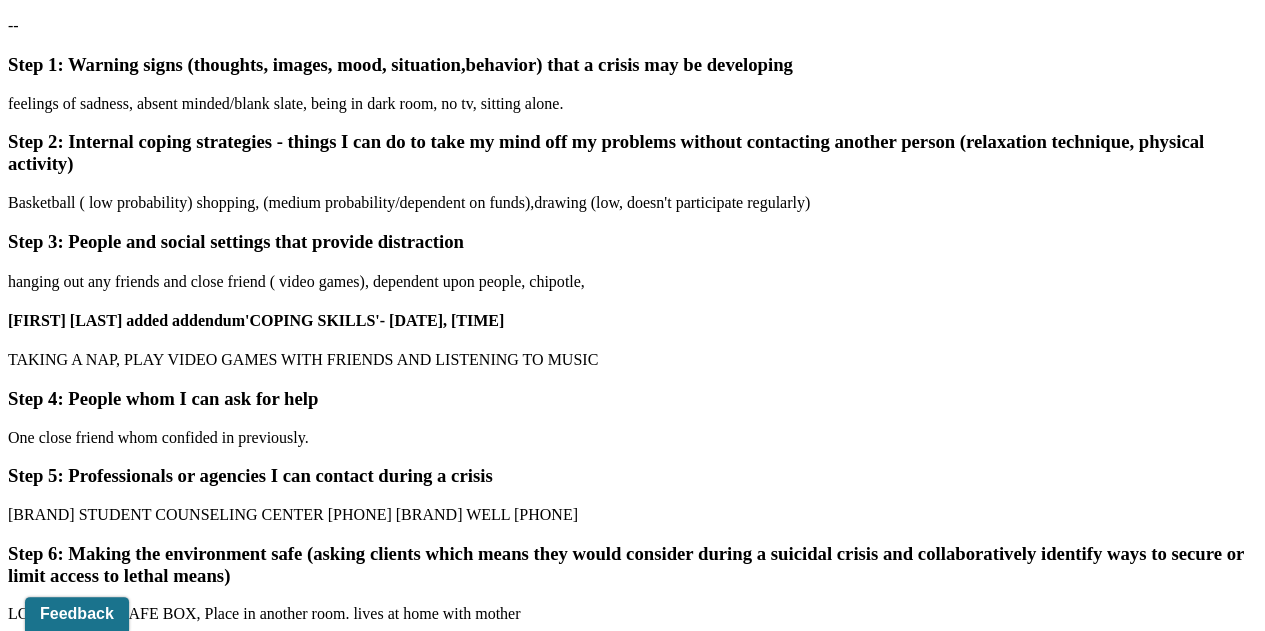 scroll, scrollTop: 1987, scrollLeft: 0, axis: vertical 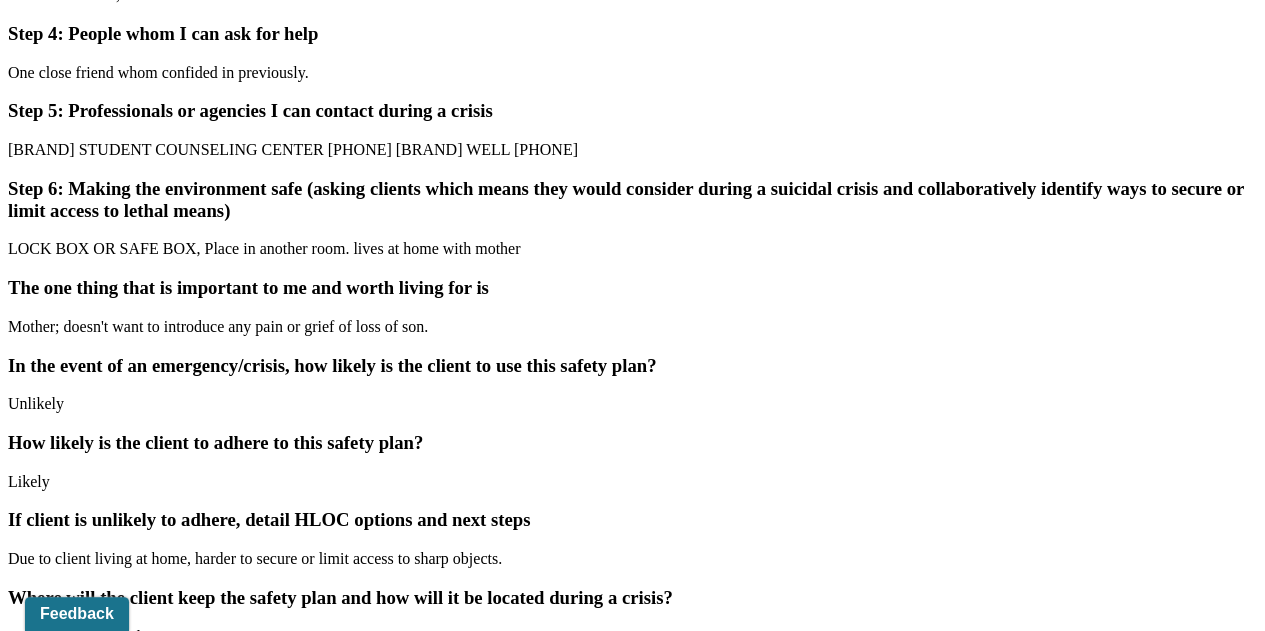 click on "Client review timeline (when should follow up be done for this client)? [DATE]" at bounding box center (632, 771) 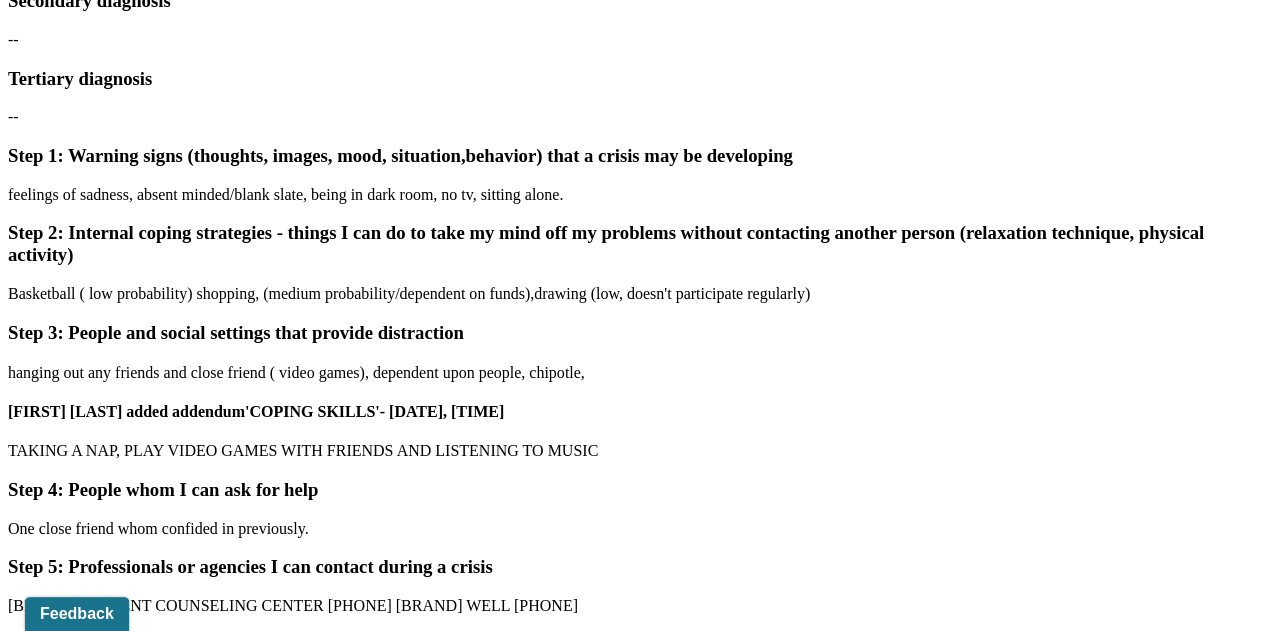 scroll, scrollTop: 1491, scrollLeft: 0, axis: vertical 